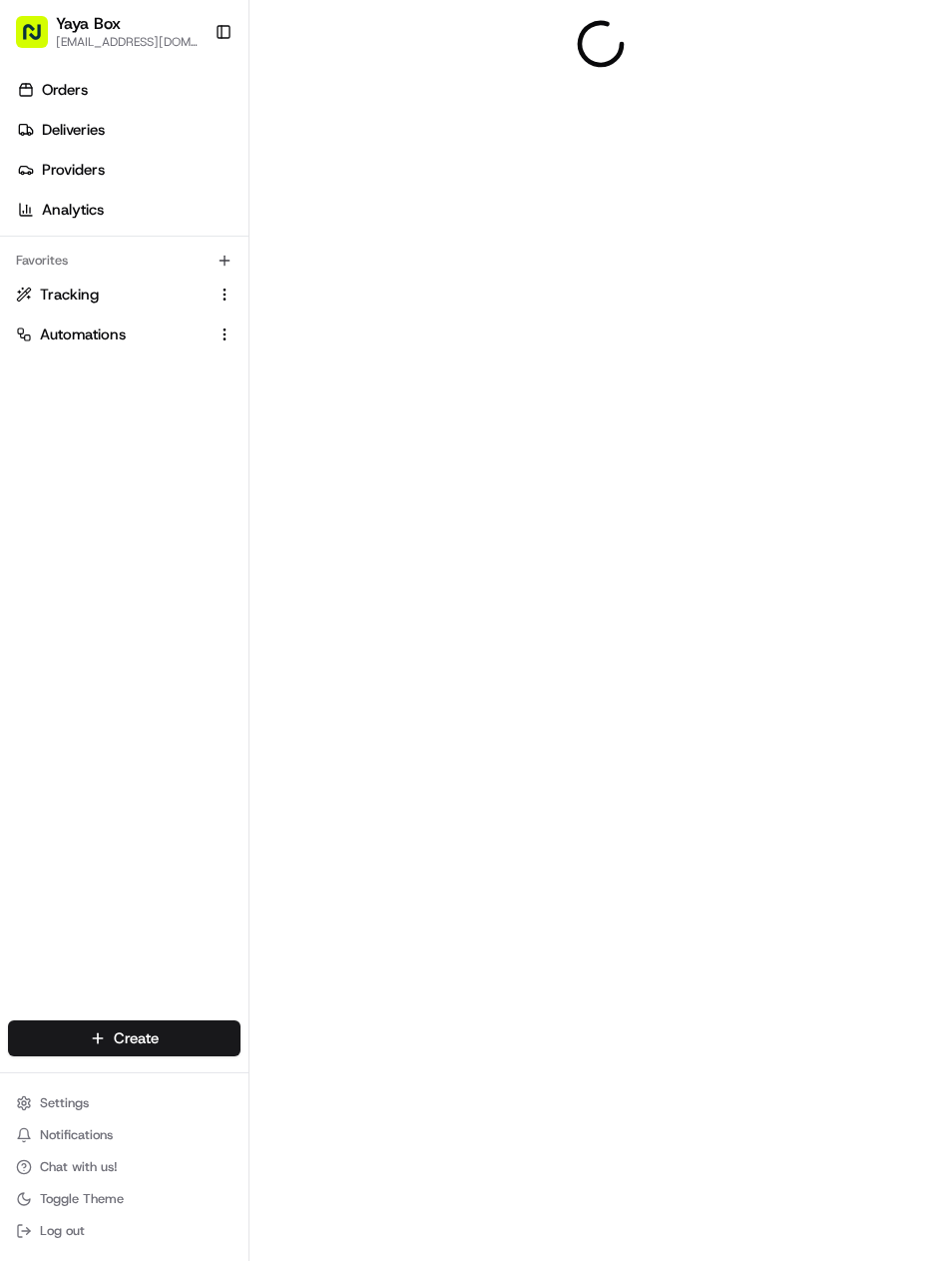 scroll, scrollTop: 0, scrollLeft: 0, axis: both 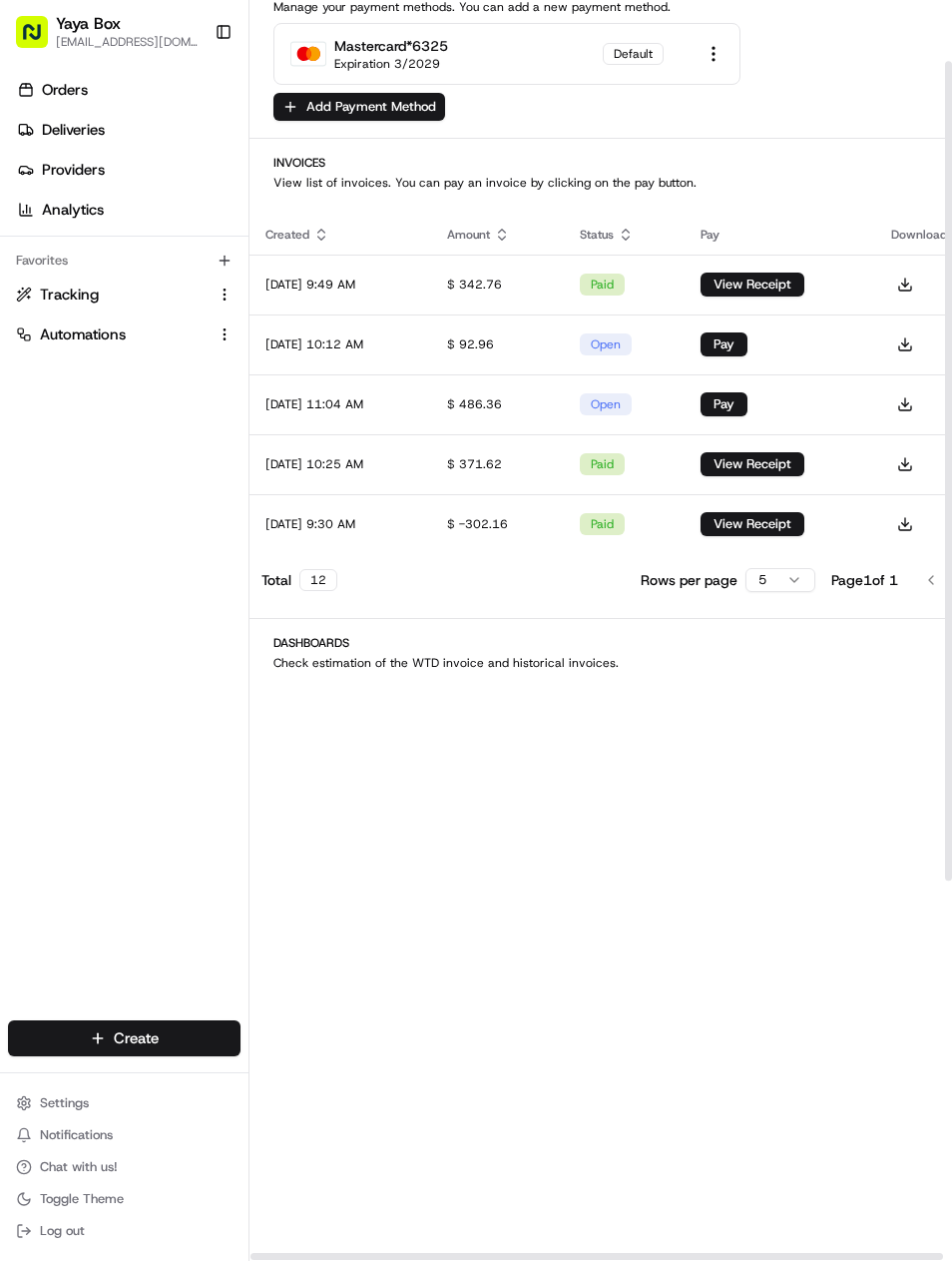 click on "Deliveries" at bounding box center [128, 130] 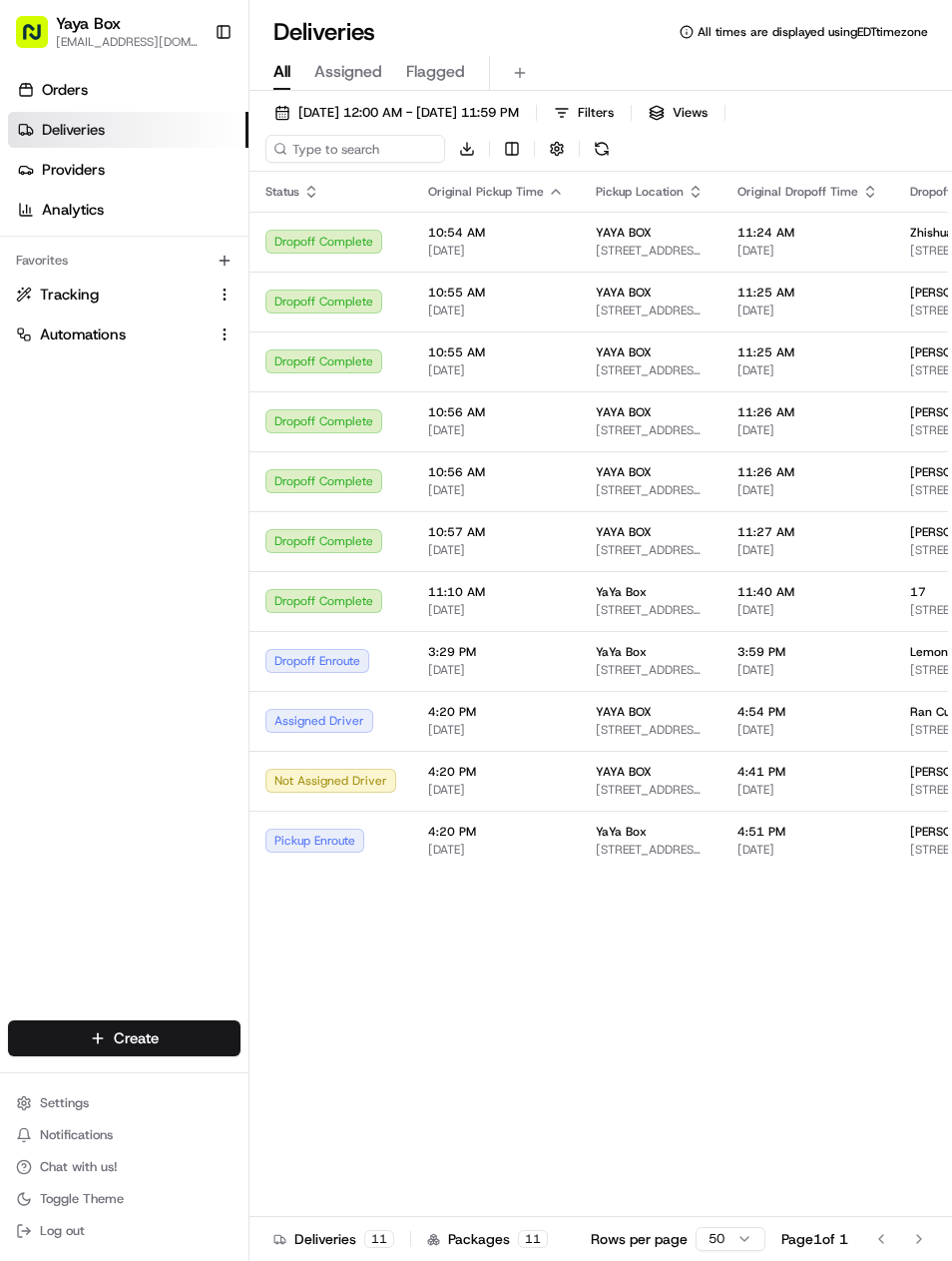 click on "[DATE] 12:00 AM - [DATE] 11:59 PM" at bounding box center (408, 113) 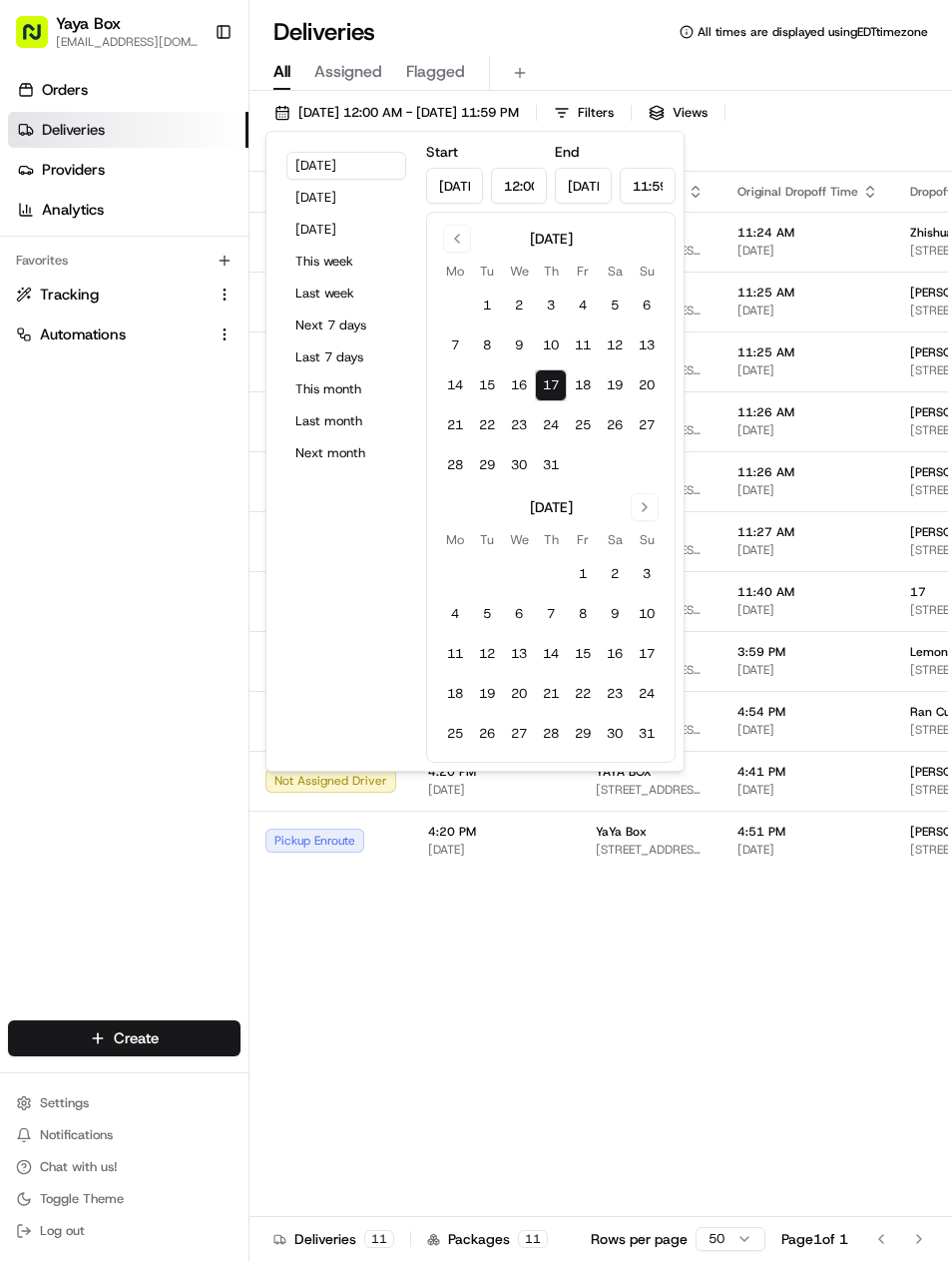 click on "Yesterday" at bounding box center (346, 198) 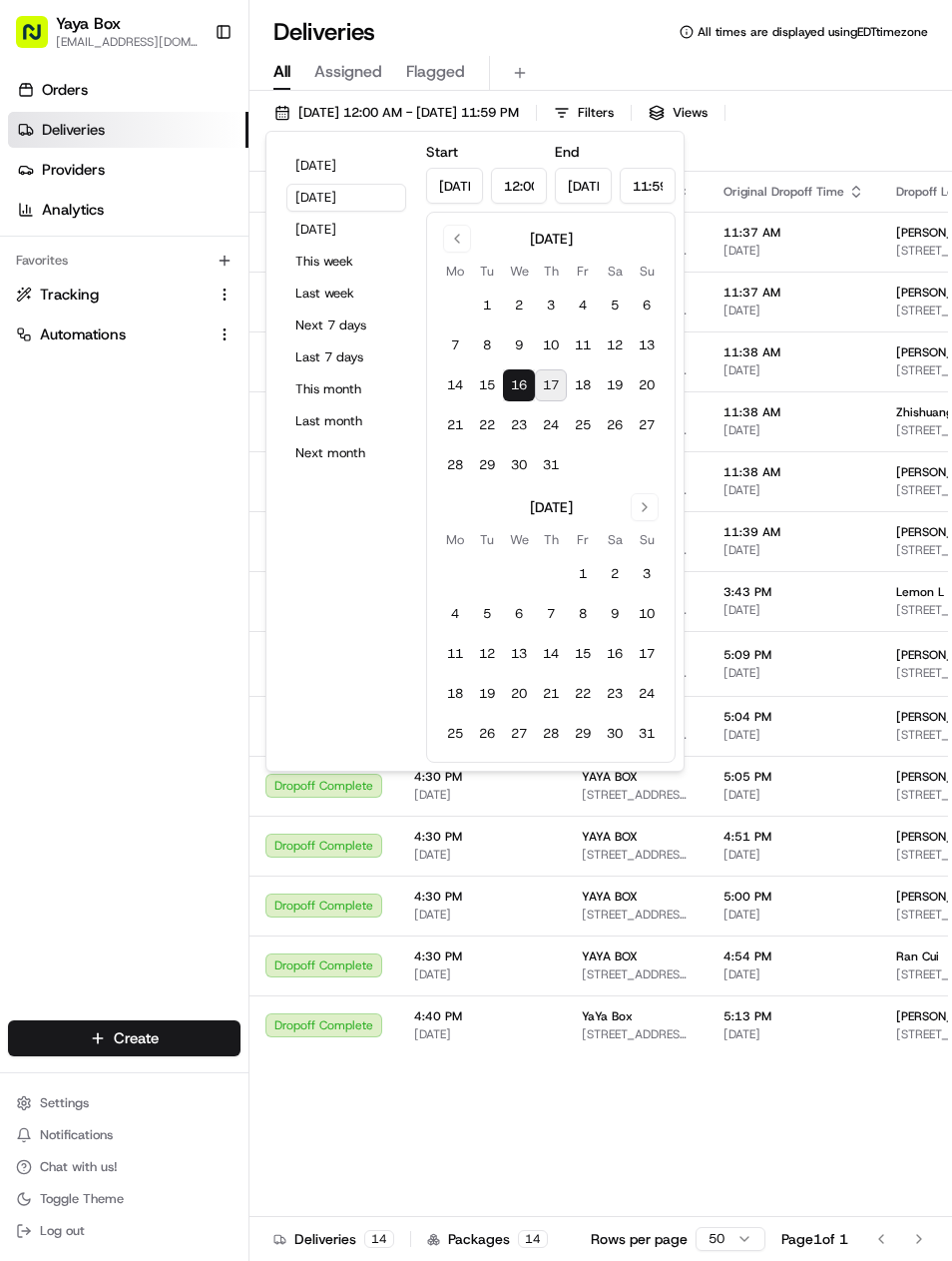 click on "Orders Deliveries Providers Analytics Favorites Tracking Automations" at bounding box center [124, 550] 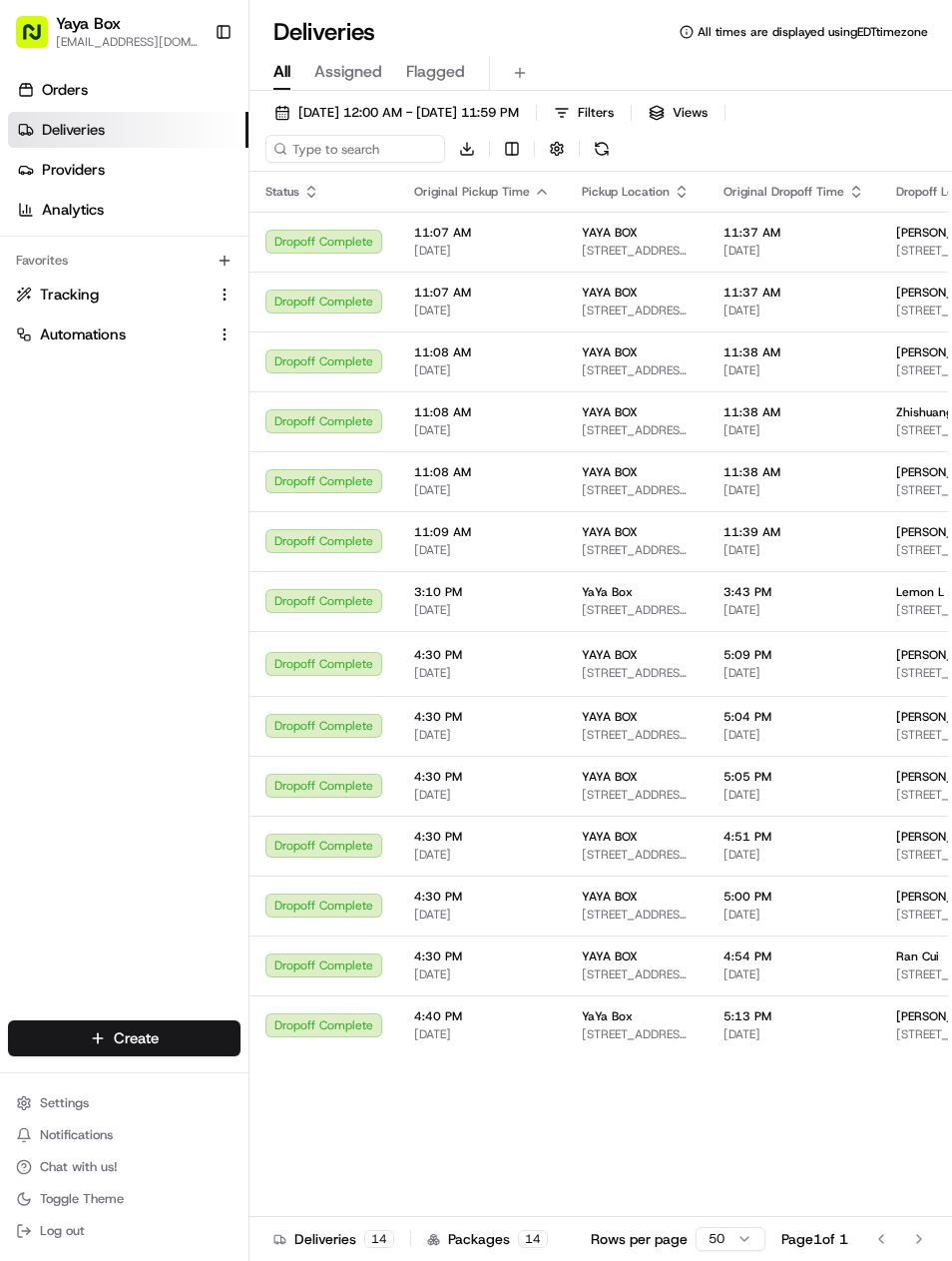 click on "[PERSON_NAME]" at bounding box center (943, 717) 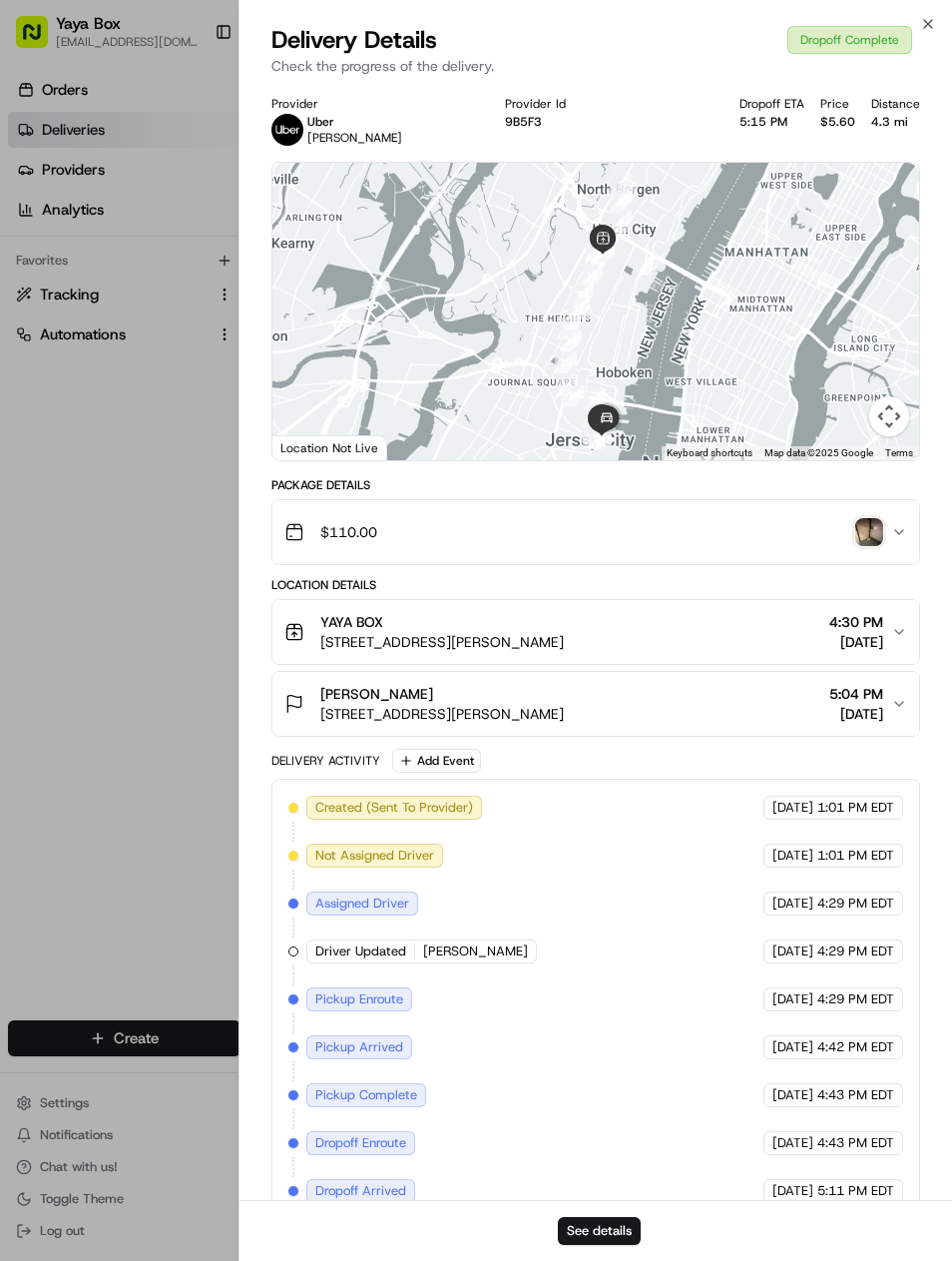 click on "See details" at bounding box center [599, 1231] 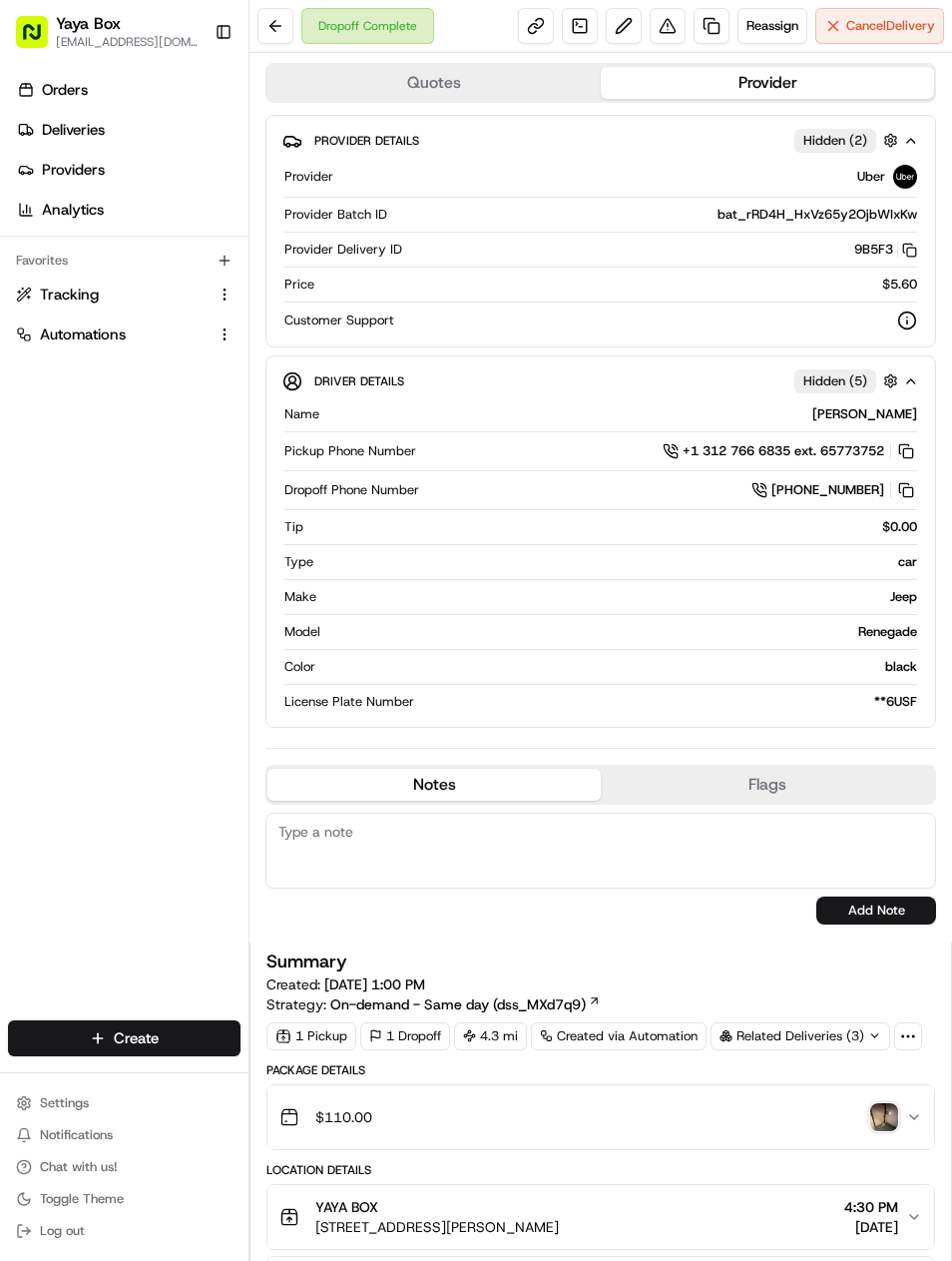 scroll, scrollTop: 0, scrollLeft: 0, axis: both 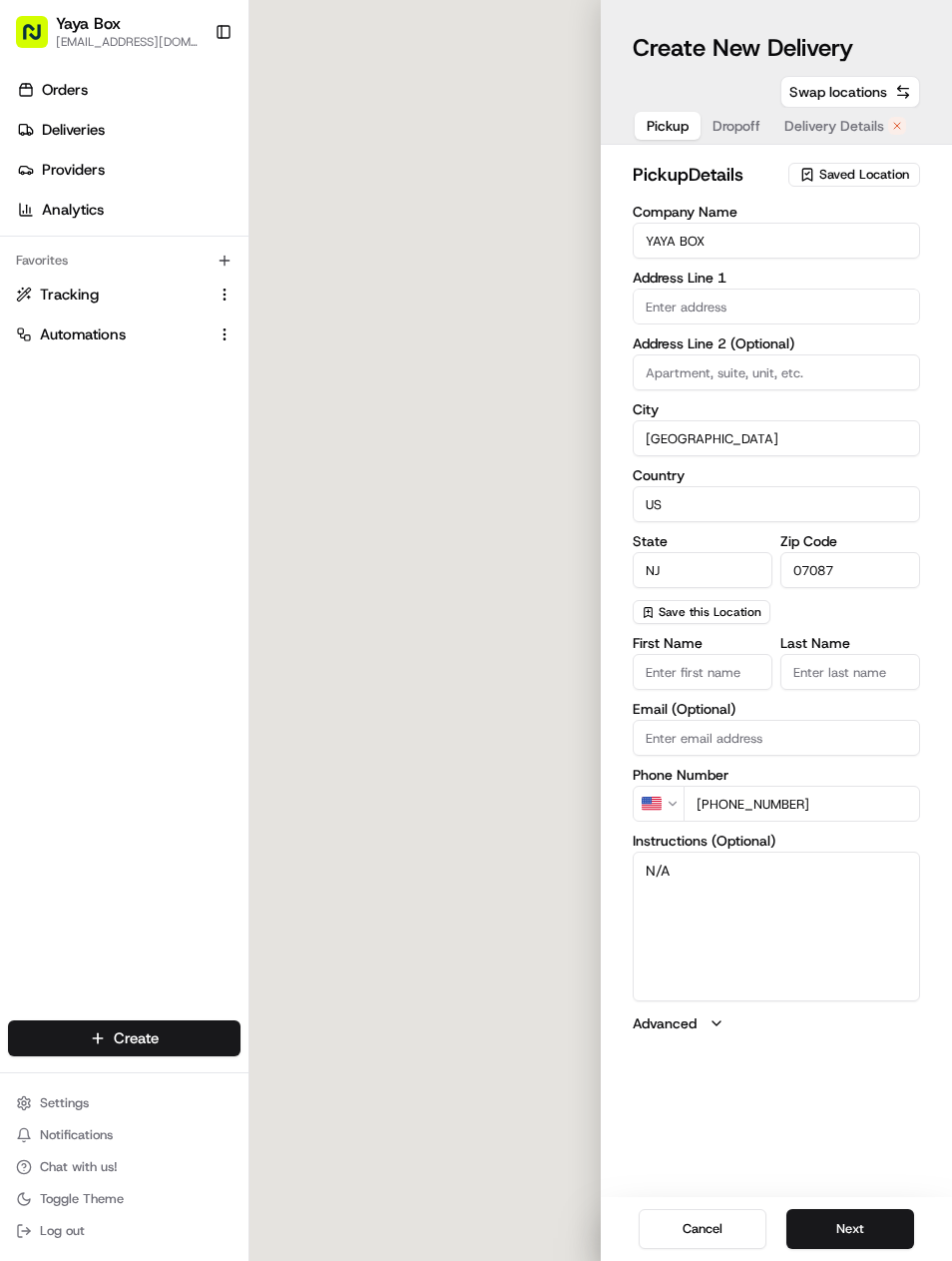 type on "[STREET_ADDRESS][PERSON_NAME]" 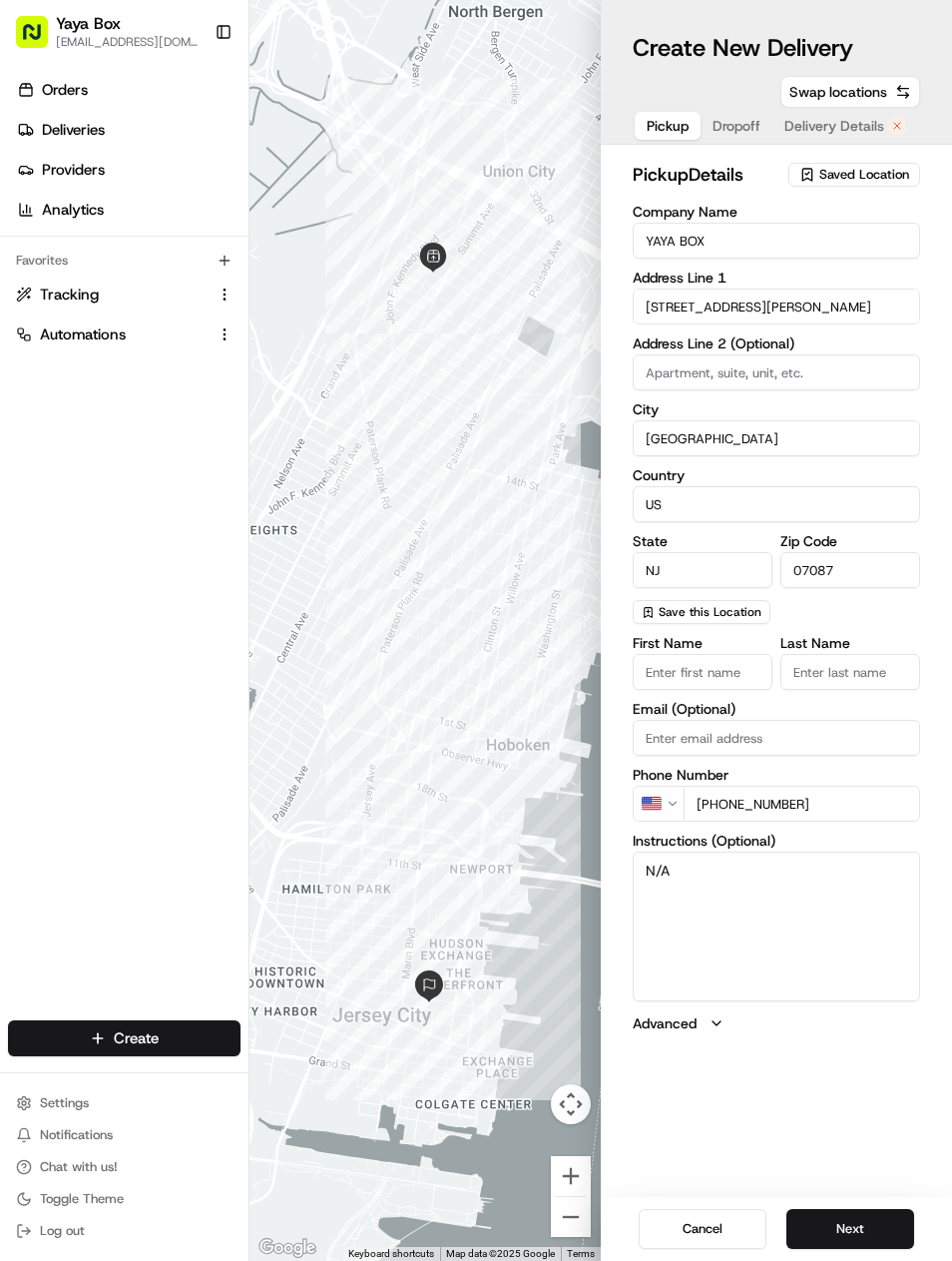 click on "Cancel Next" at bounding box center [776, 1229] 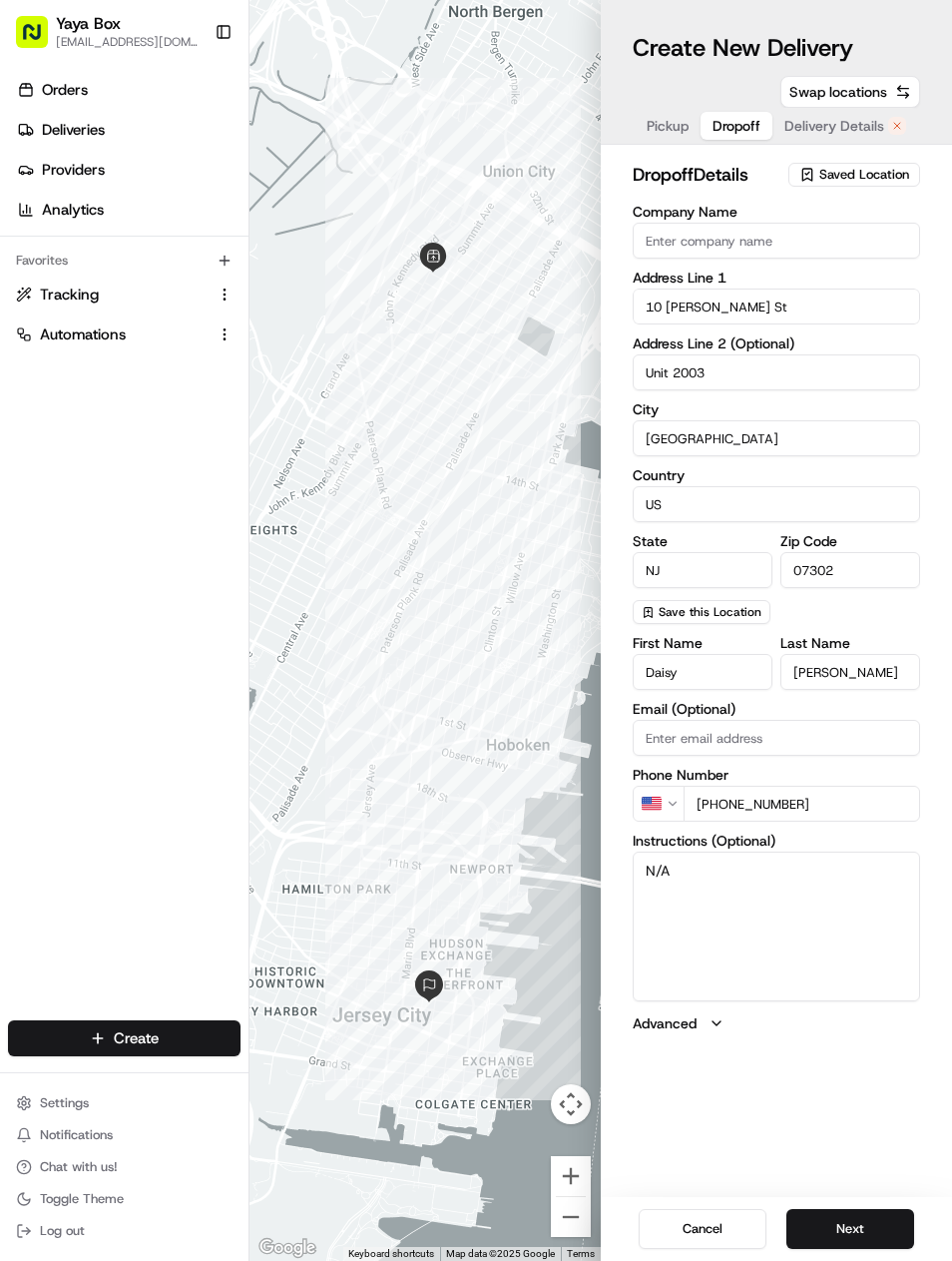 click on "Next" at bounding box center [850, 1229] 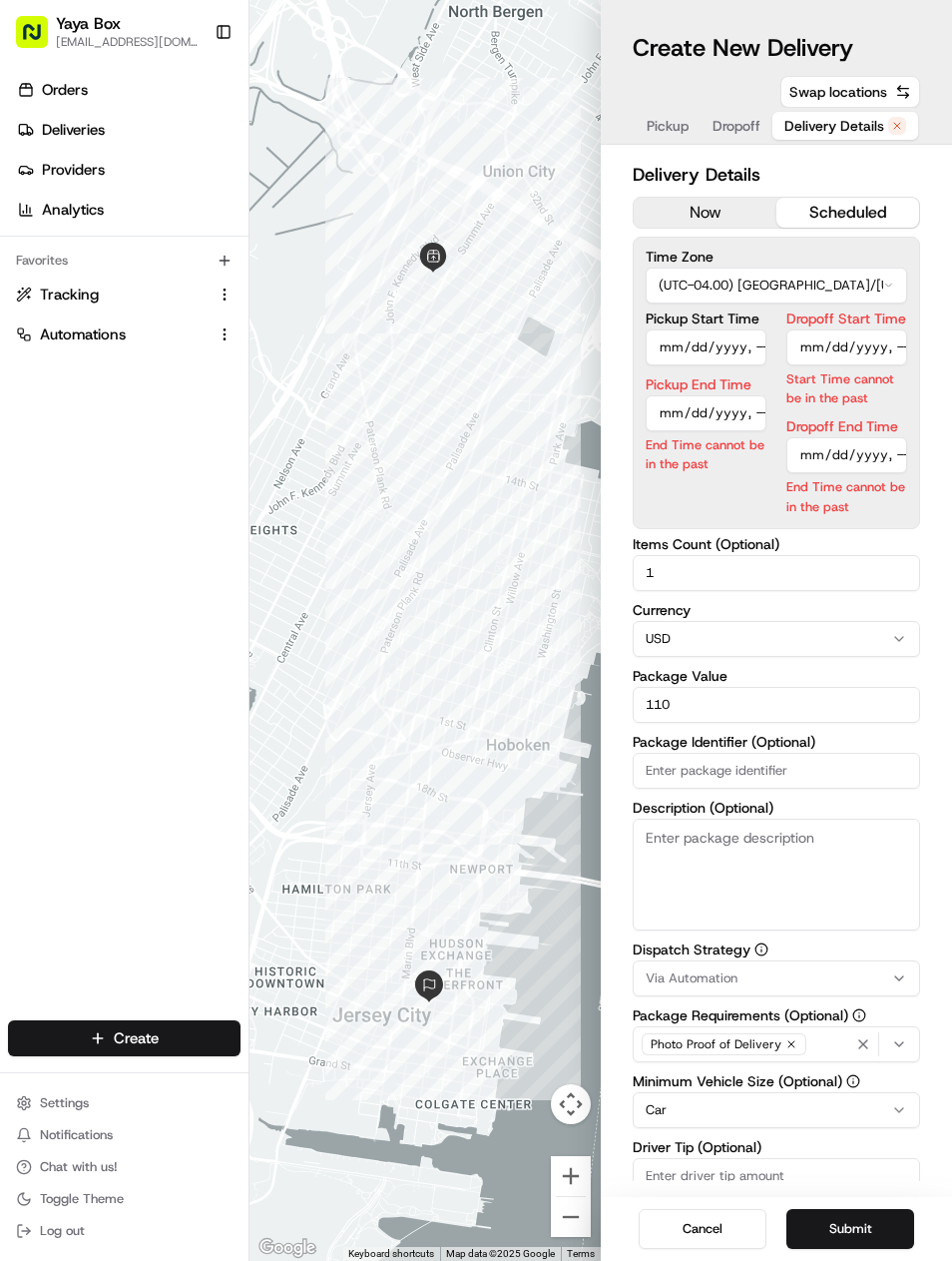 click on "Pickup Start Time" at bounding box center [706, 347] 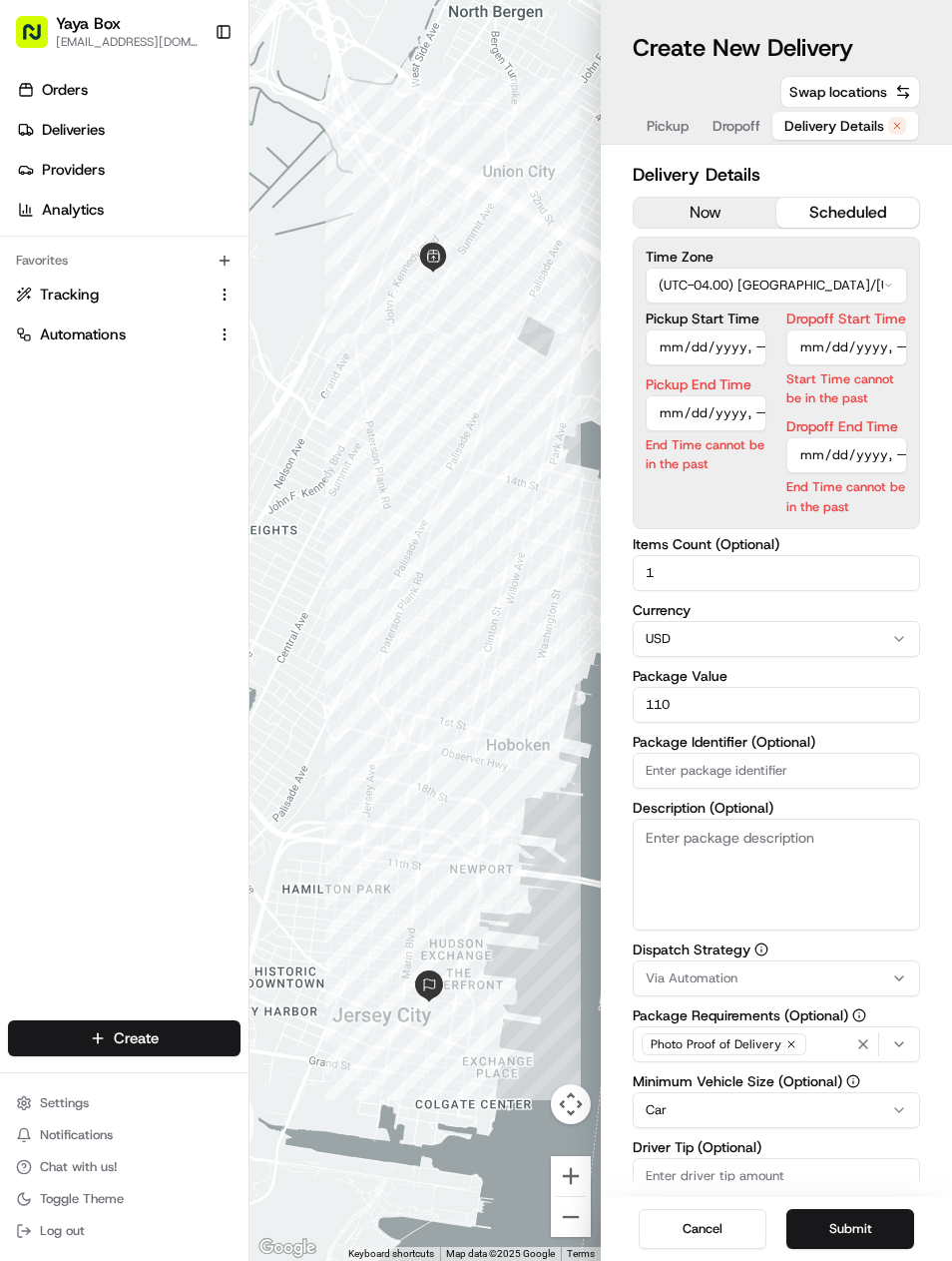 scroll, scrollTop: 0, scrollLeft: 0, axis: both 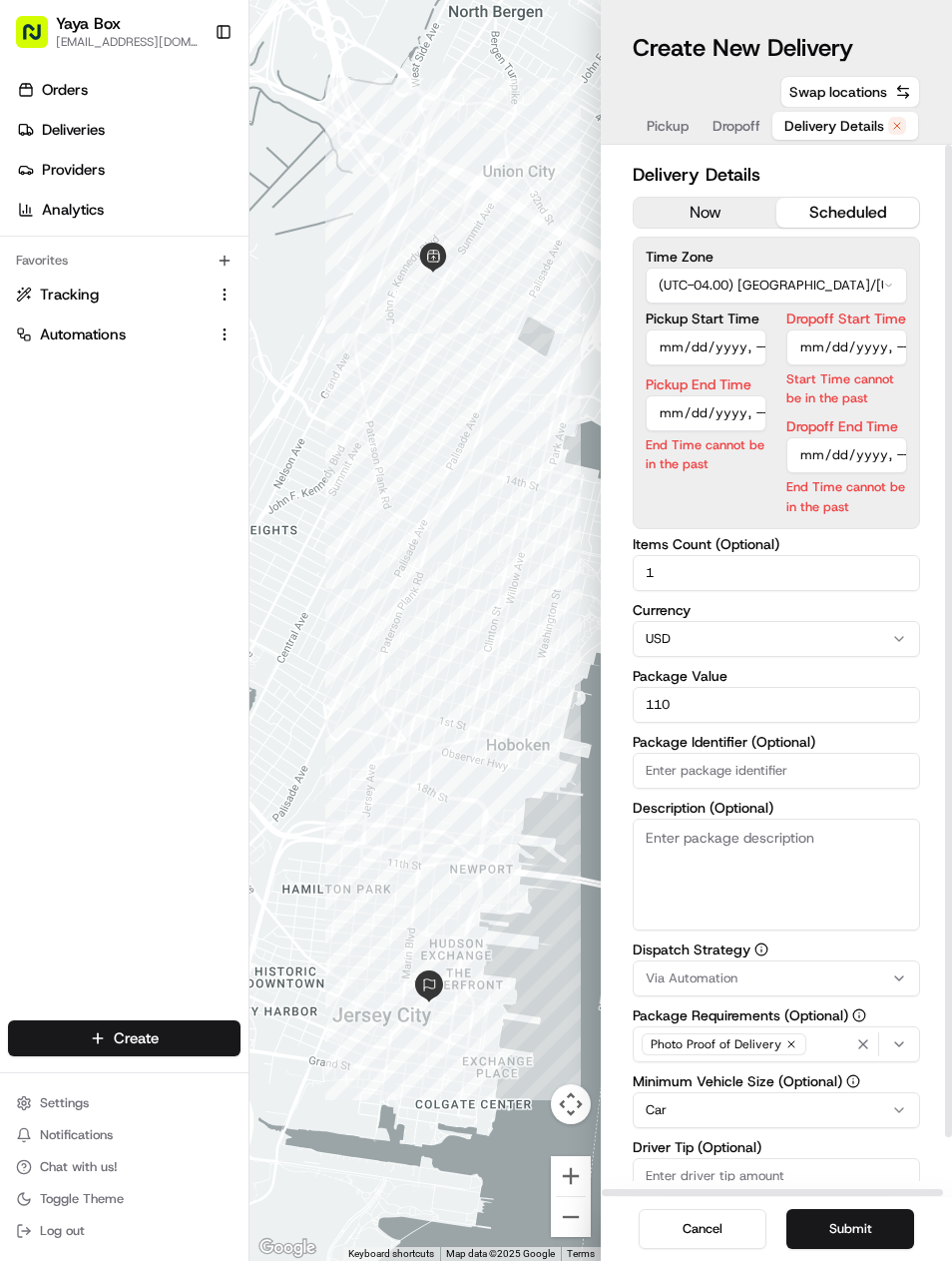click on "Pickup Start Time Pickup End Time End Time cannot be in the past" at bounding box center (706, 413) 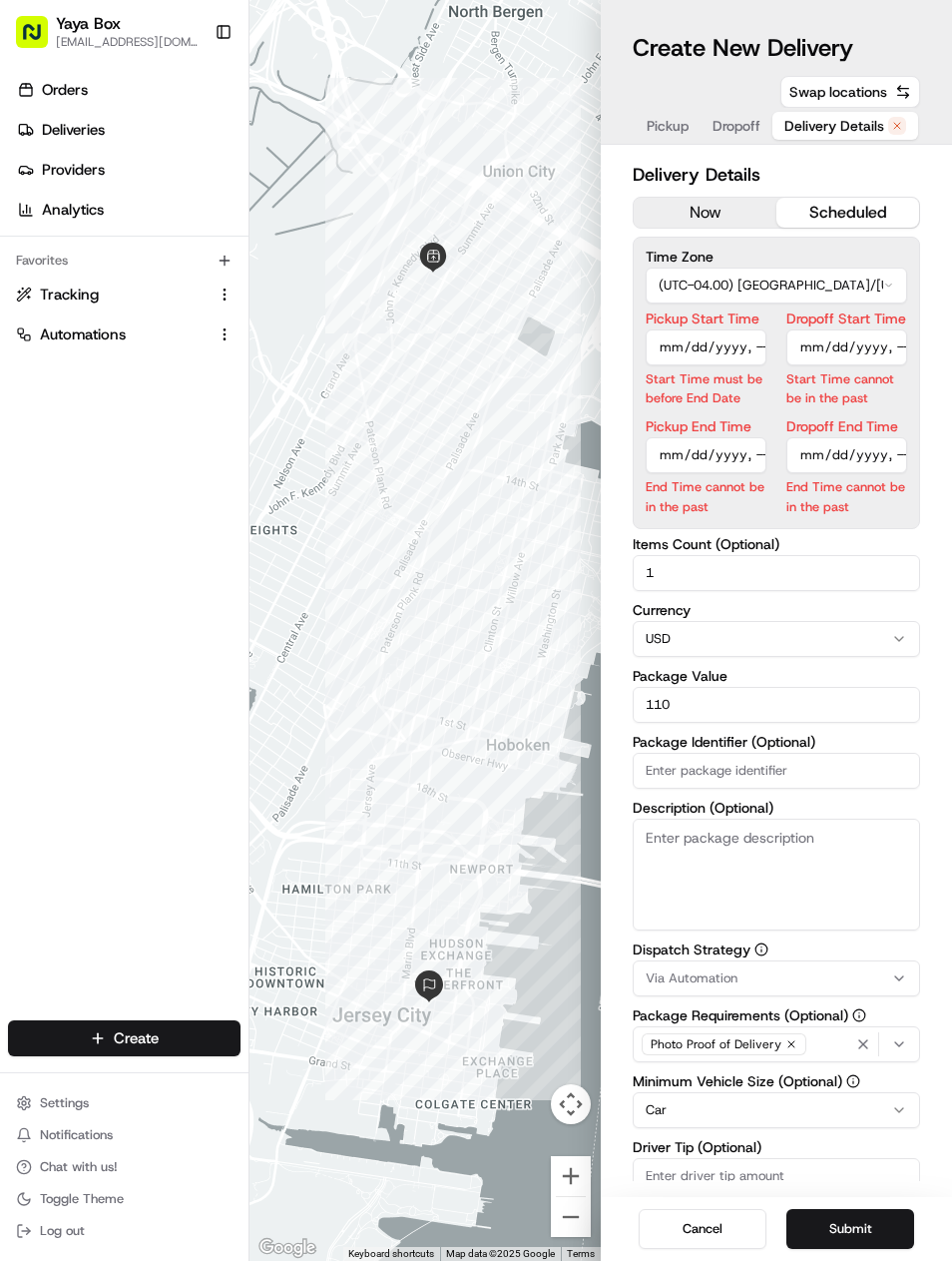 type on "[DATE]T16:40" 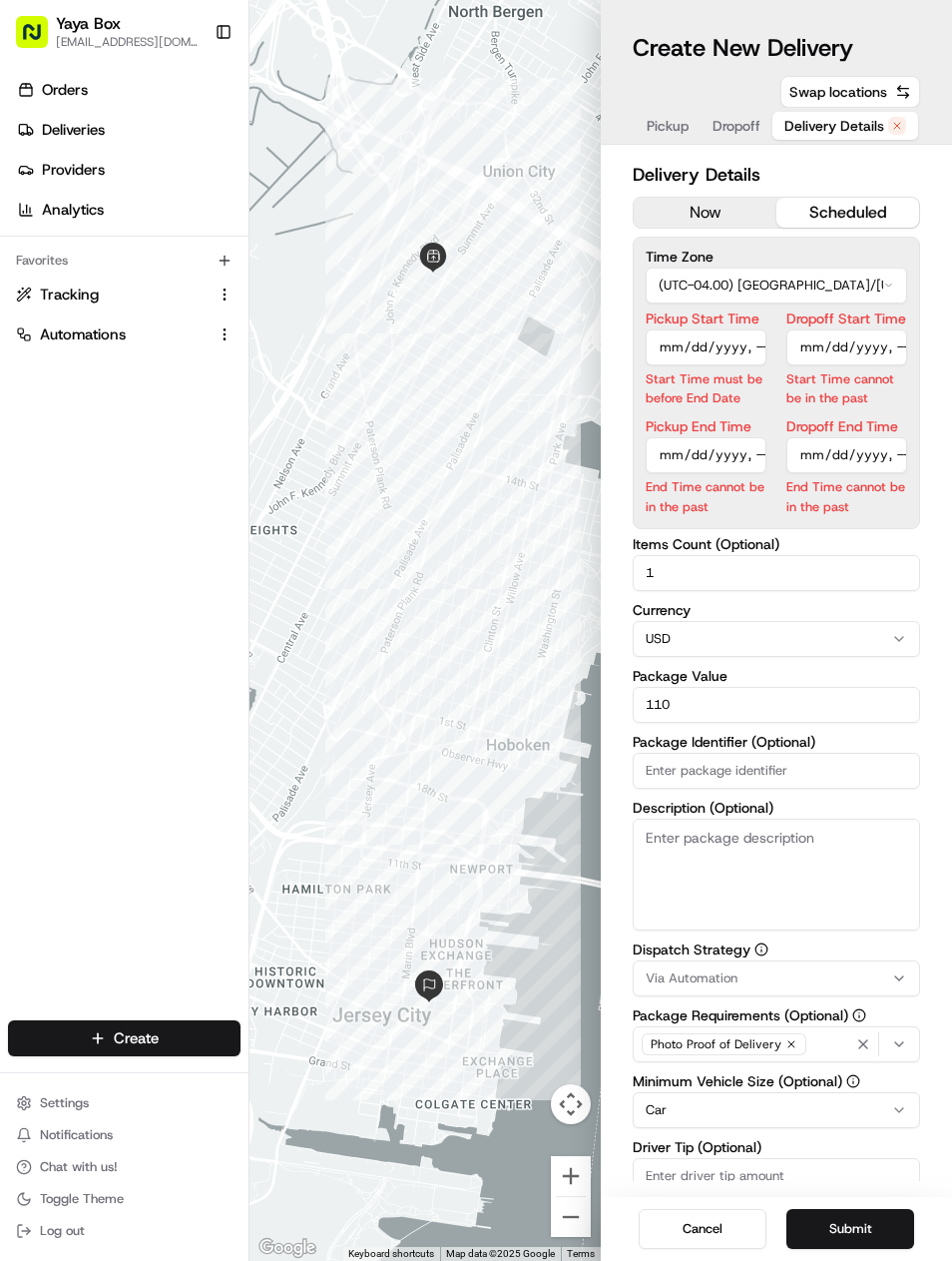 click on "Dropoff Start Time" at bounding box center [846, 347] 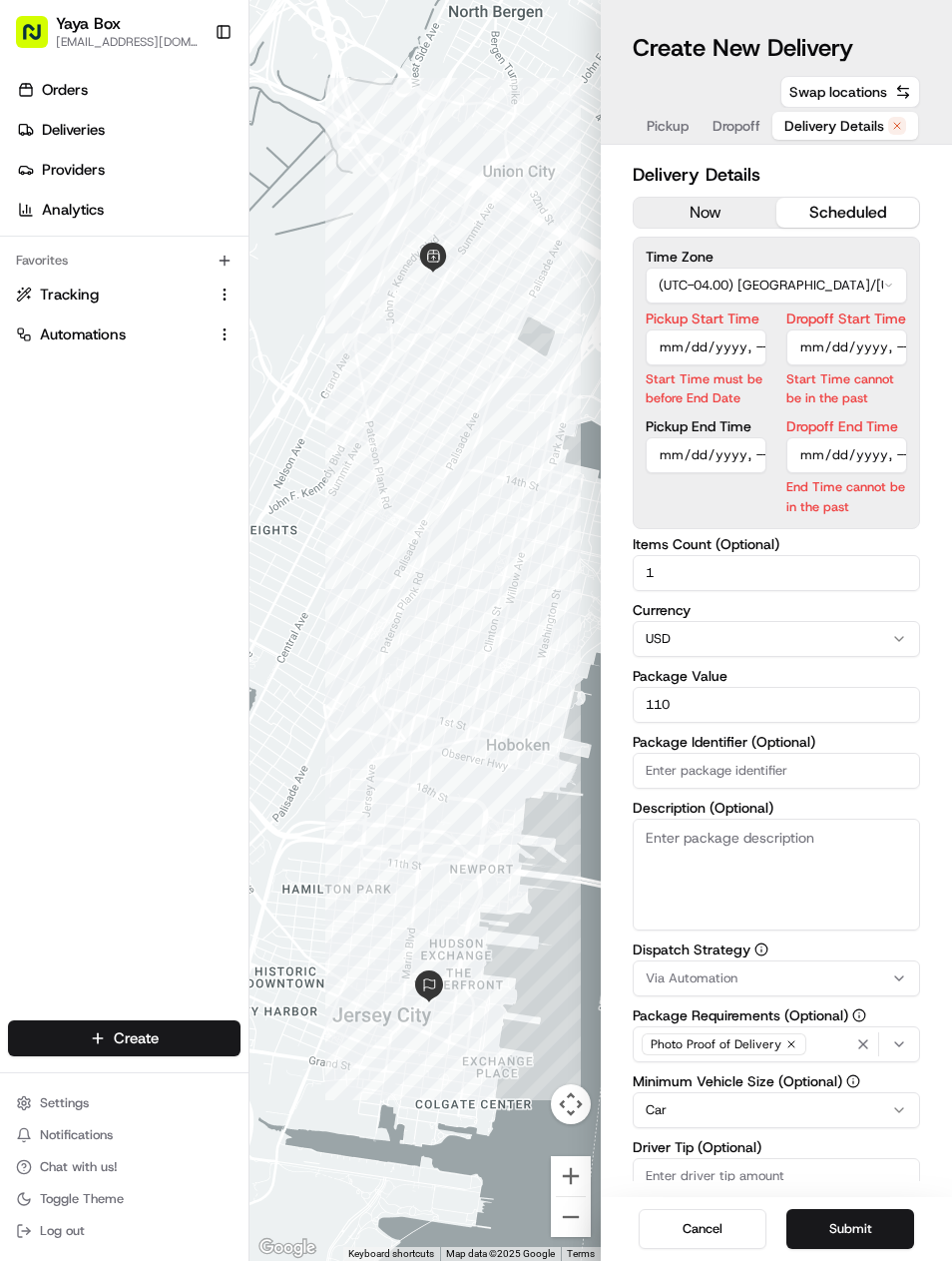 type on "2025-07-17T16:54" 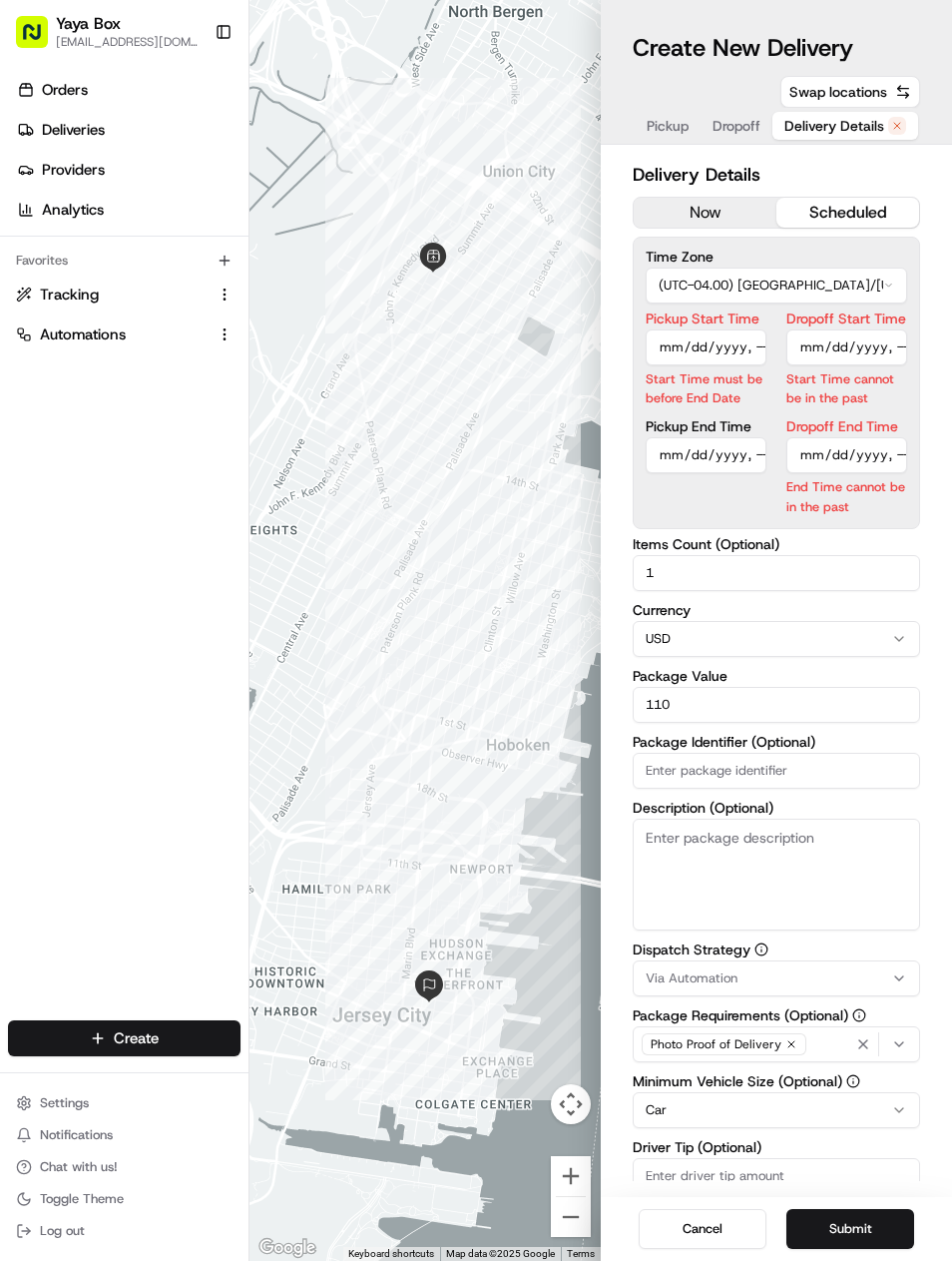 click on "Dropoff End Time" at bounding box center (846, 455) 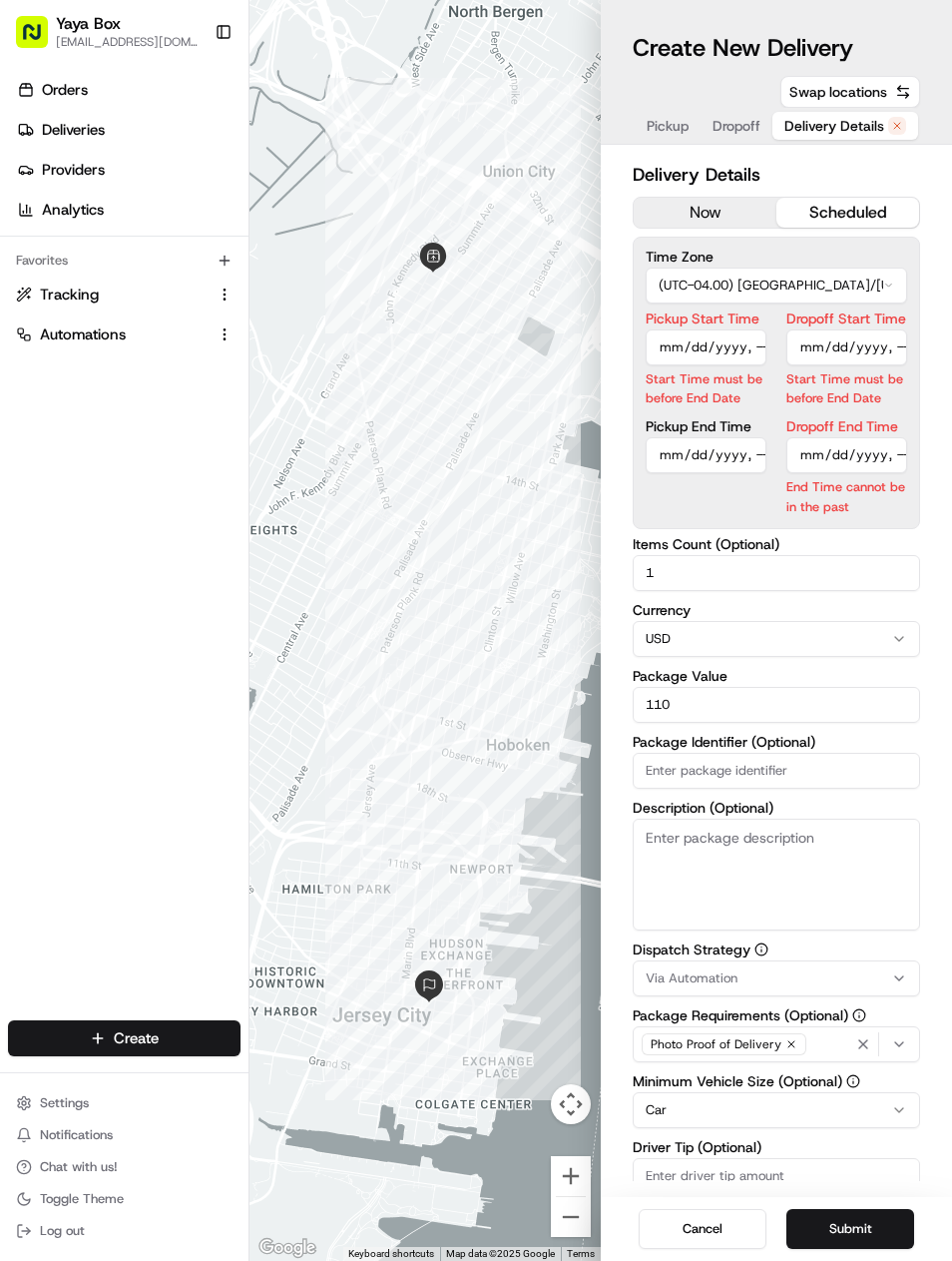 type on "2025-07-17T17:04" 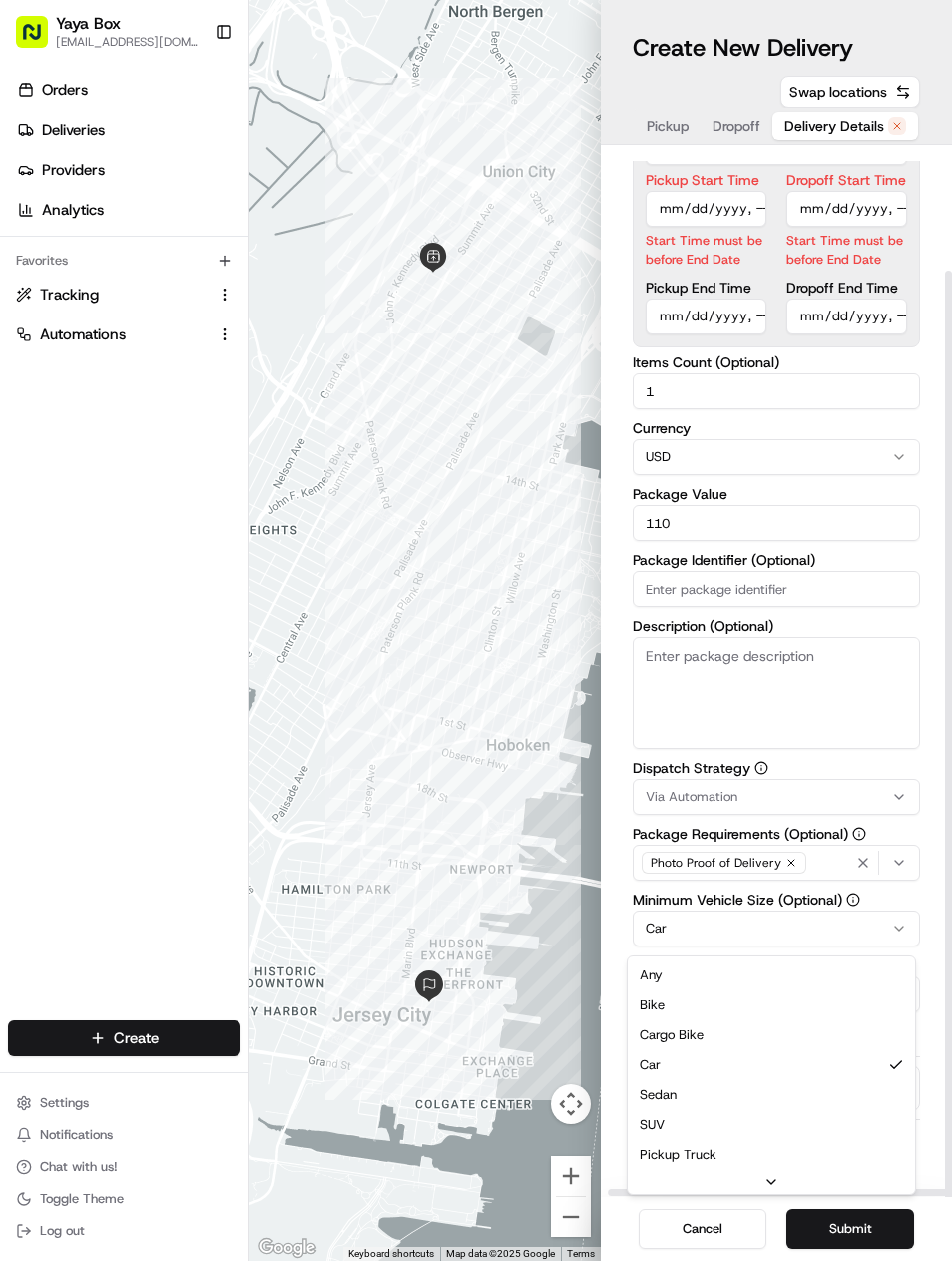 scroll, scrollTop: 138, scrollLeft: 6, axis: both 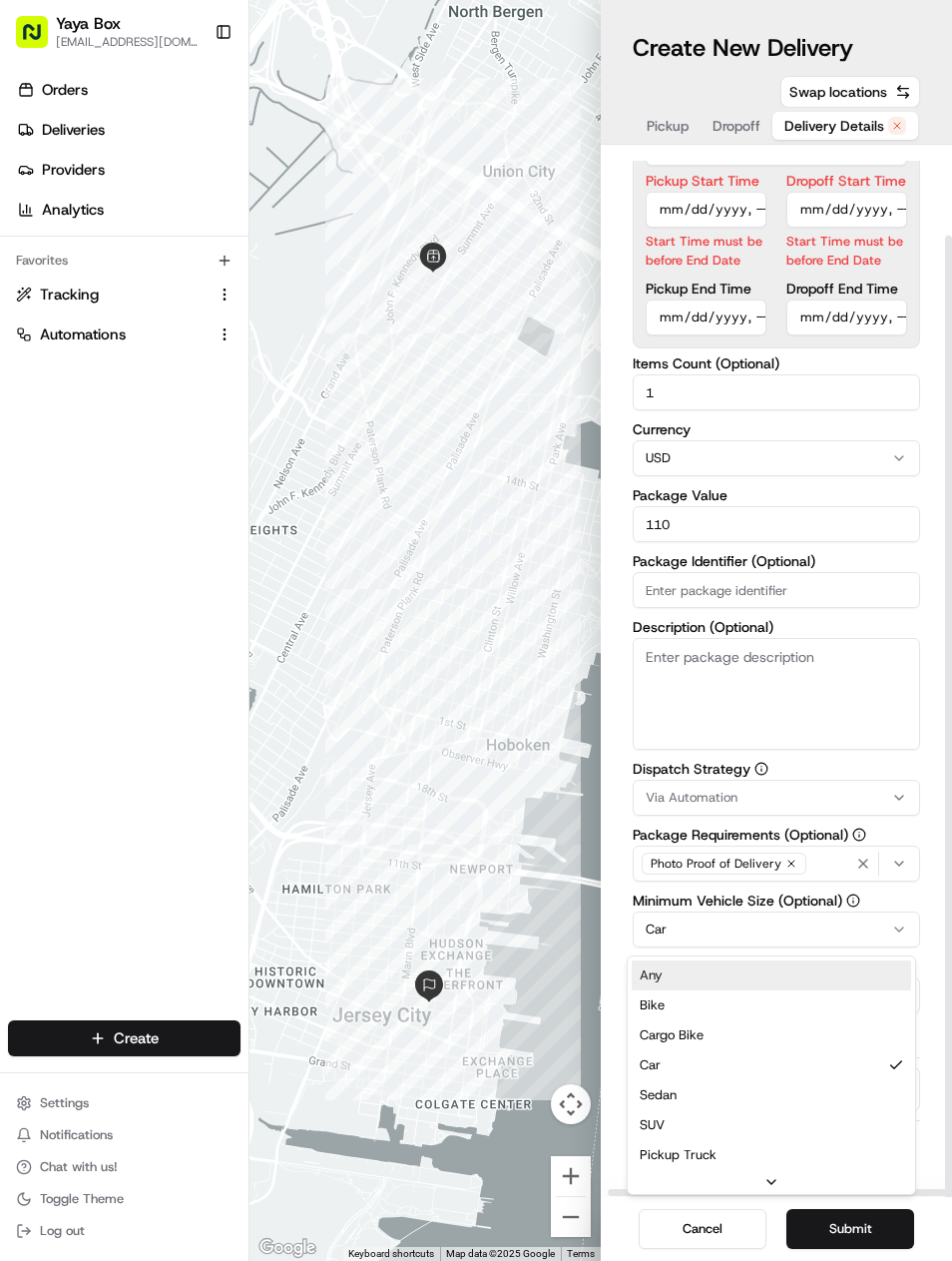 click on "Any" at bounding box center (771, 975) 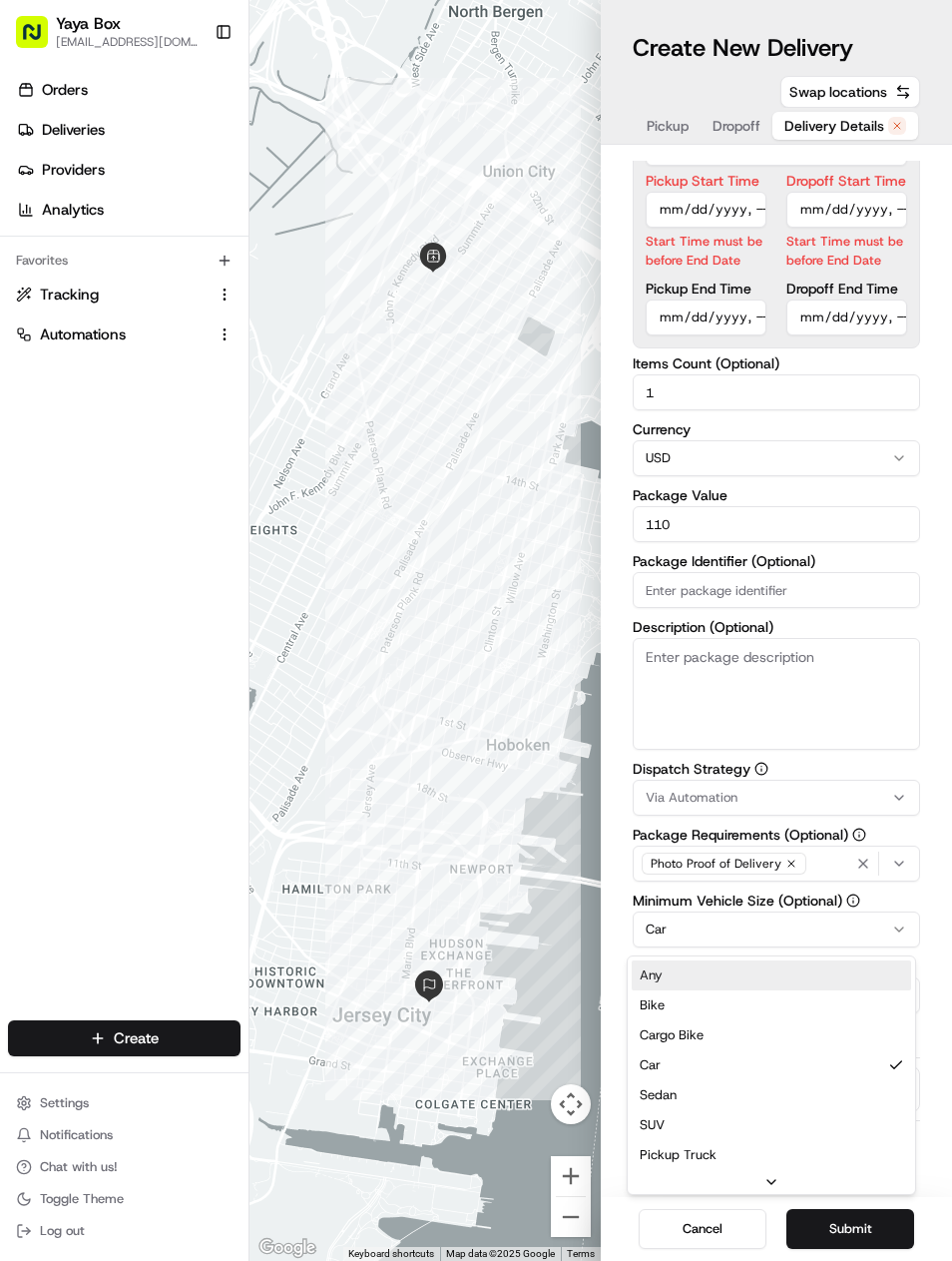scroll, scrollTop: 96, scrollLeft: 6, axis: both 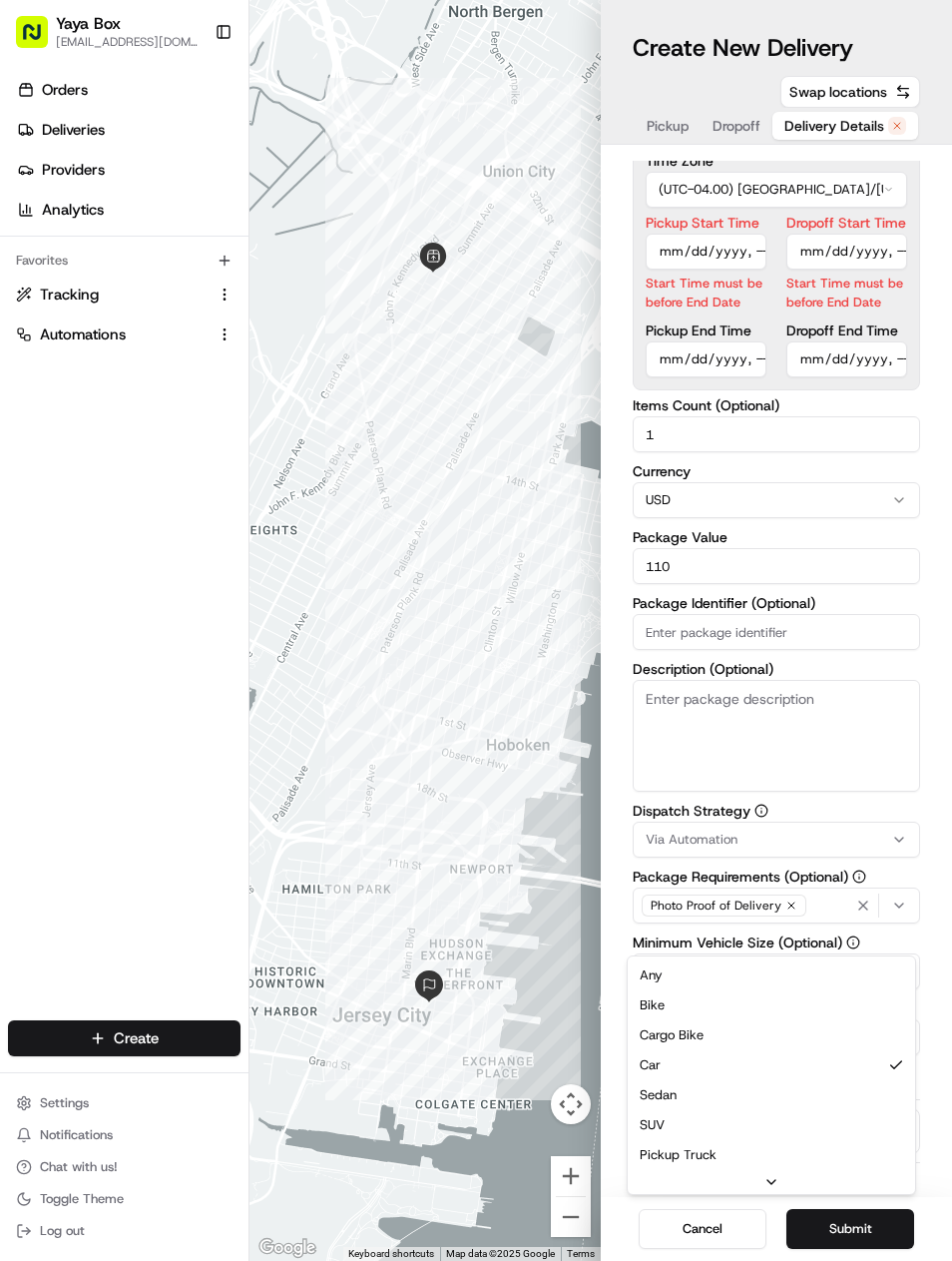 click on "Yaya Box yayaliciousjc@gmail.com Toggle Sidebar Orders Deliveries Providers Analytics Favorites Tracking Automations Main Menu Members & Organization Organization Users Roles Preferences Customization Tracking Orchestration Automations Dispatch Strategy Locations Pickup Locations Dropoff Locations Billing Billing Refund Requests Integrations Notification Triggers Webhooks API Keys Request Logs Create Settings Notifications Chat with us! Toggle Theme Log out To navigate the map with touch gestures double-tap and hold your finger on the map, then drag the map. ← Move left → Move right ↑ Move up ↓ Move down + Zoom in - Zoom out Home Jump left by 75% End Jump right by 75% Page Up Jump up by 75% Page Down Jump down by 75% Keyboard shortcuts Map Data Map data ©2025 Google Map data ©2025 Google 500 m  Click to toggle between metric and imperial units Terms Report a map error Create New Delivery Pickup Dropoff Delivery Details Swap locations Delivery Details now scheduled Time Zone 1 USD $" at bounding box center [476, 630] 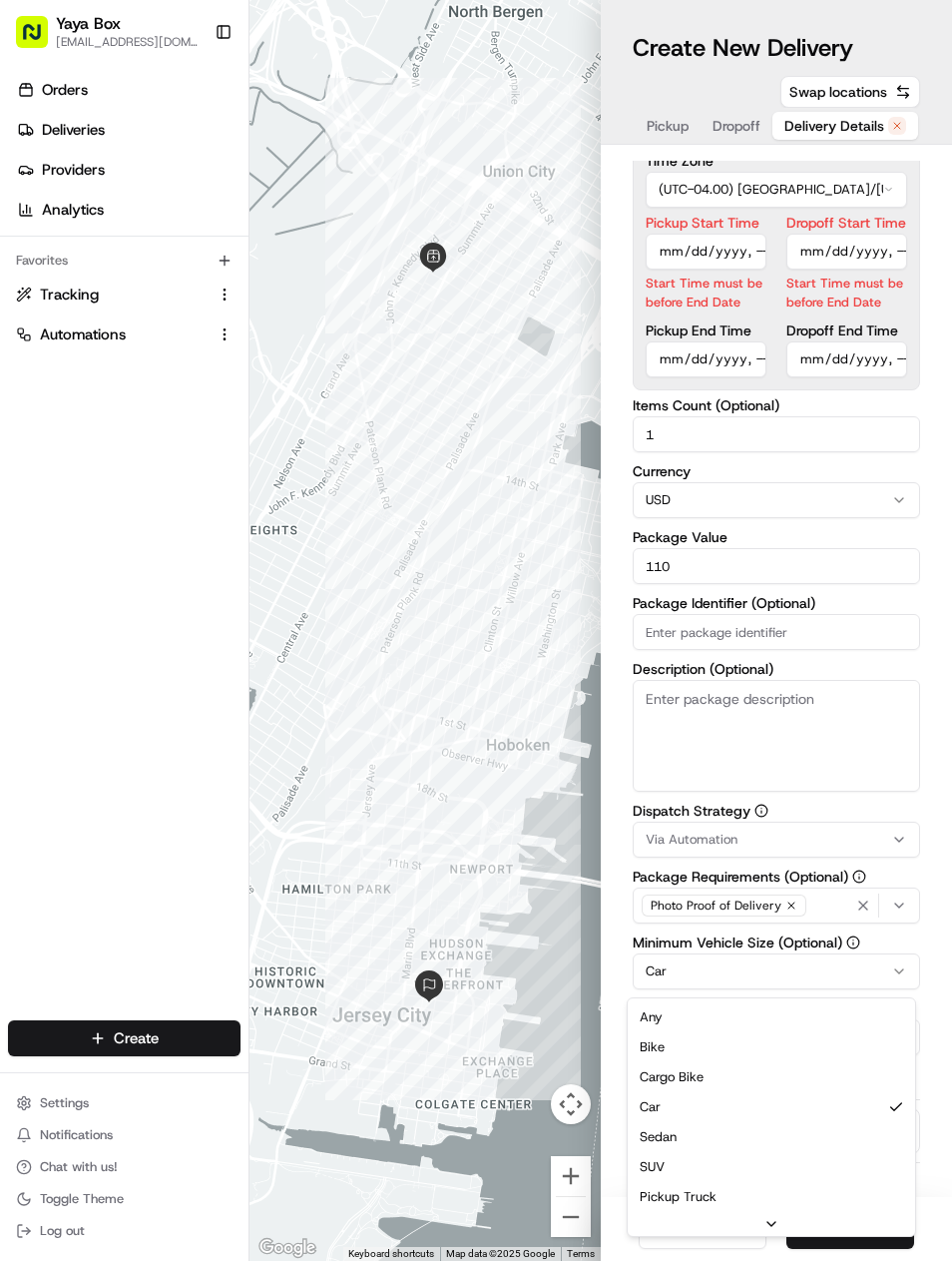 click on "Any Bike Cargo Bike Car Sedan SUV Pickup Truck Van Truck" at bounding box center [771, 1105] 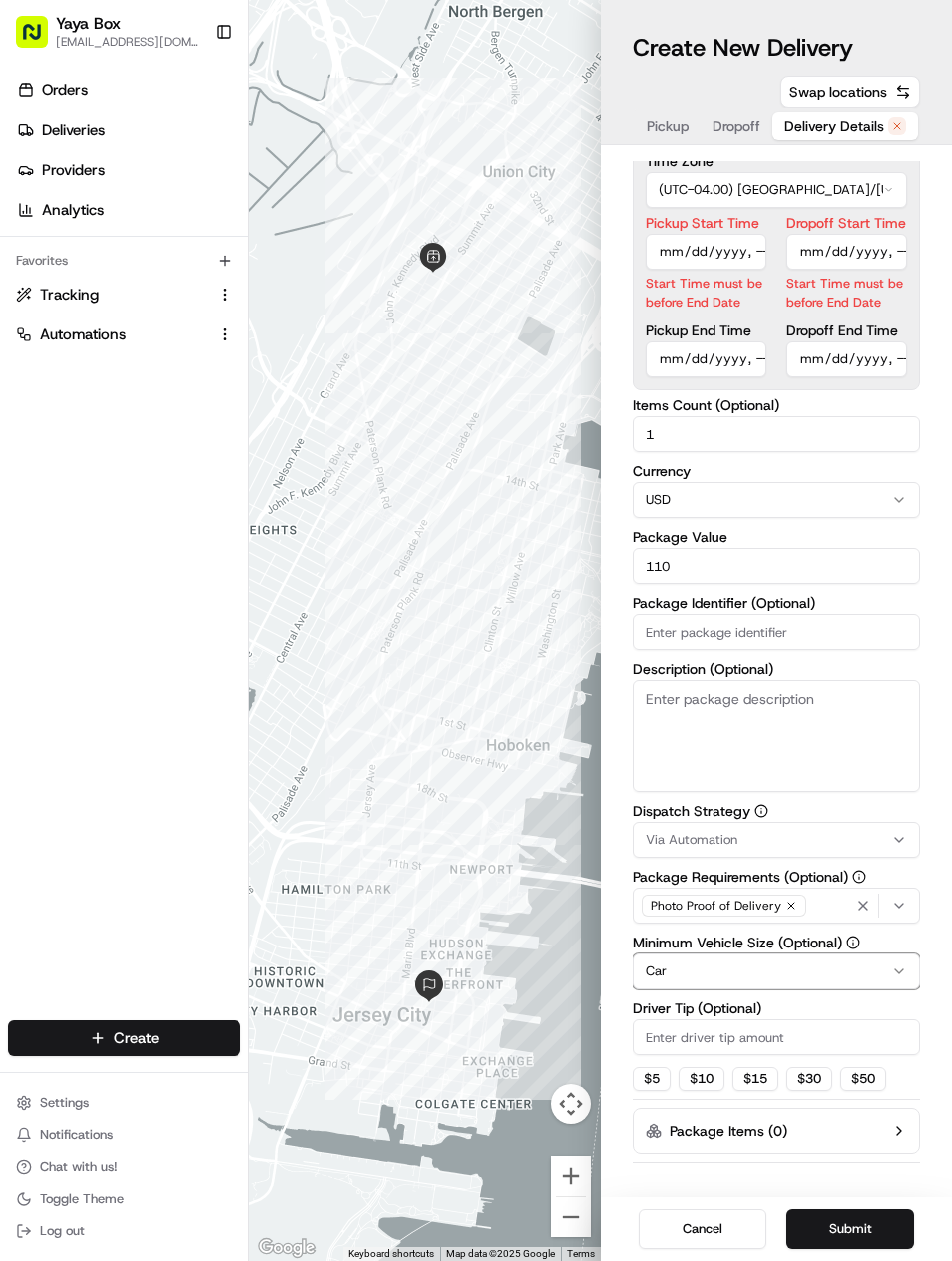scroll, scrollTop: 48, scrollLeft: 0, axis: vertical 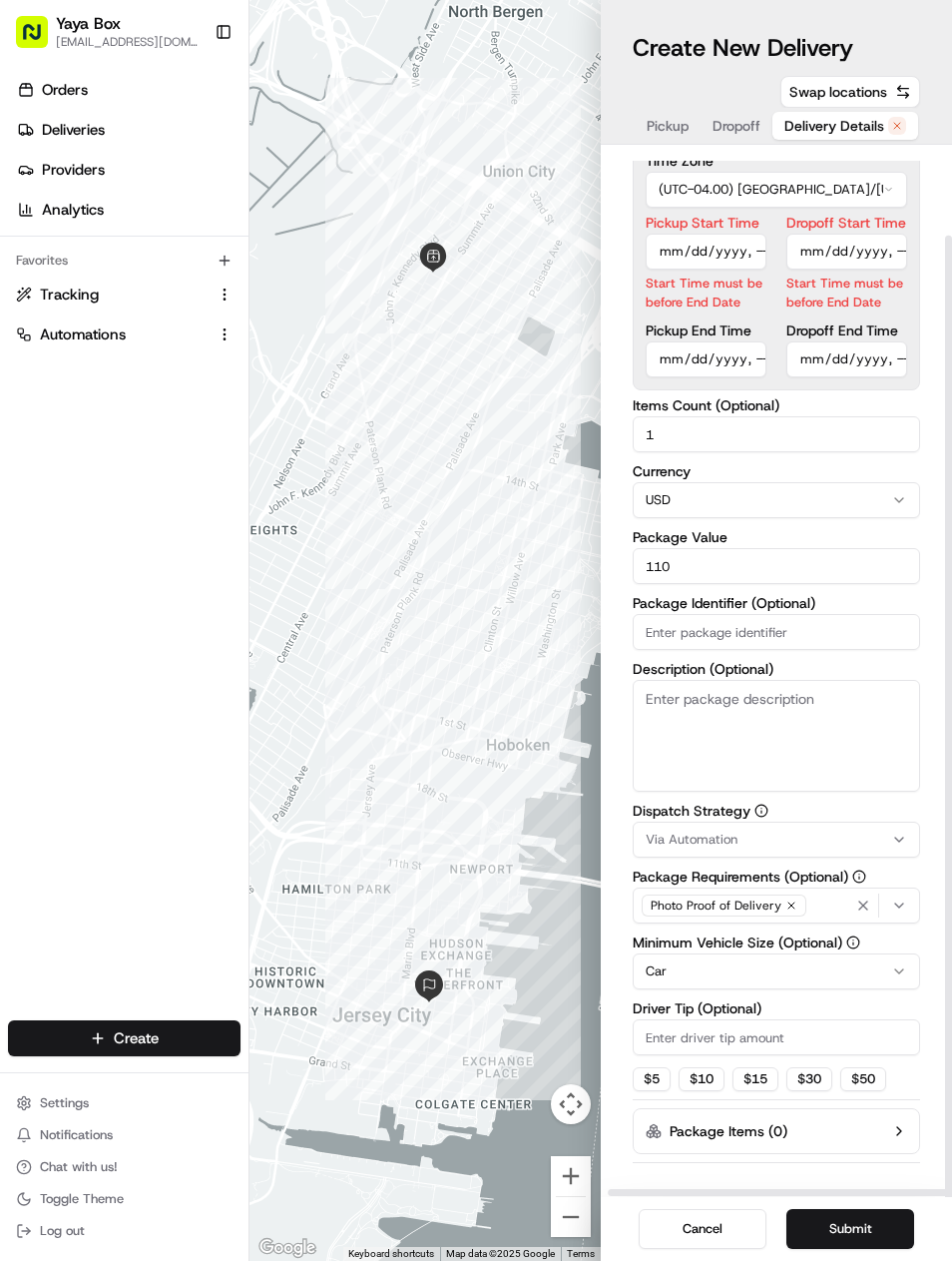 click on "Yaya Box yayaliciousjc@gmail.com Toggle Sidebar Orders Deliveries Providers Analytics Favorites Tracking Automations Main Menu Members & Organization Organization Users Roles Preferences Customization Tracking Orchestration Automations Dispatch Strategy Locations Pickup Locations Dropoff Locations Billing Billing Refund Requests Integrations Notification Triggers Webhooks API Keys Request Logs Create Settings Notifications Chat with us! Toggle Theme Log out To navigate the map with touch gestures double-tap and hold your finger on the map, then drag the map. ← Move left → Move right ↑ Move up ↓ Move down + Zoom in - Zoom out Home Jump left by 75% End Jump right by 75% Page Up Jump up by 75% Page Down Jump down by 75% Keyboard shortcuts Map Data Map data ©2025 Google Map data ©2025 Google 500 m  Click to toggle between metric and imperial units Terms Report a map error Create New Delivery Pickup Dropoff Delivery Details Swap locations Delivery Details now scheduled Time Zone 1 USD $" at bounding box center (476, 630) 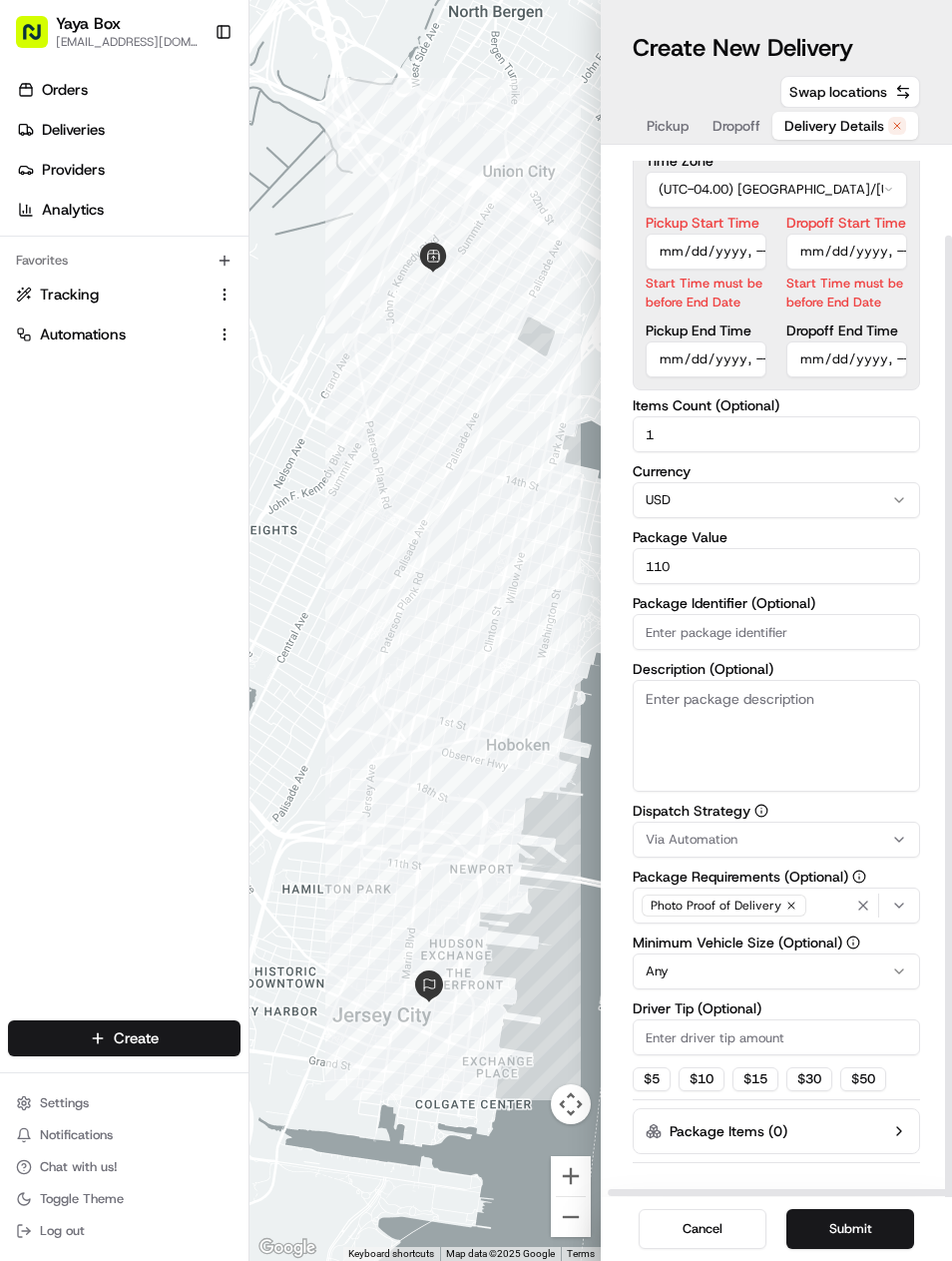 click on "Cancel Submit" at bounding box center [776, 1229] 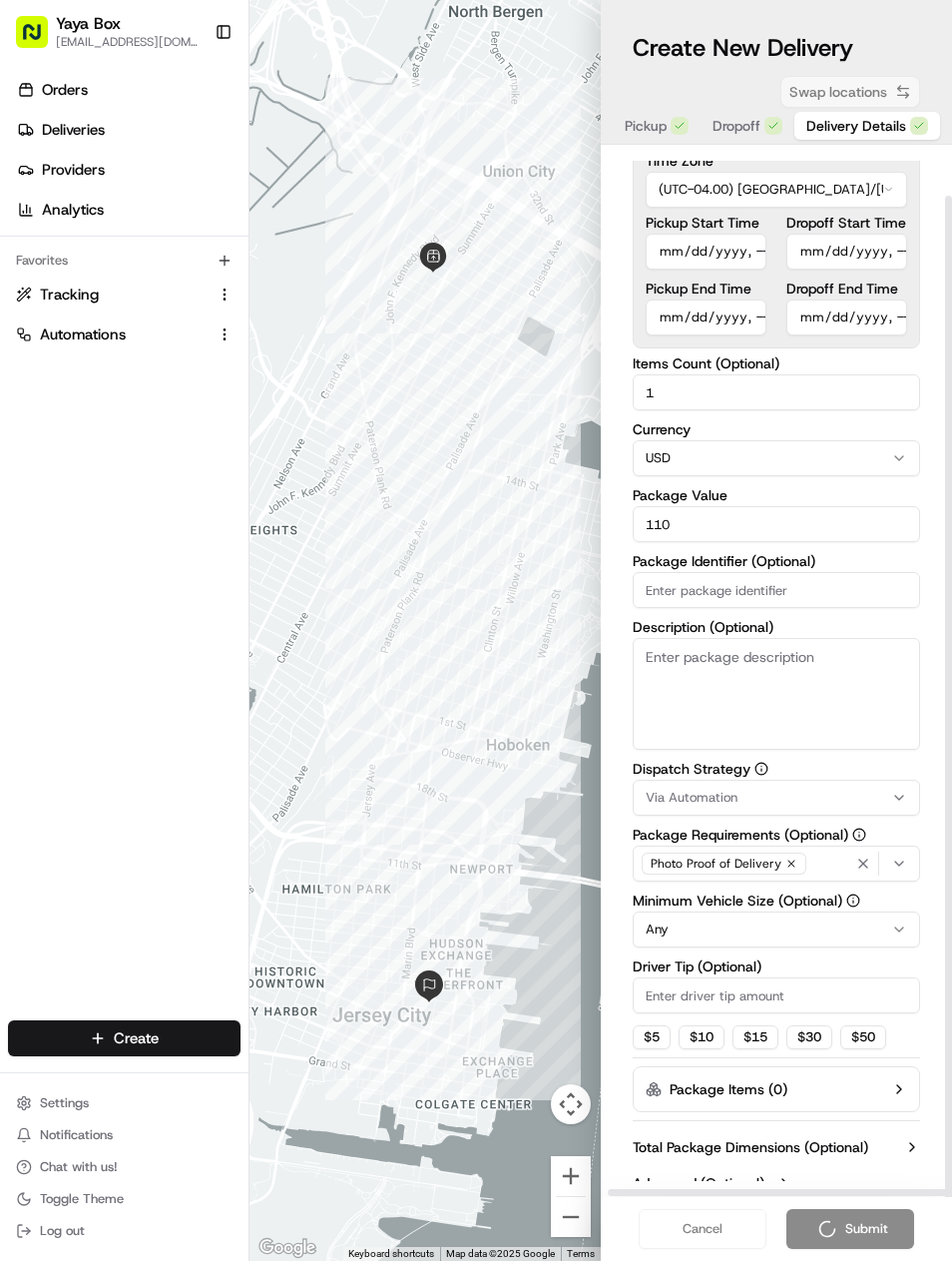 scroll, scrollTop: 66, scrollLeft: 0, axis: vertical 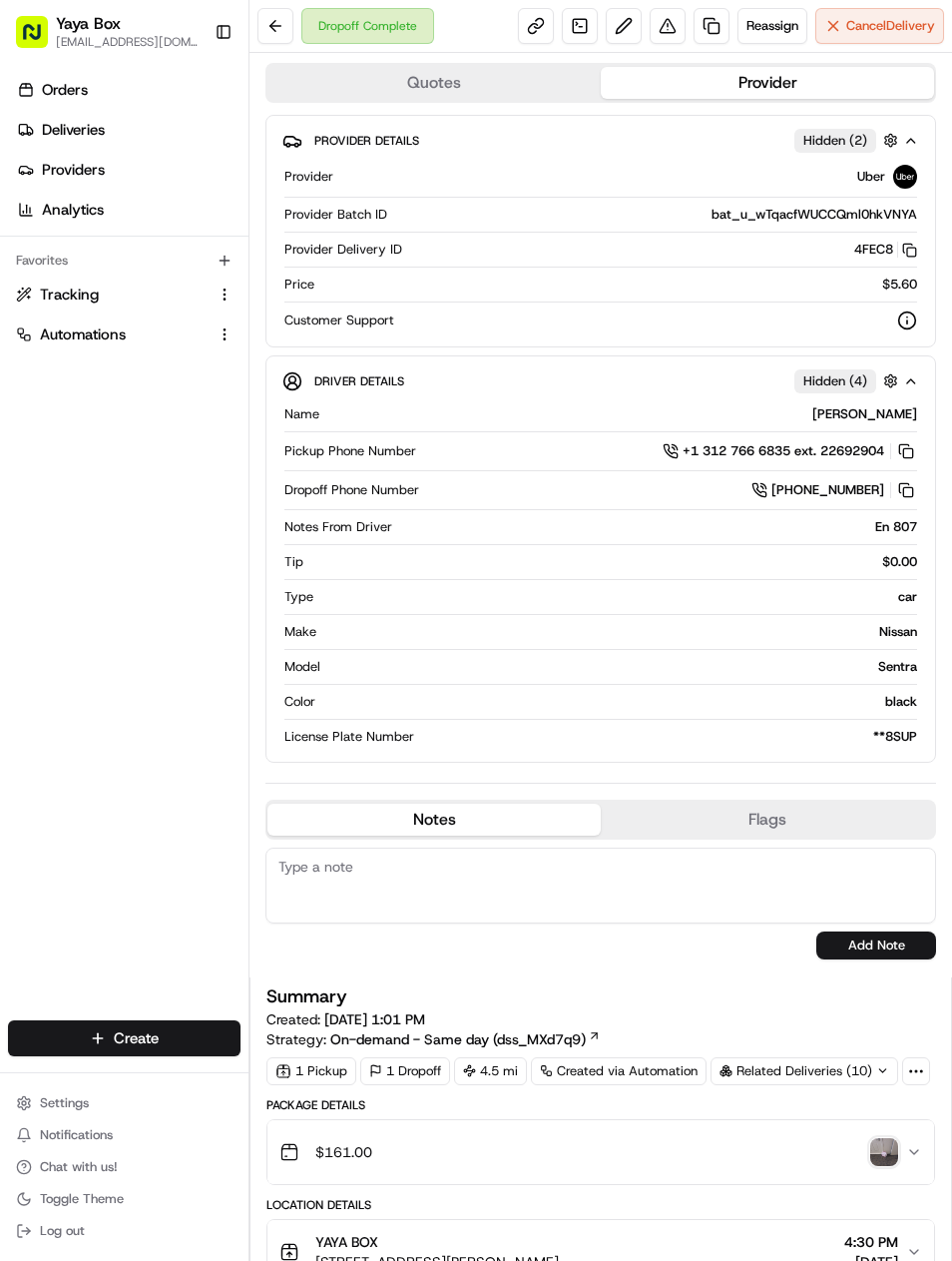click at bounding box center [712, 26] 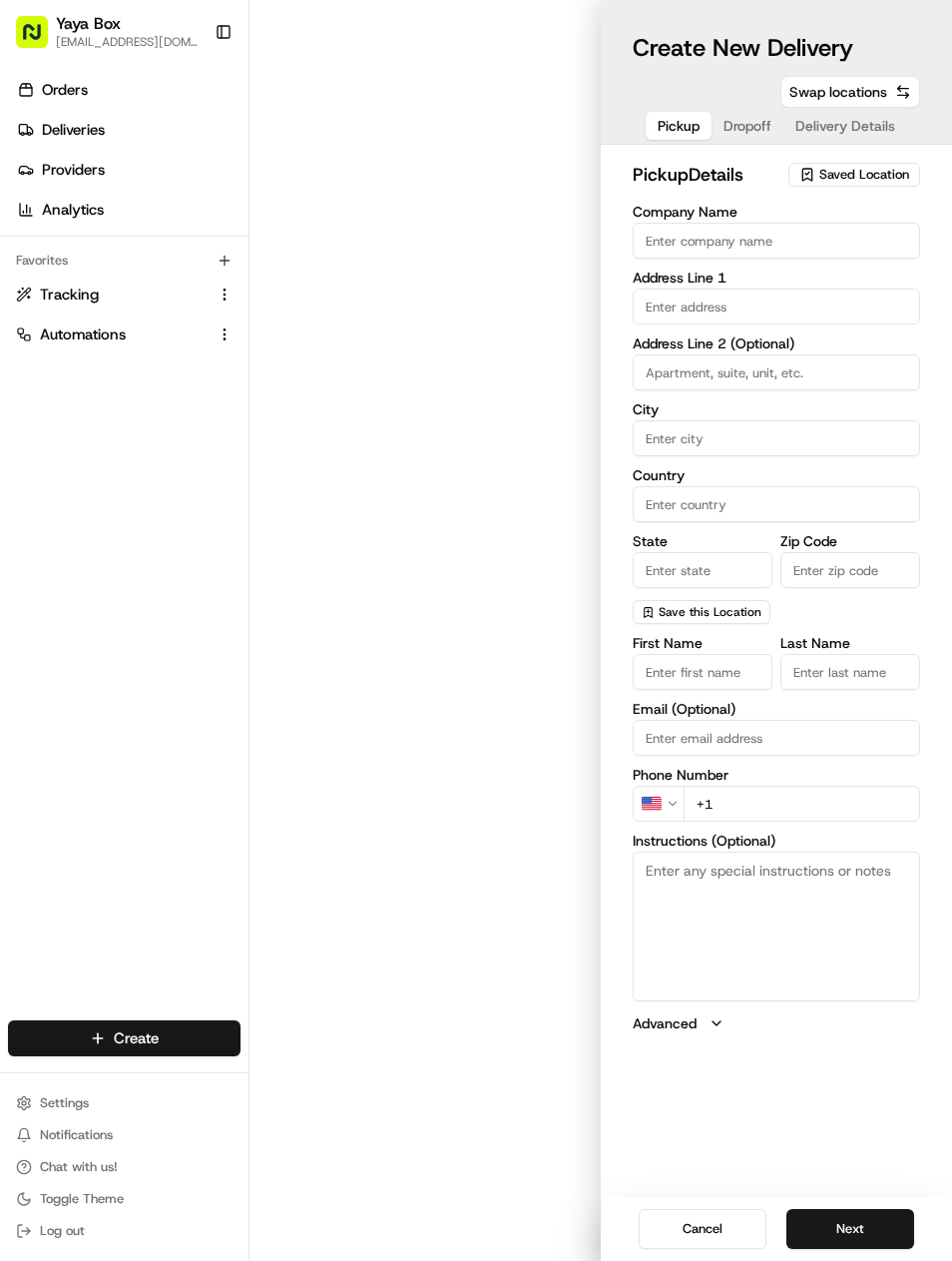 type on "YAYA BOX" 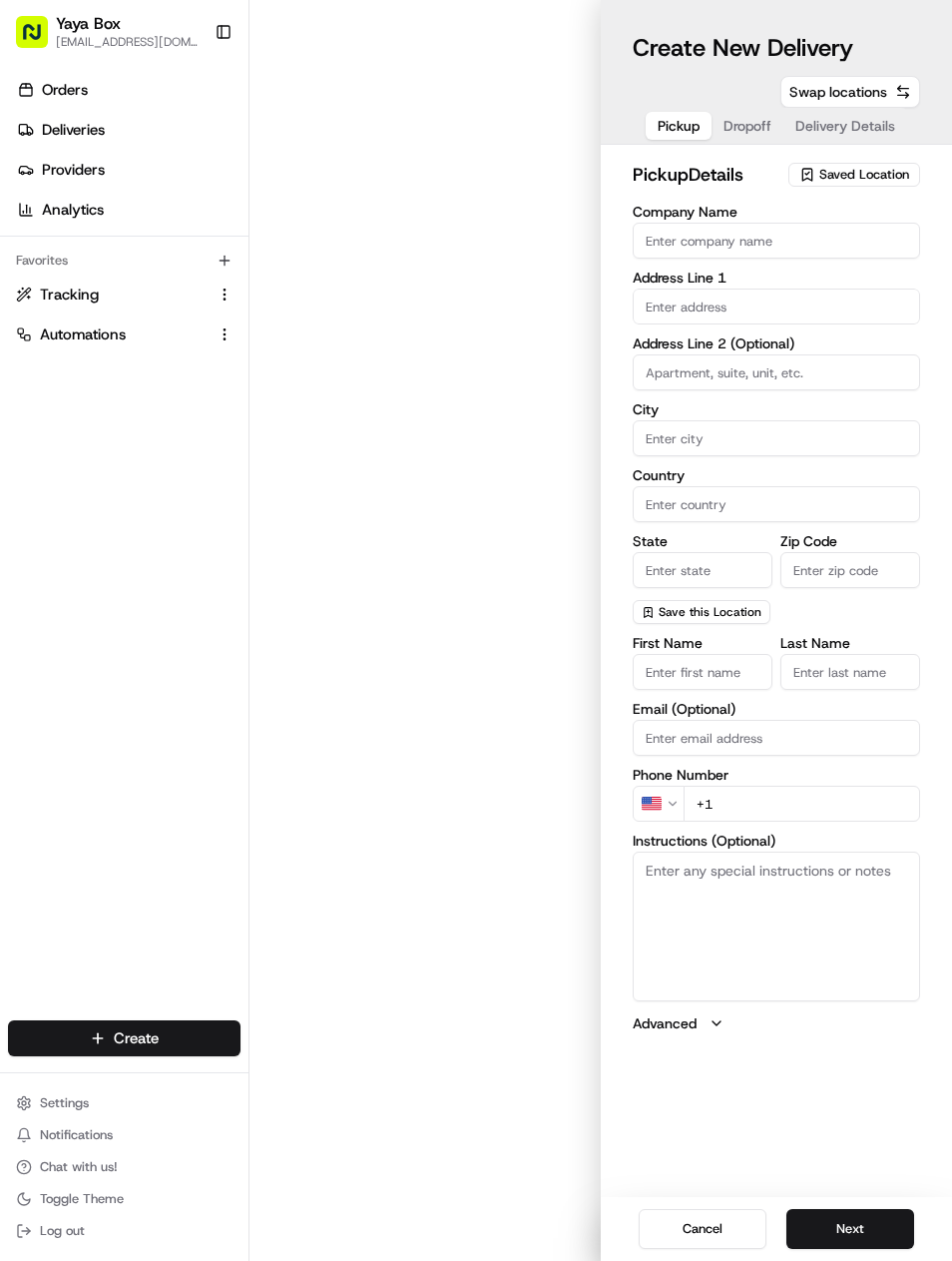 type on "[STREET_ADDRESS][PERSON_NAME]" 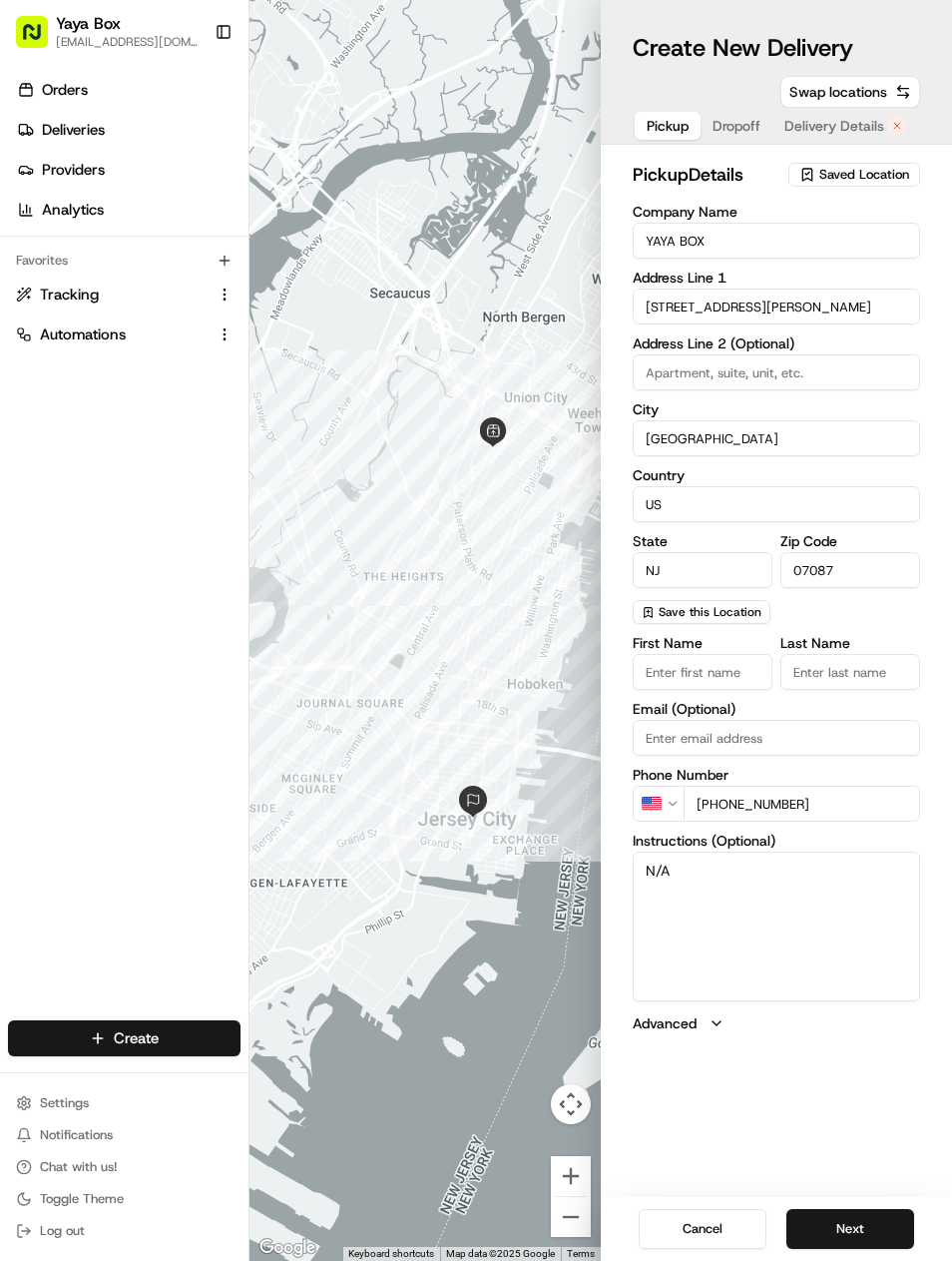 click on "Create New Delivery Pickup Dropoff Delivery Details Swap locations pickup  Details Saved Location Company Name YAYA BOX Address Line 1 2100 Kerrigan Ave Address Line 2 (Optional) City Union City Country US State NJ Zip Code 07087 Save this Location First Name Last Name Email (Optional) Phone Number US +1 917 216 4865 Instructions (Optional) N/A Advanced Cancel Next" at bounding box center (776, 630) 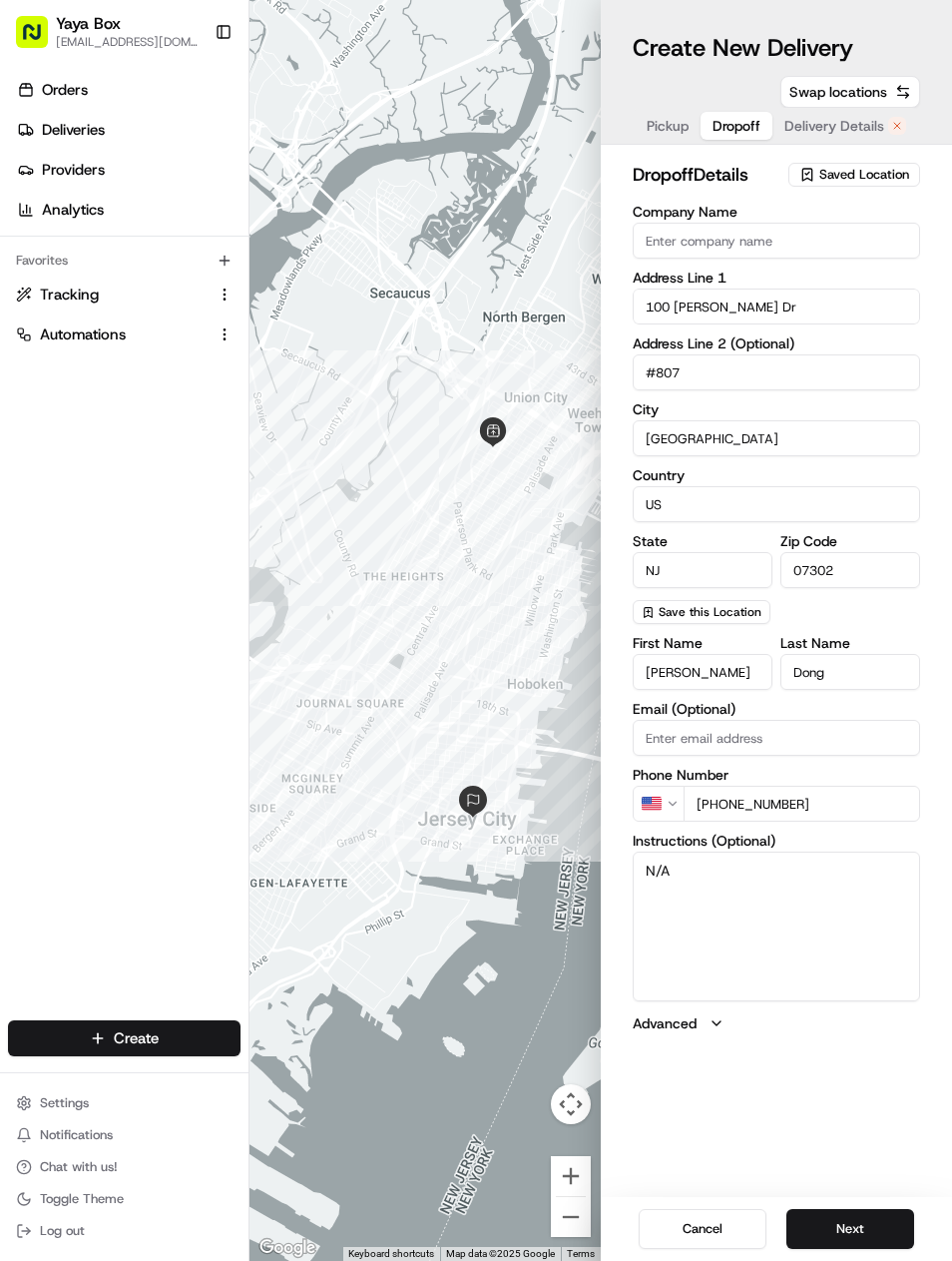 click on "Next" at bounding box center [850, 1229] 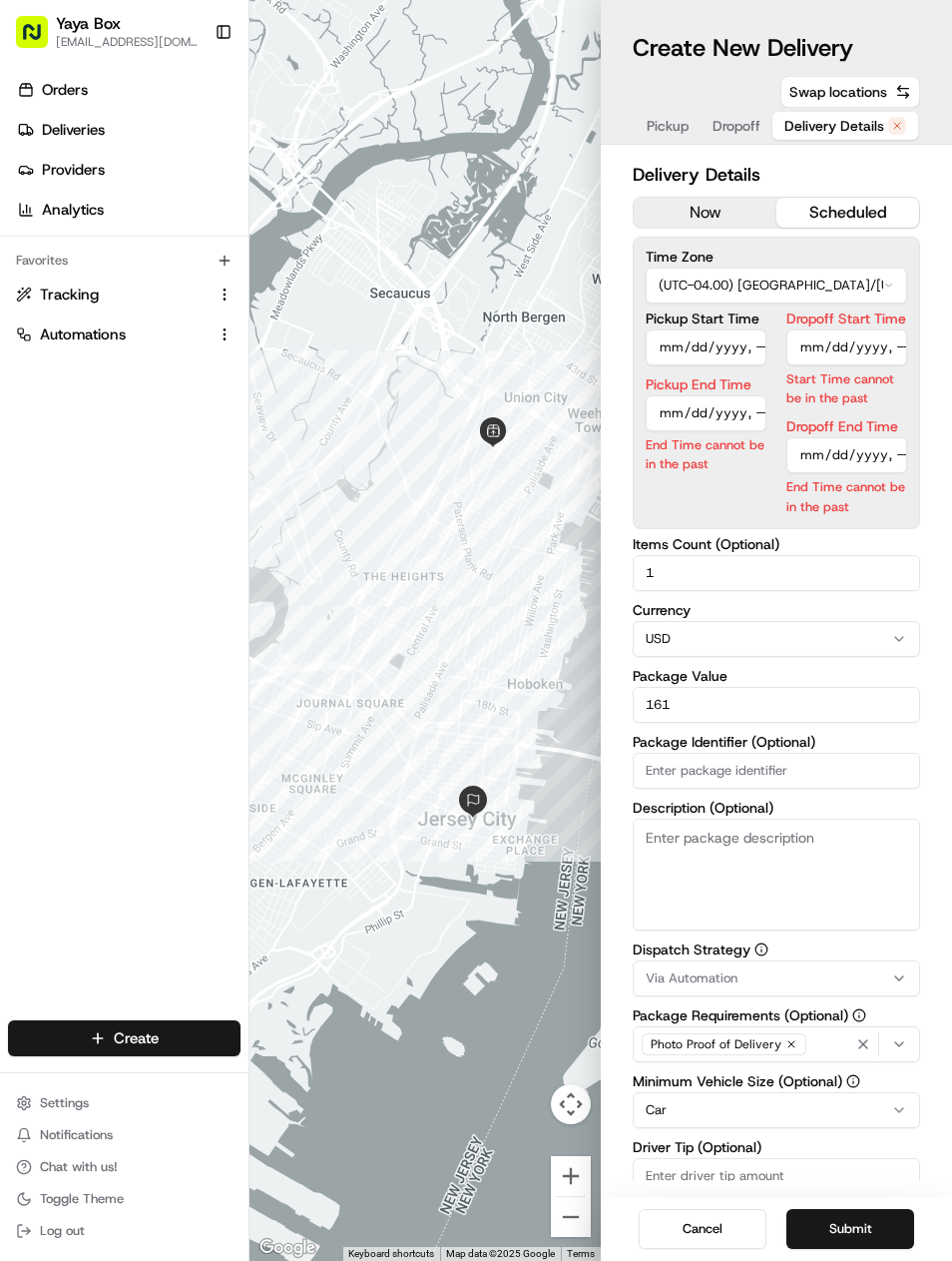 click on "Pickup Start Time" at bounding box center [706, 347] 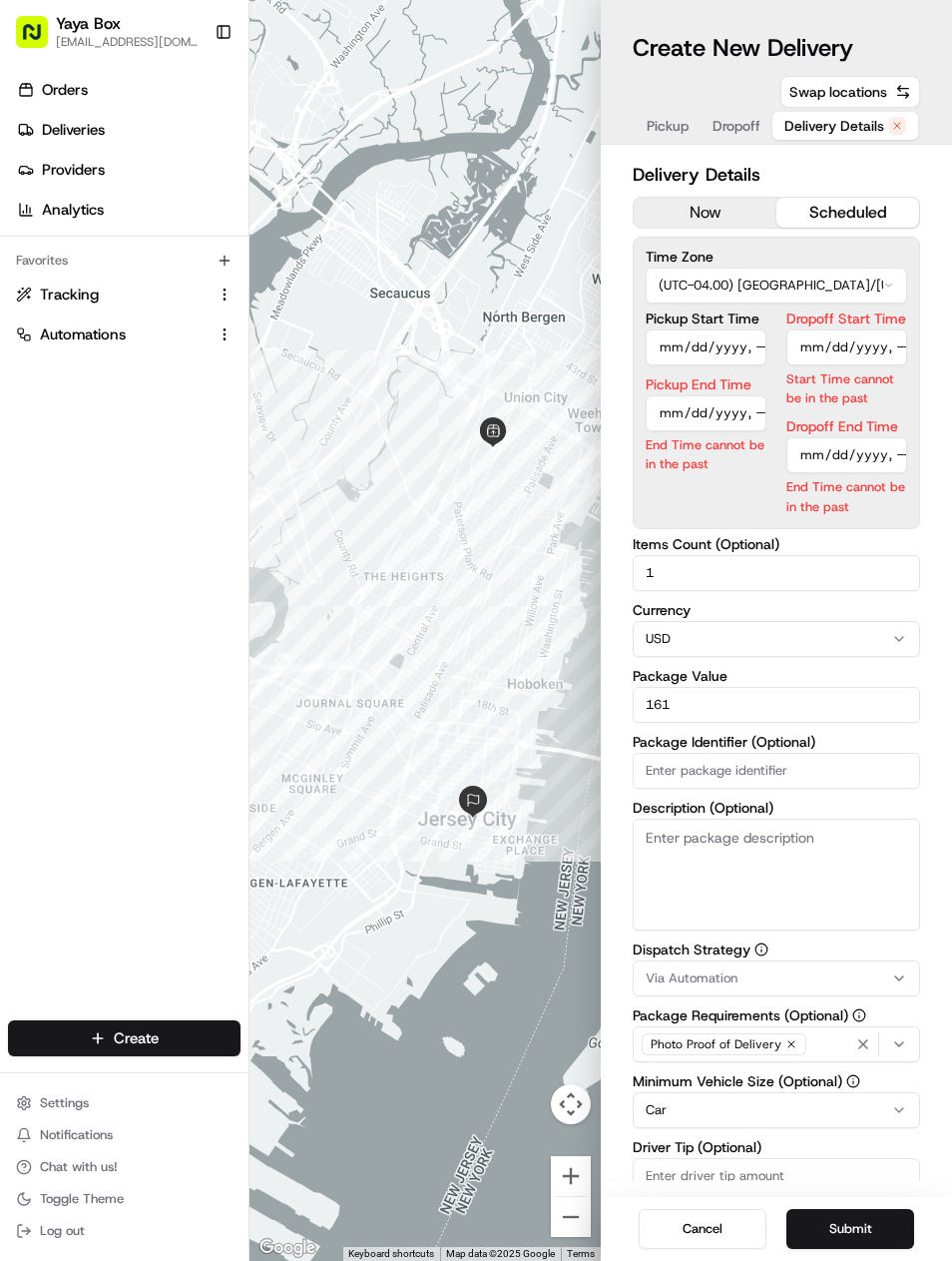type on "[DATE]T16:20" 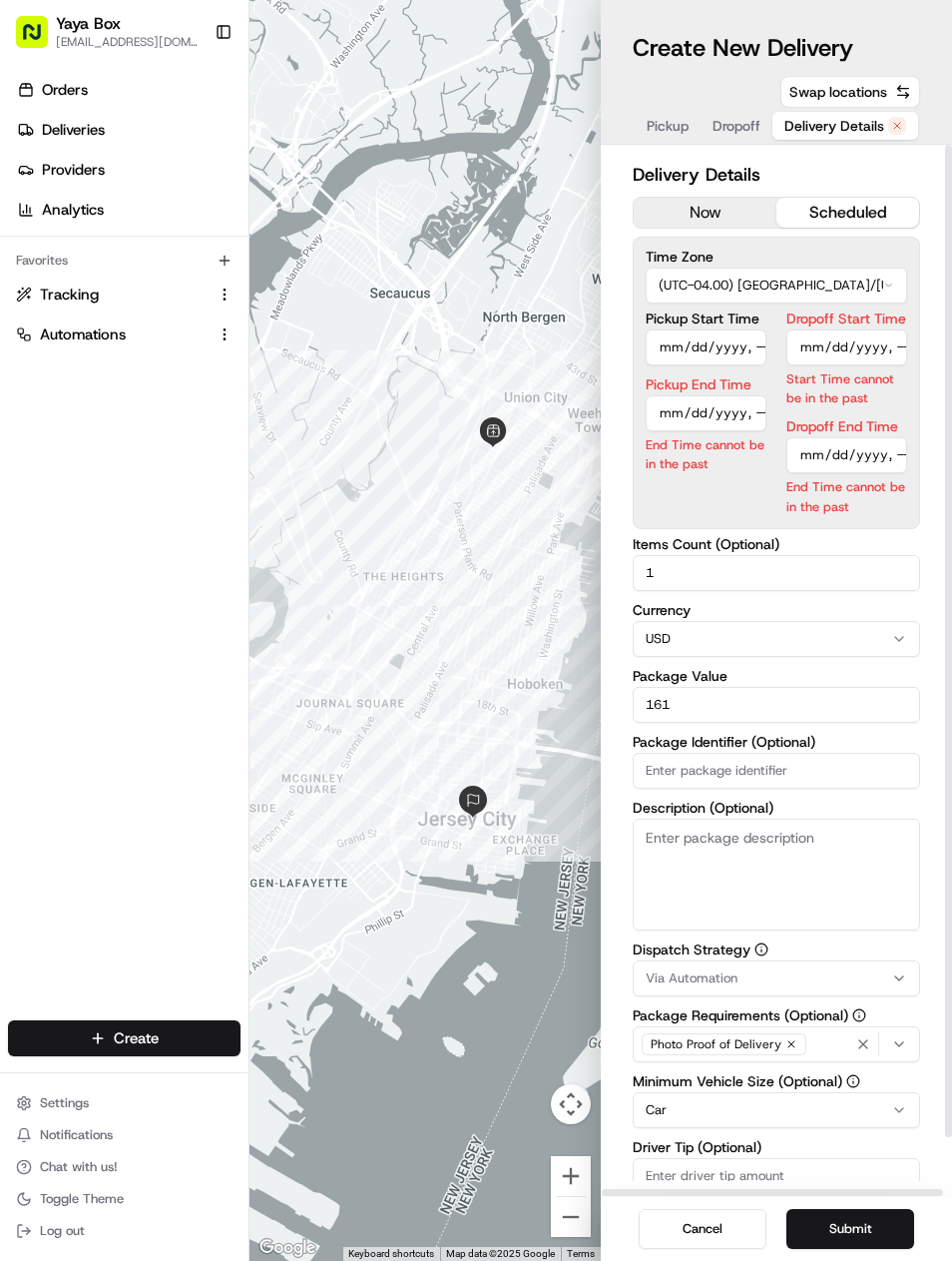 click on "Pickup End Time End Time cannot be in the past" at bounding box center [706, 425] 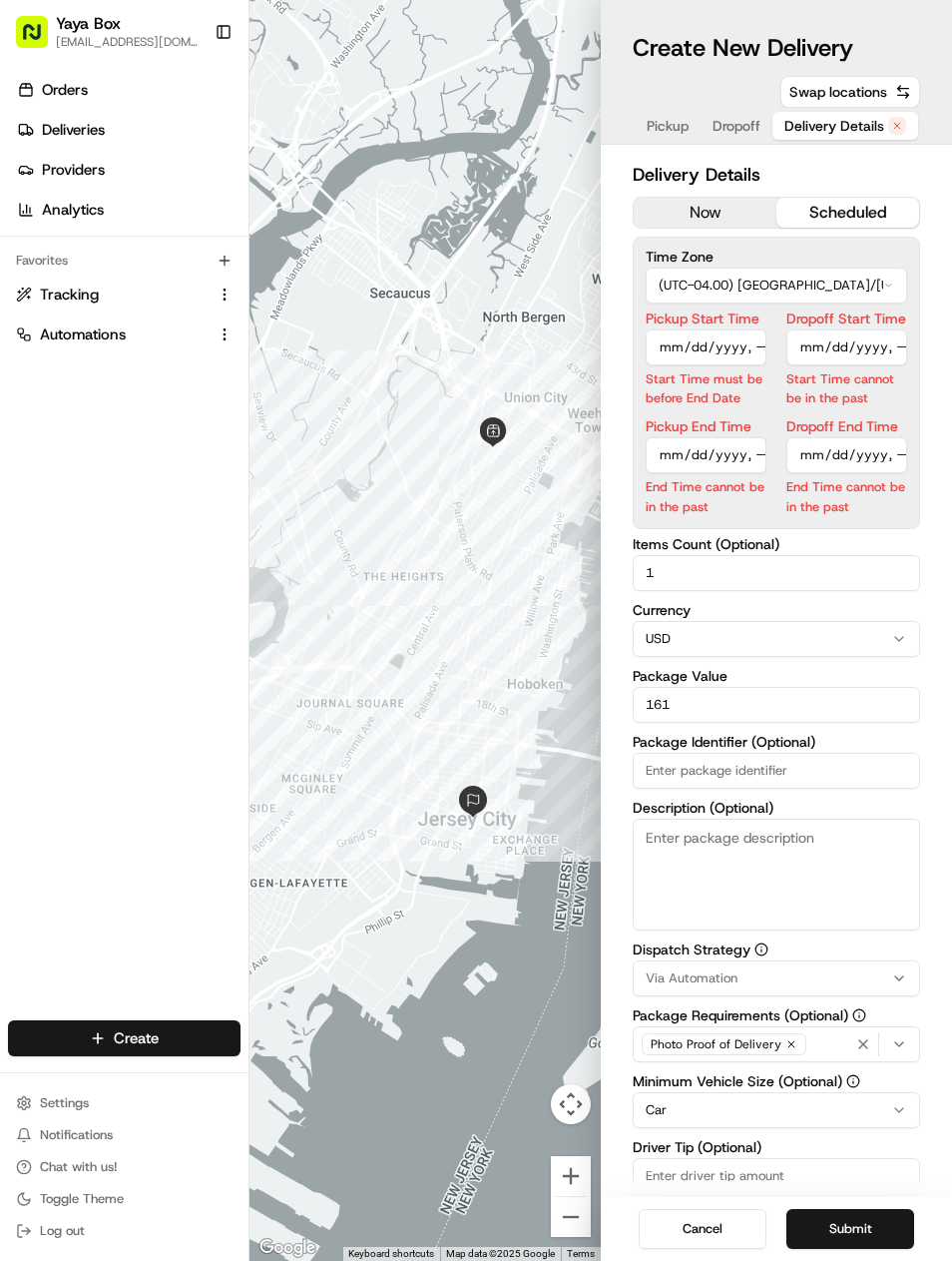 type on "[DATE]T16:40" 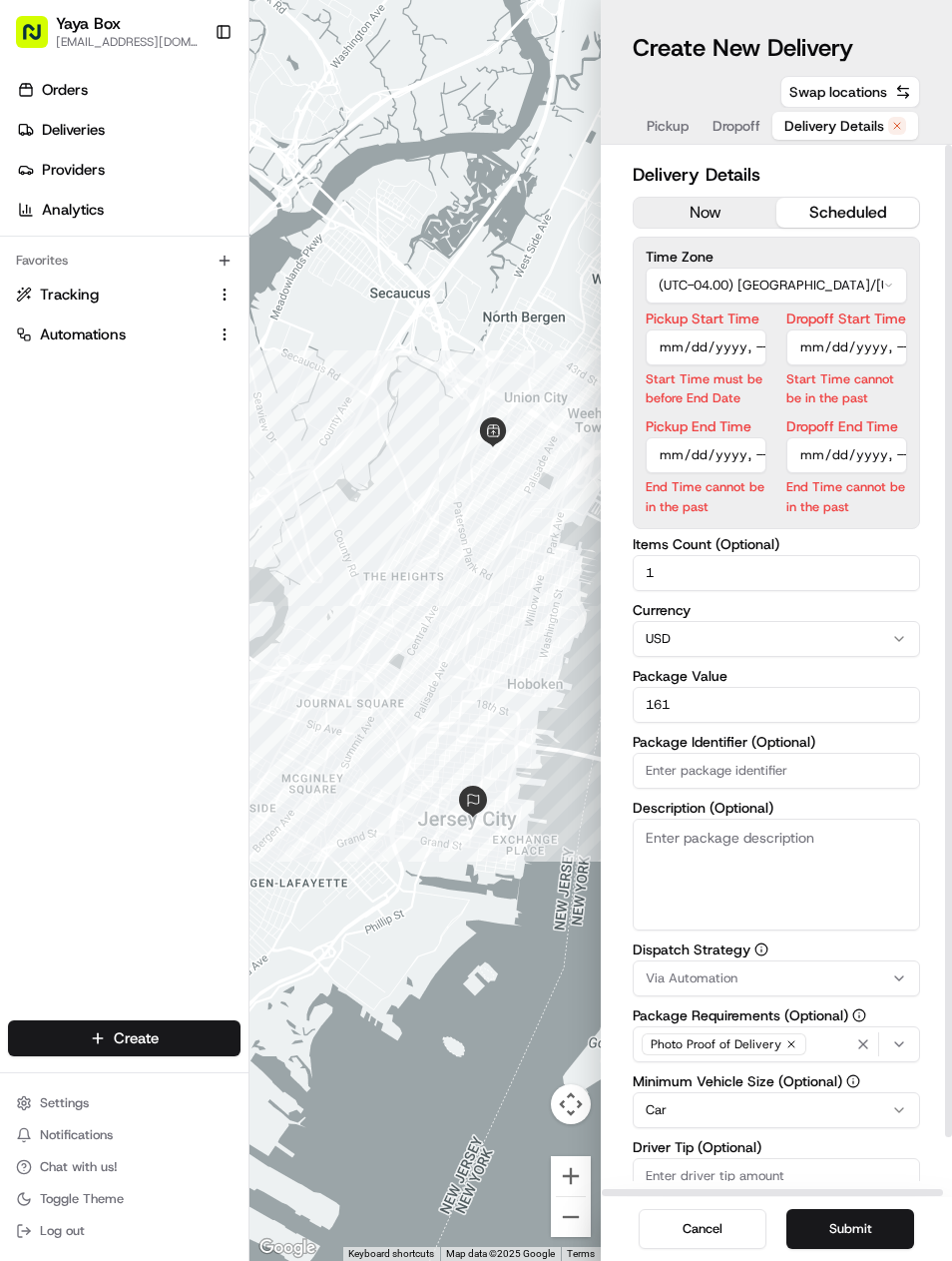 click on "Dropoff Start Time" at bounding box center (846, 347) 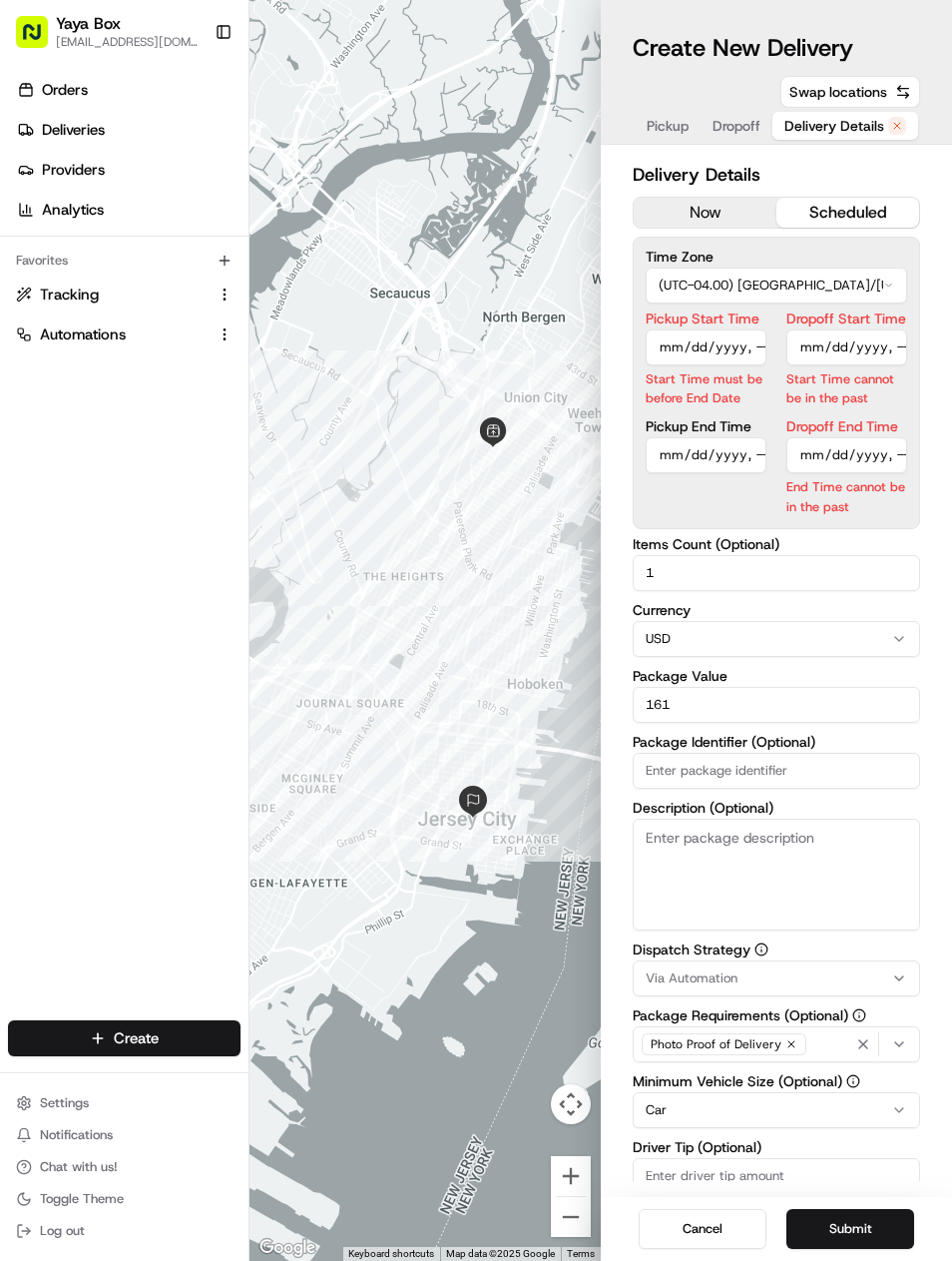 type on "2025-07-17T16:55" 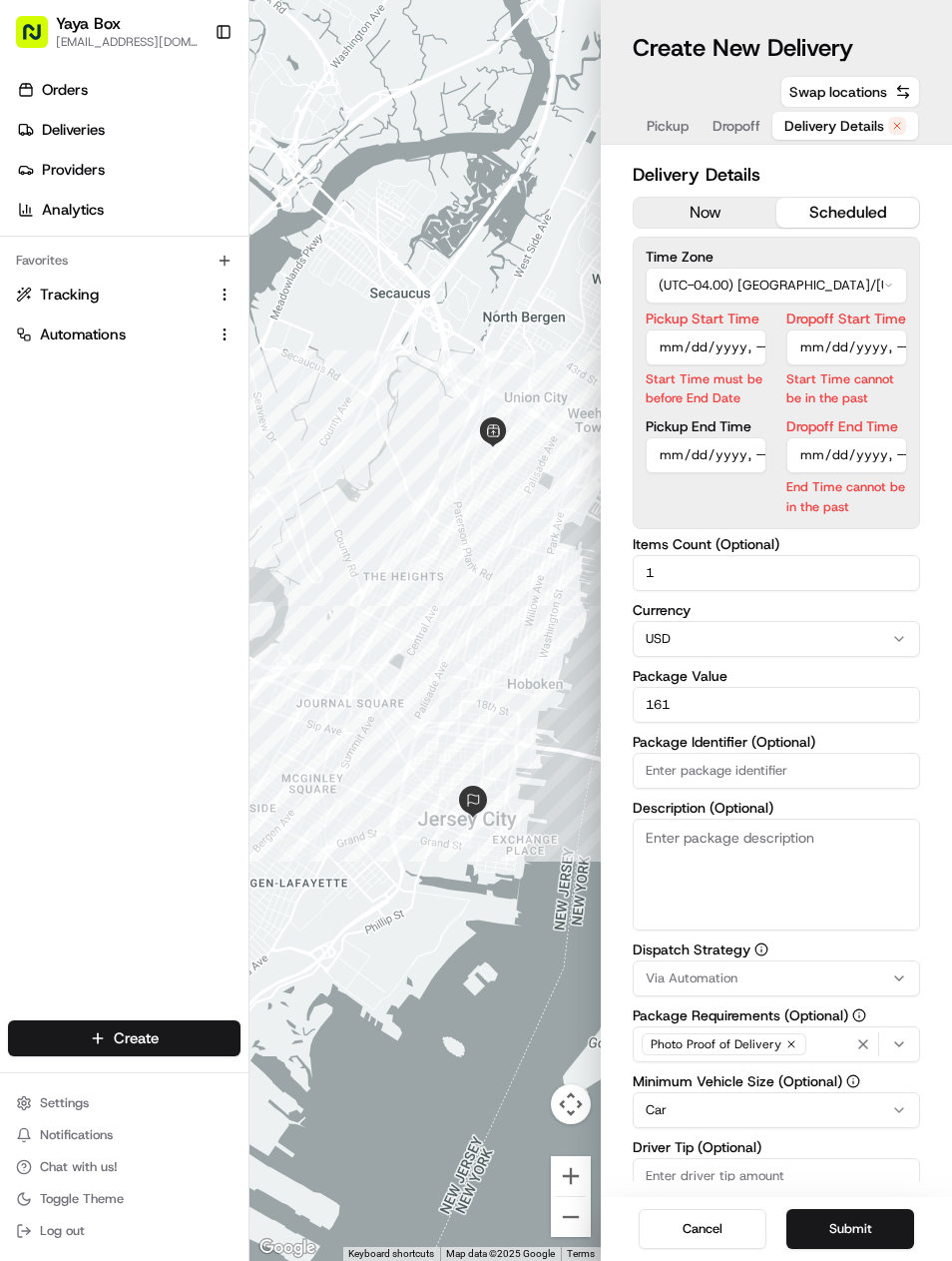 click on "Dropoff End Time" at bounding box center [846, 455] 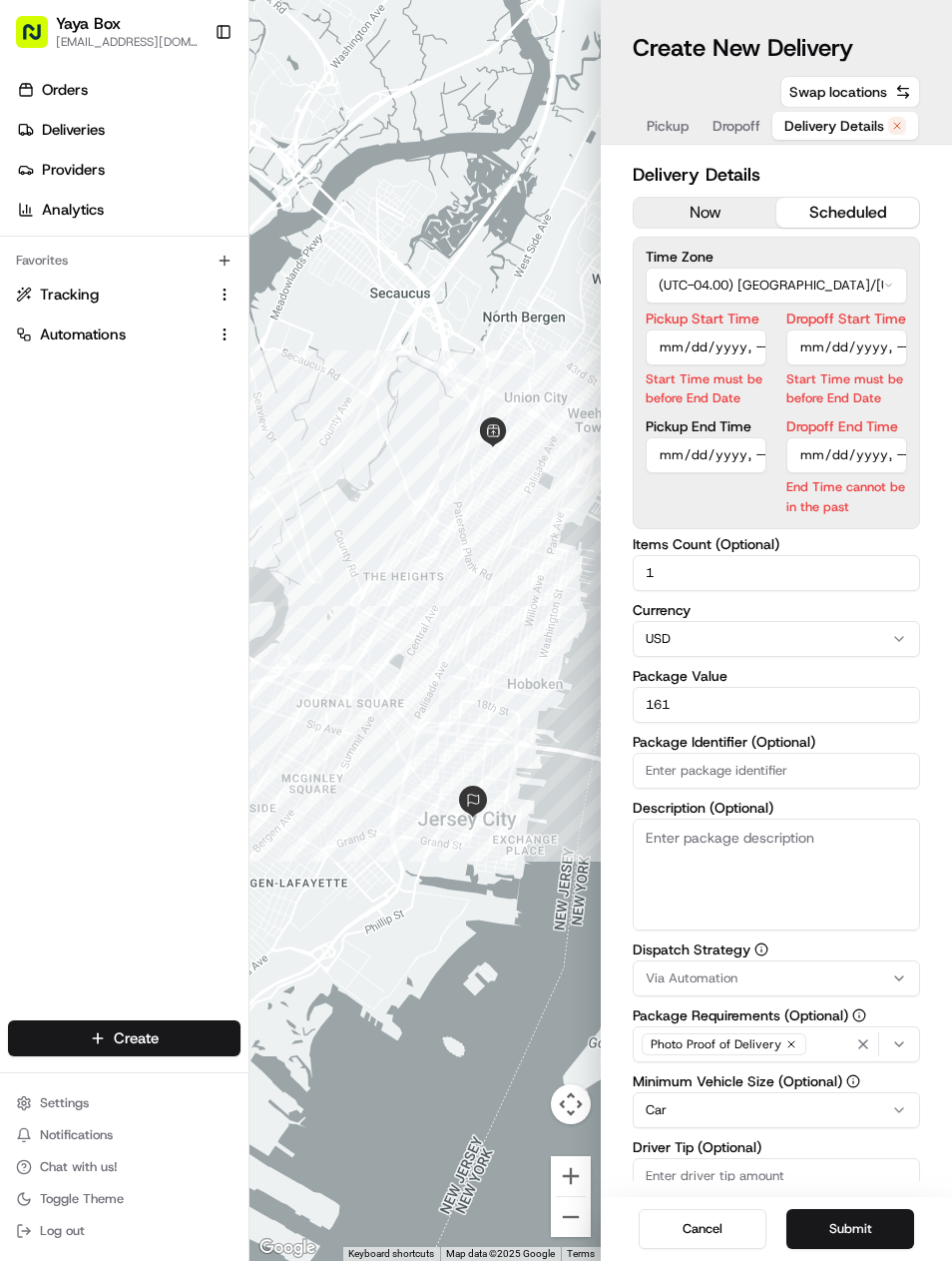 type on "2025-07-17T17:05" 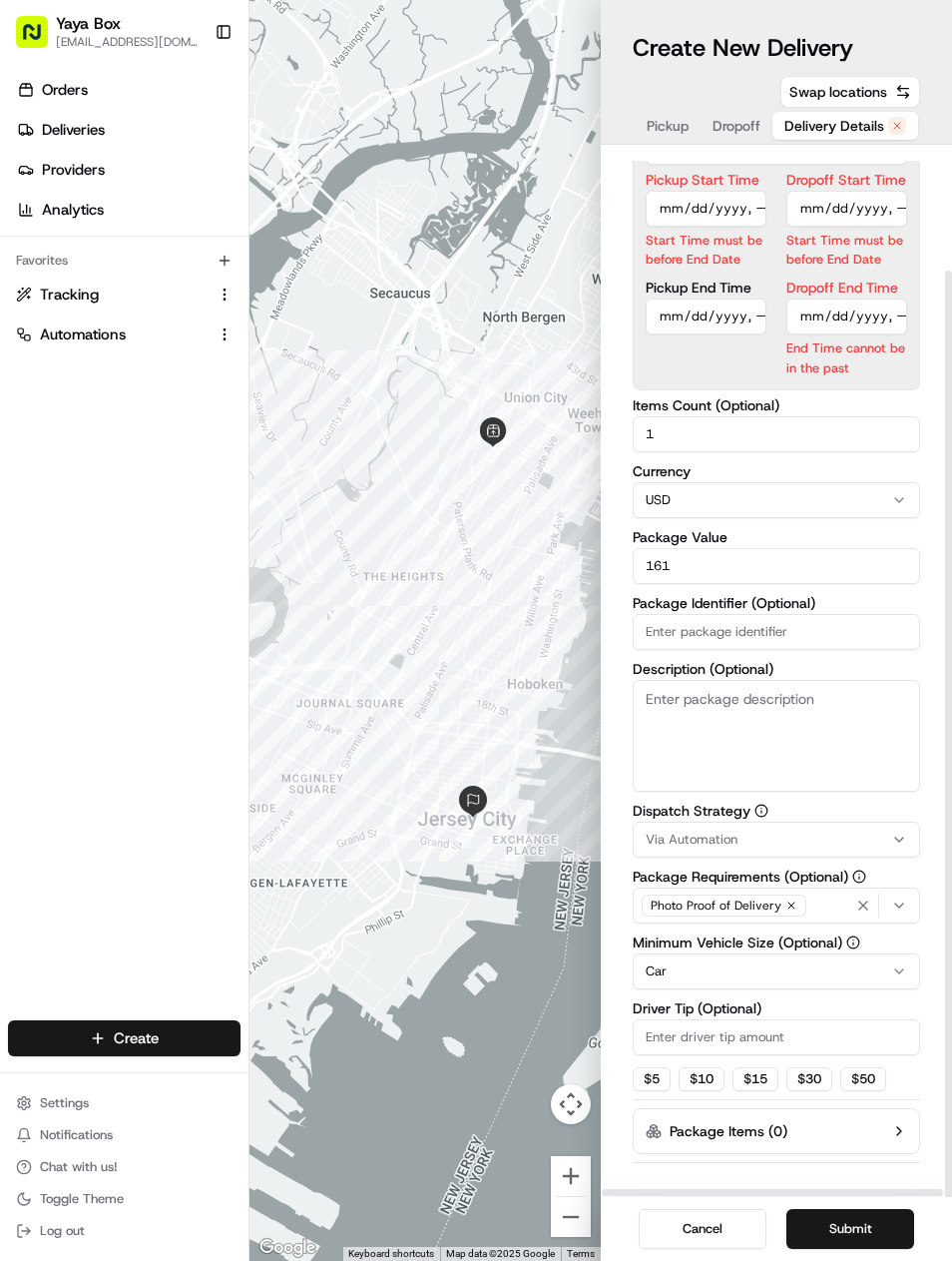 scroll, scrollTop: 138, scrollLeft: 0, axis: vertical 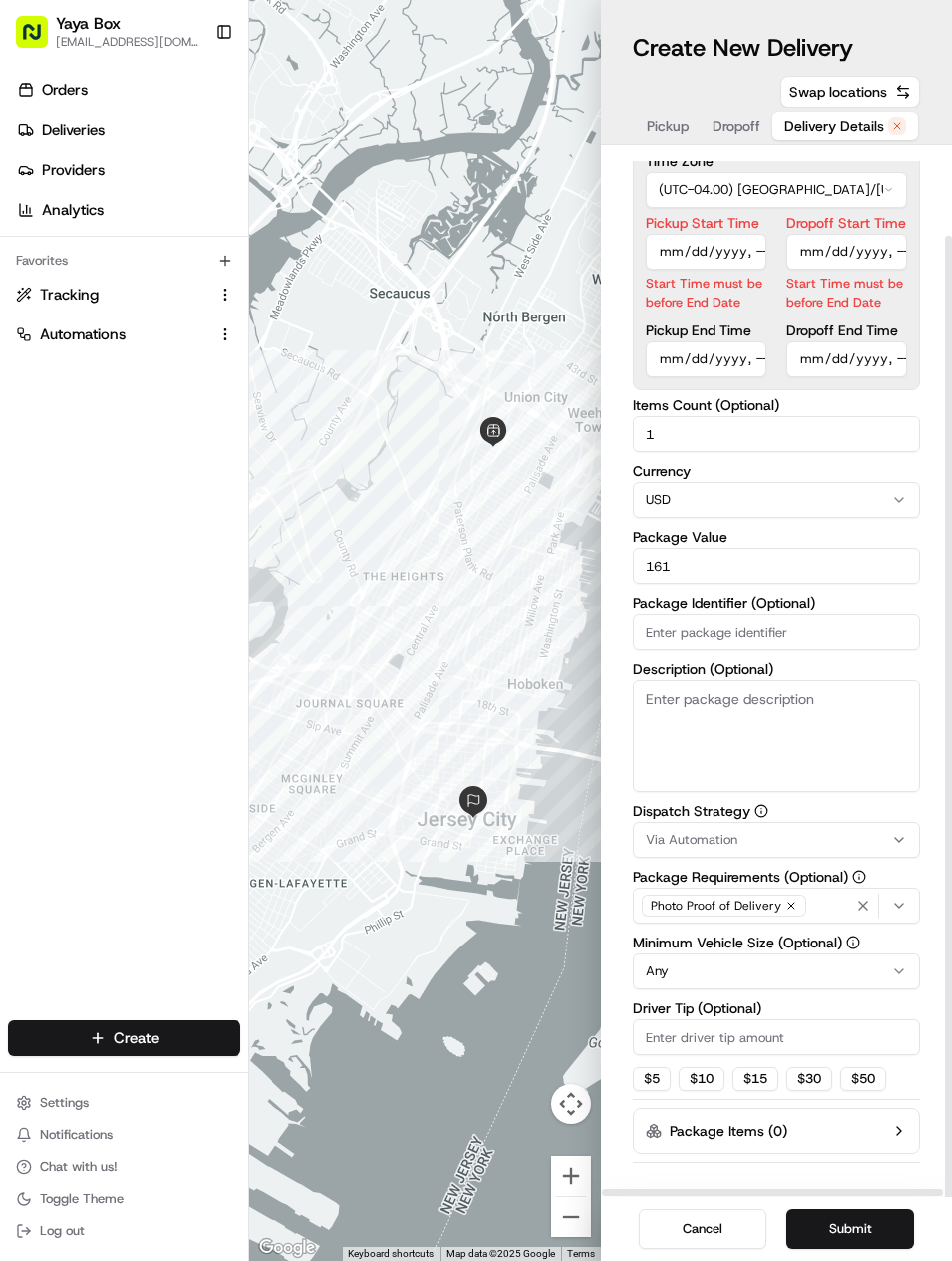 click on "Submit" at bounding box center (850, 1229) 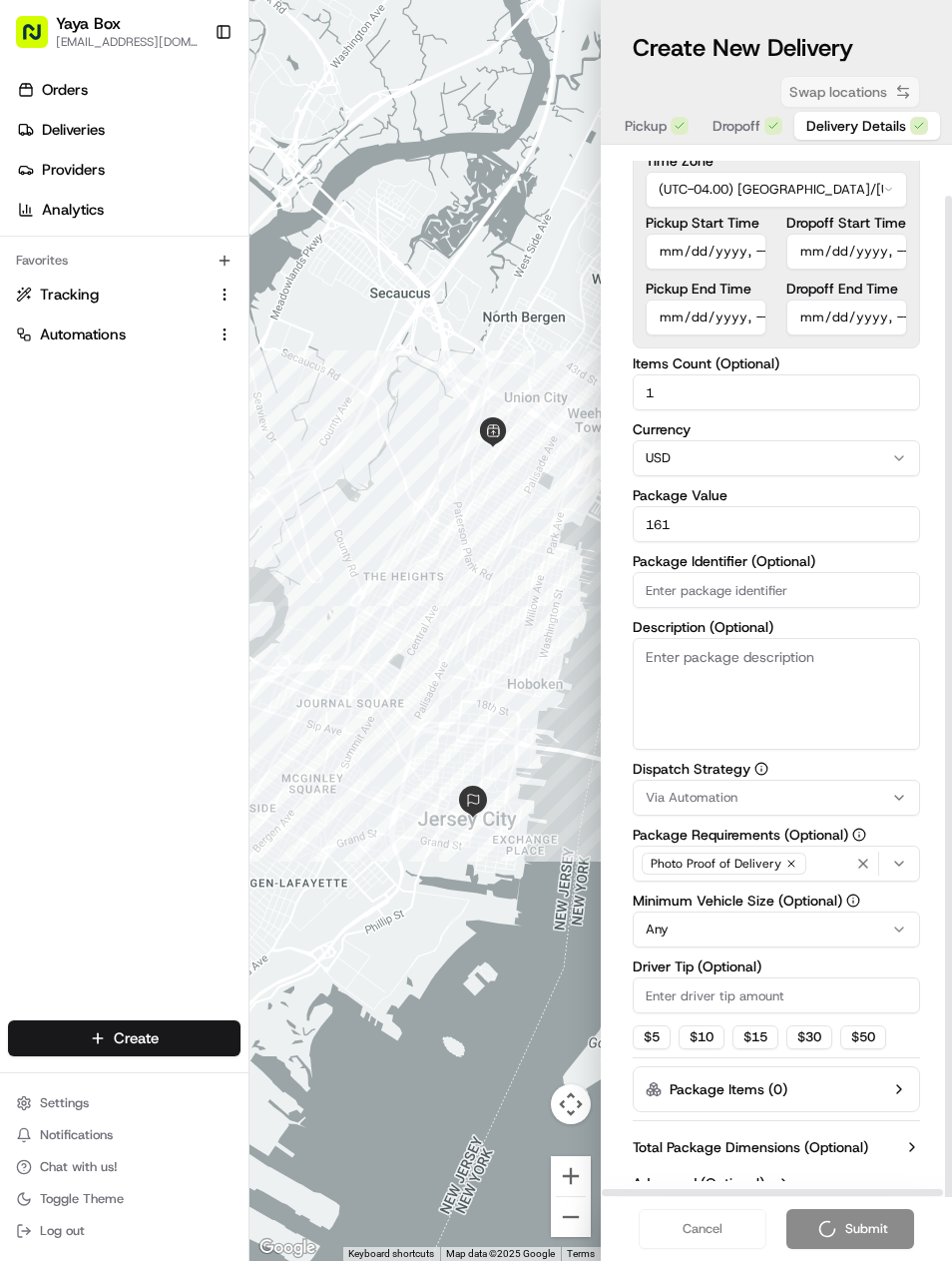 scroll, scrollTop: 54, scrollLeft: 0, axis: vertical 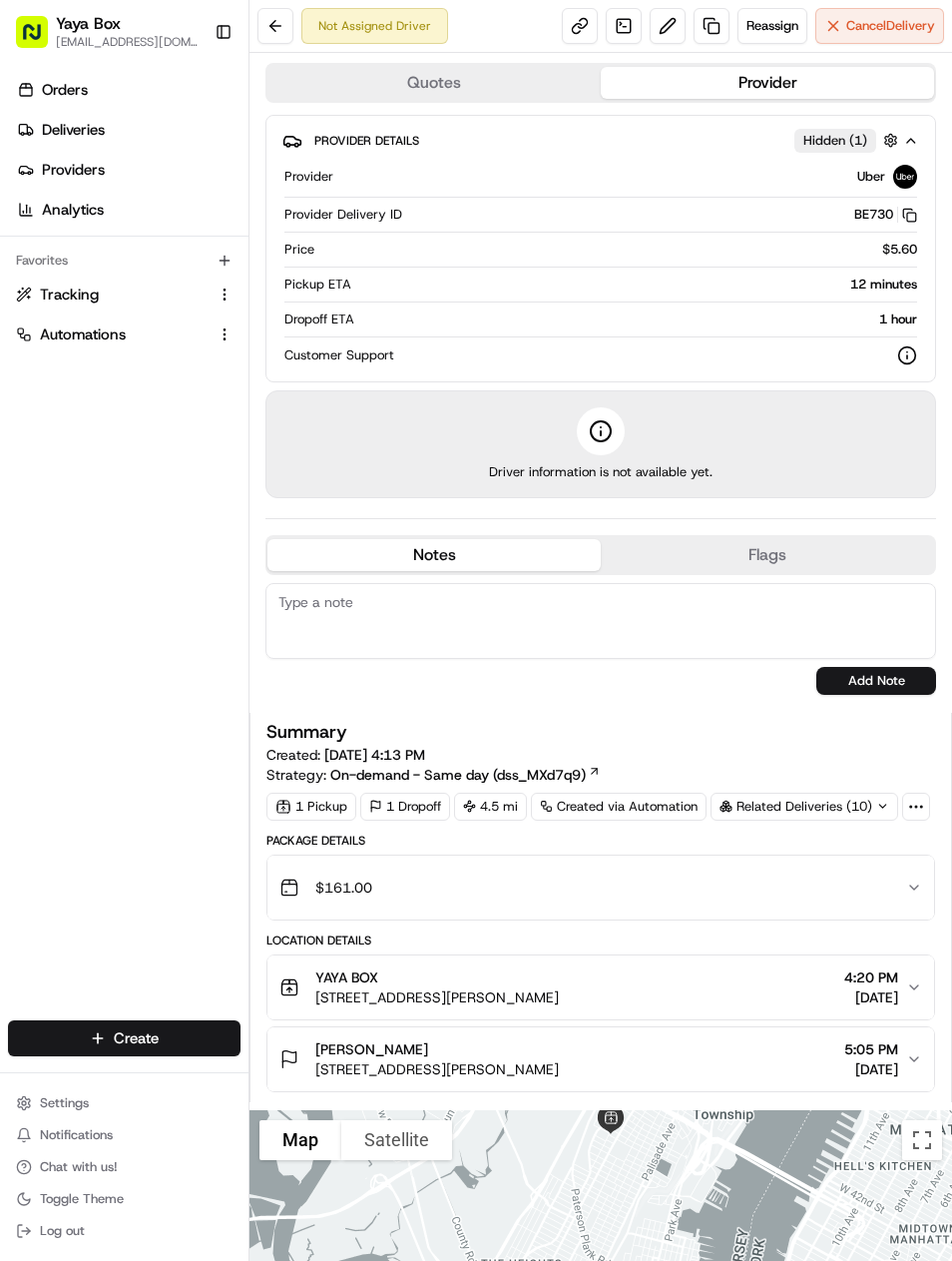click on "Deliveries" at bounding box center [128, 130] 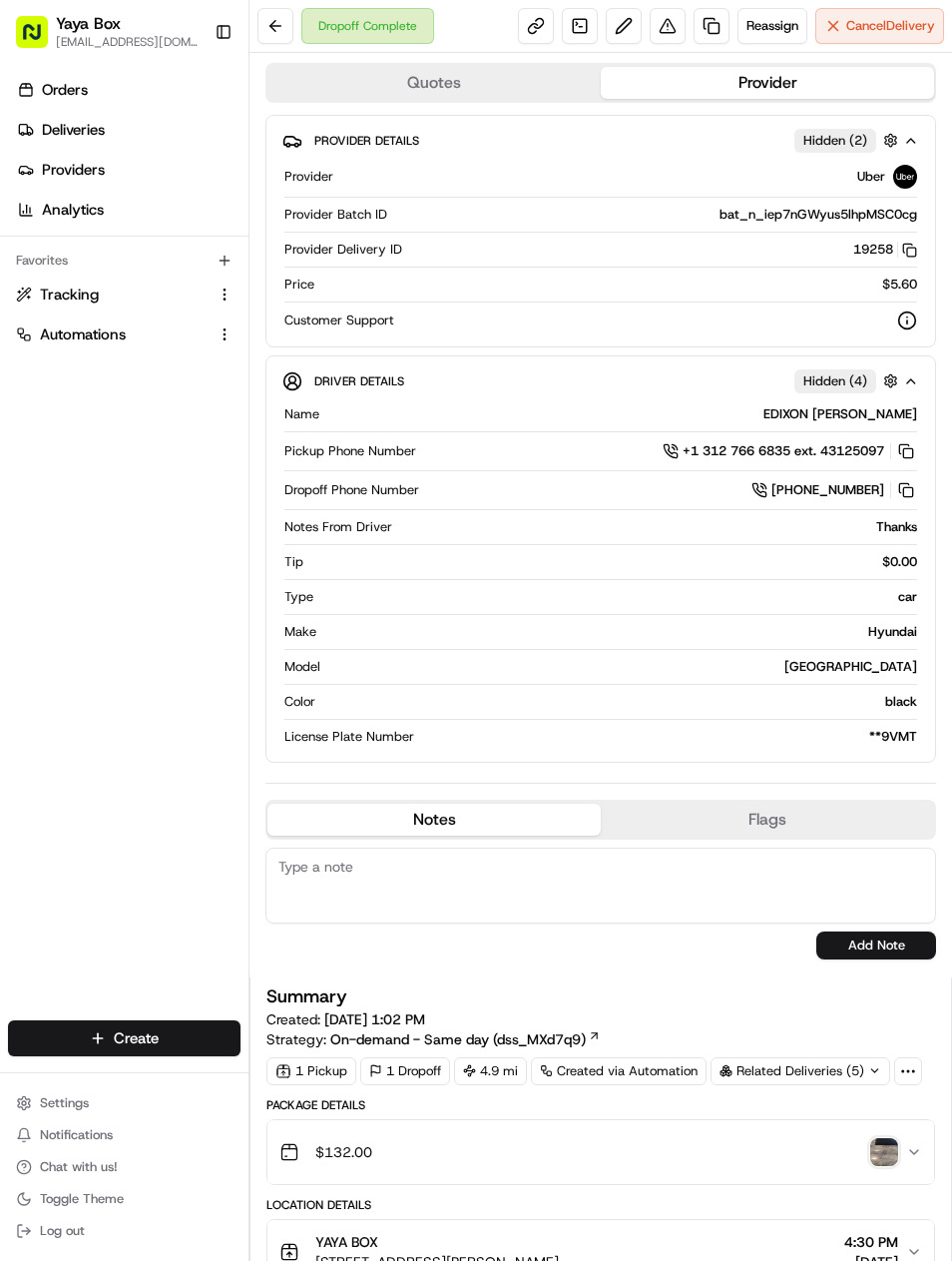 scroll, scrollTop: 0, scrollLeft: 0, axis: both 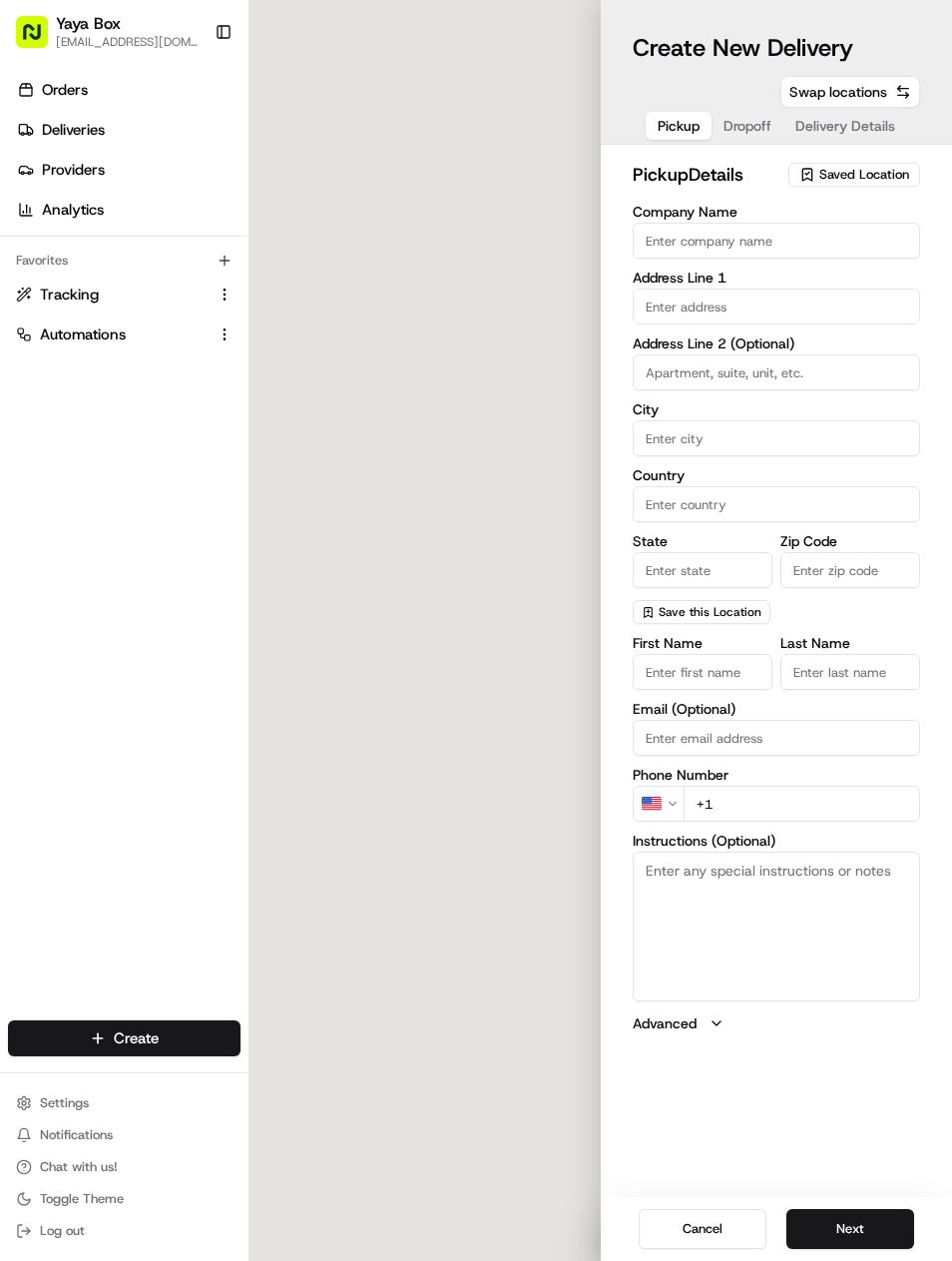 type on "YAYA BOX" 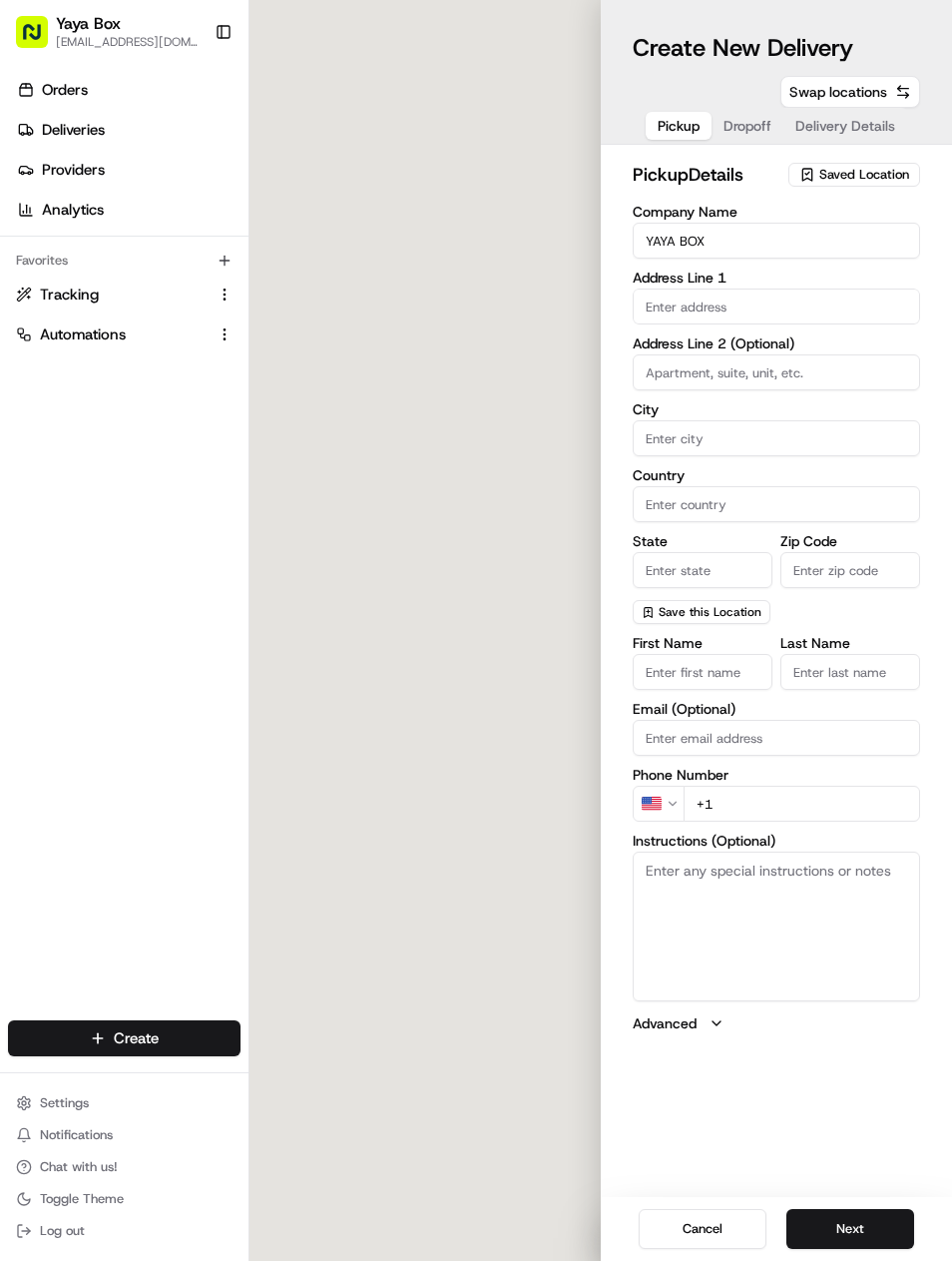 type on "[GEOGRAPHIC_DATA]" 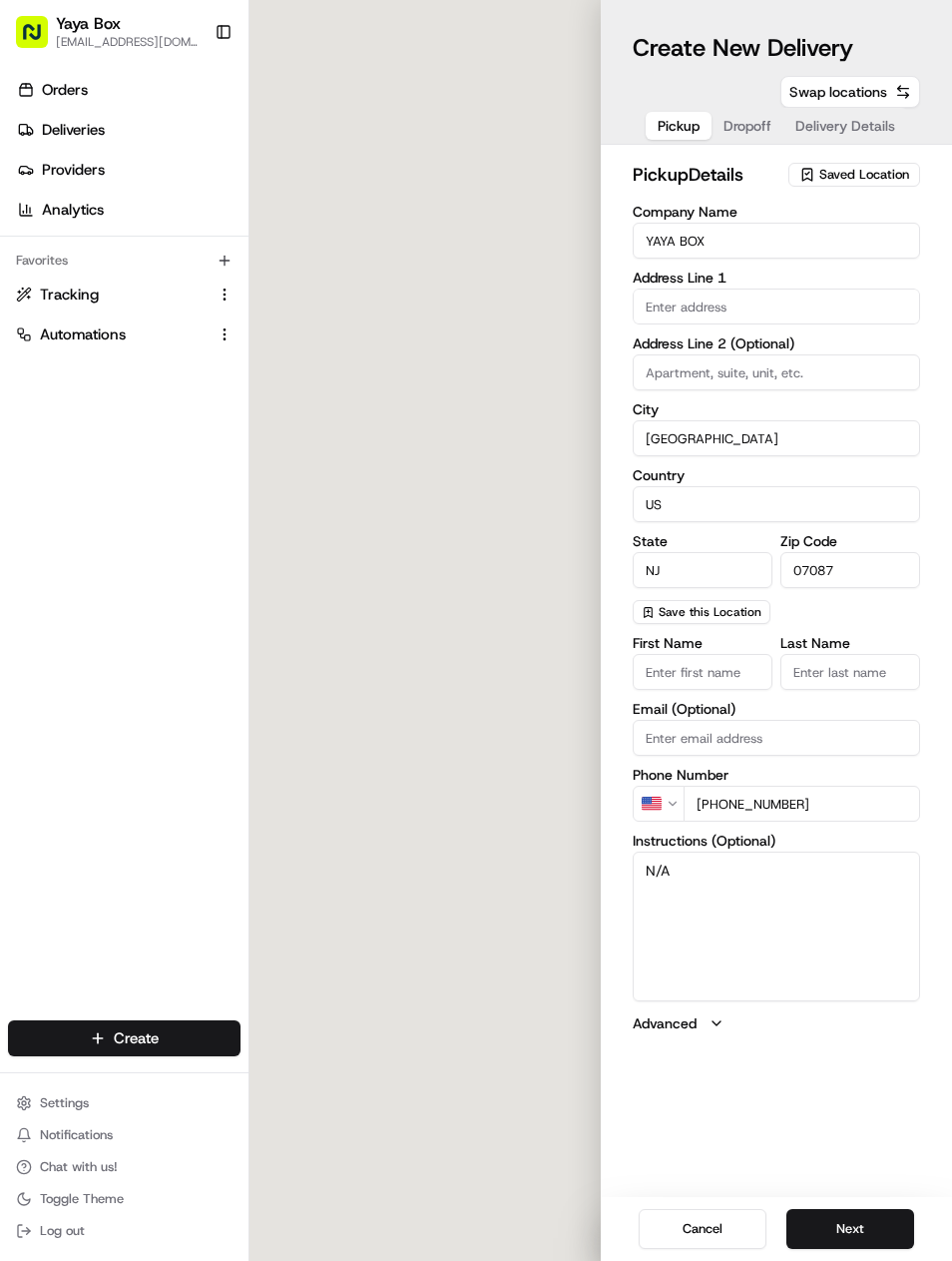 type on "[STREET_ADDRESS][PERSON_NAME]" 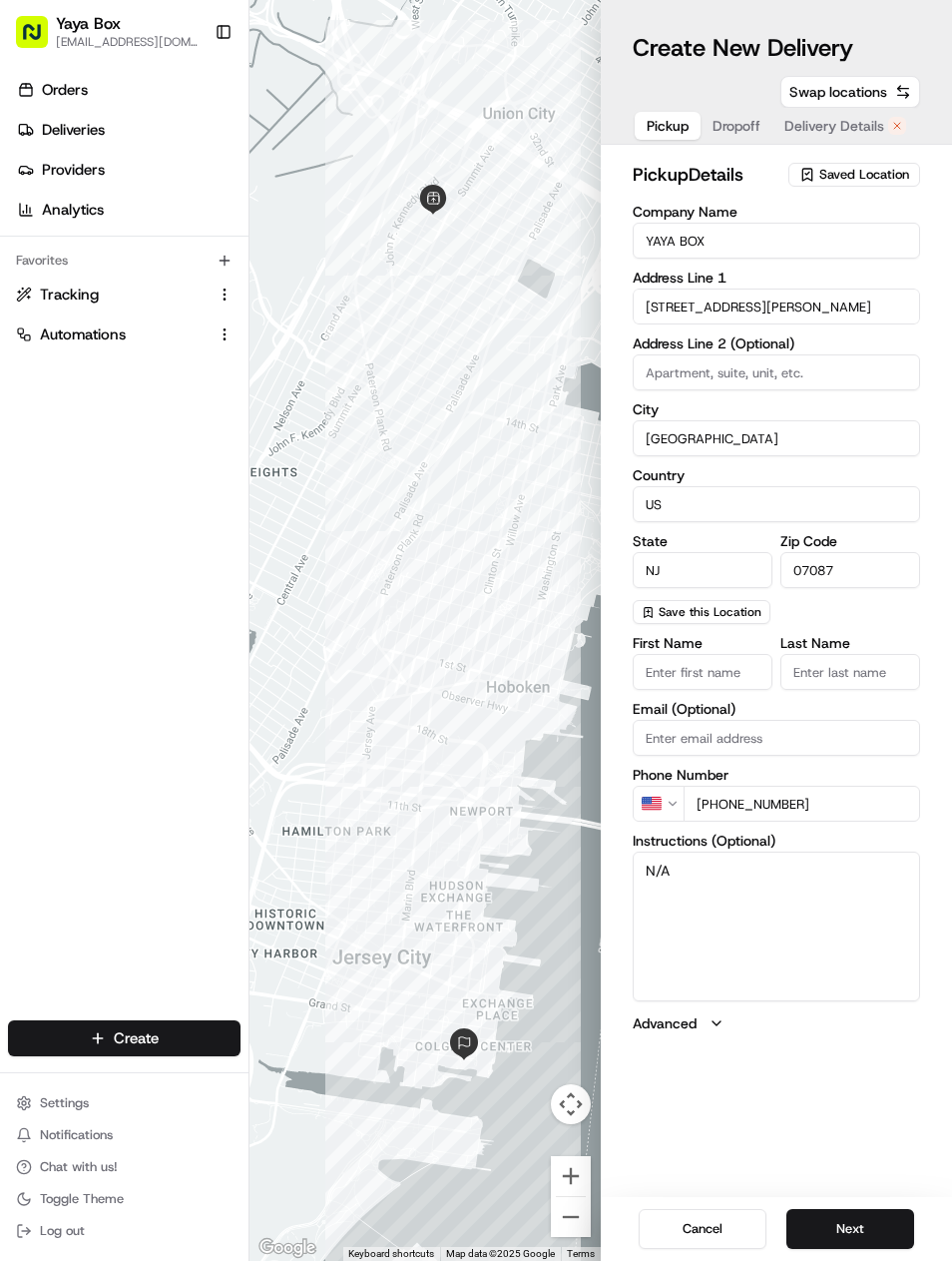 click on "Next" at bounding box center (850, 1229) 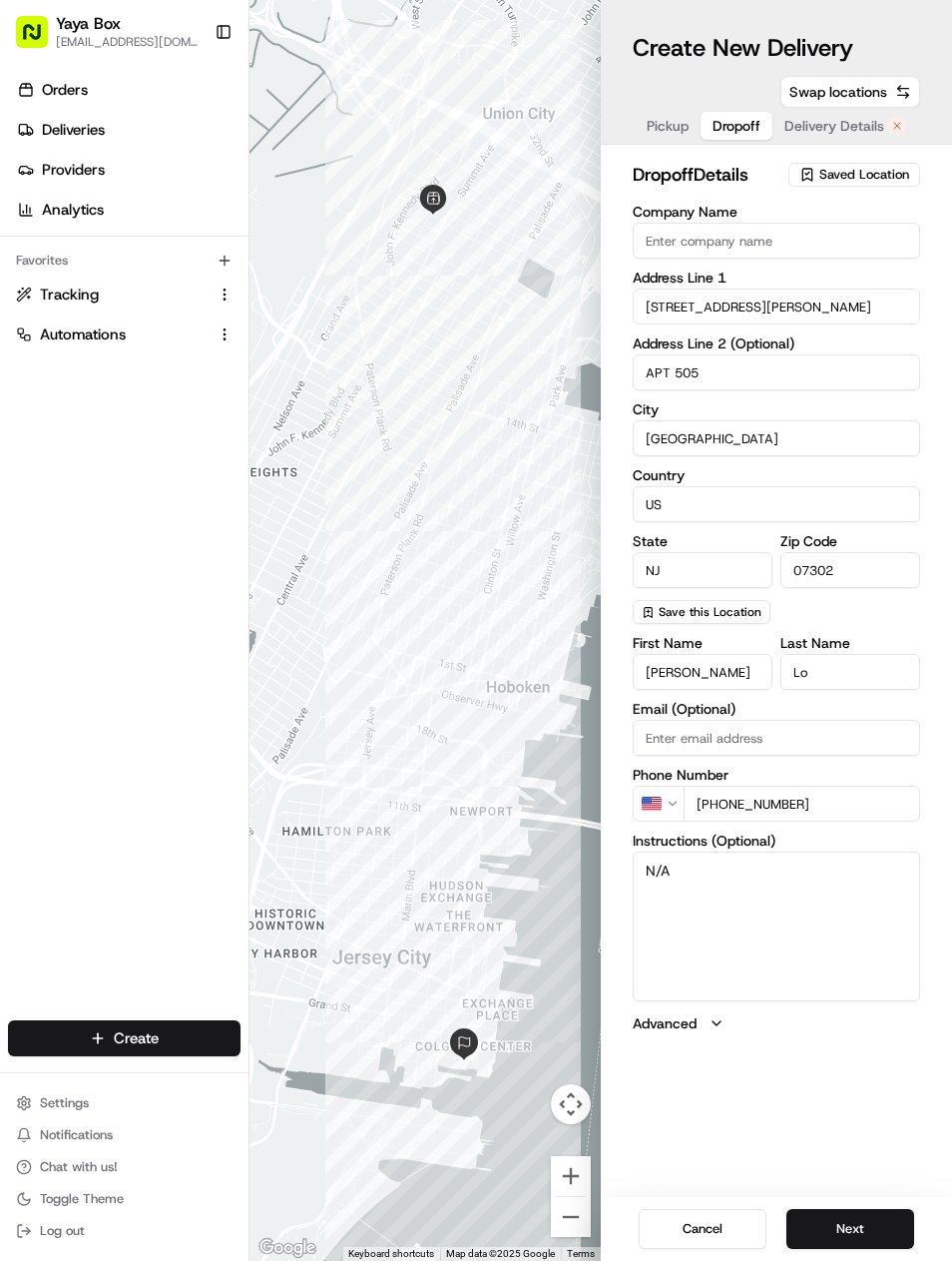 click on "Next" at bounding box center (850, 1229) 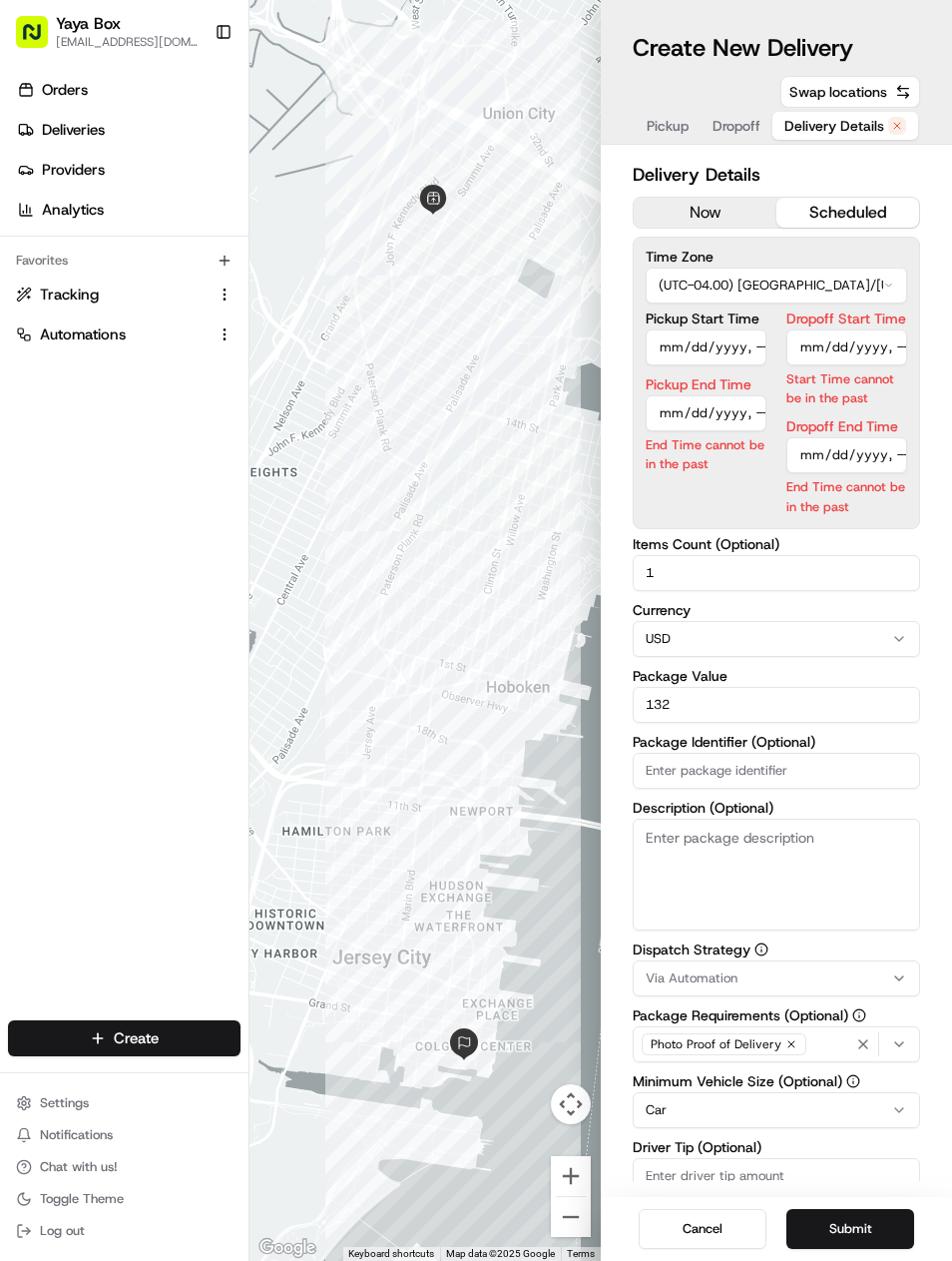 click on "Pickup Start Time" at bounding box center [706, 347] 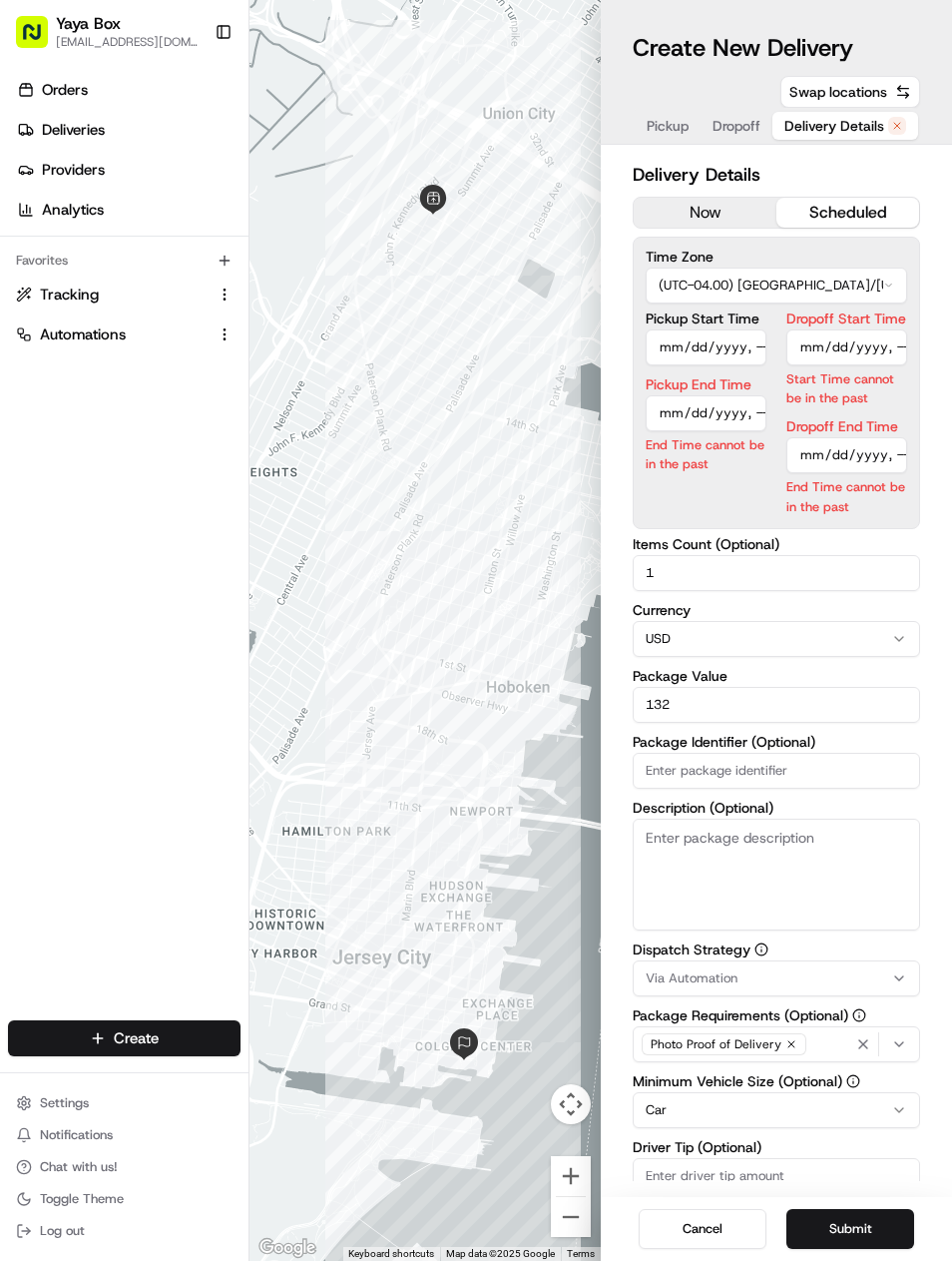 type on "2025-07-17T16:20" 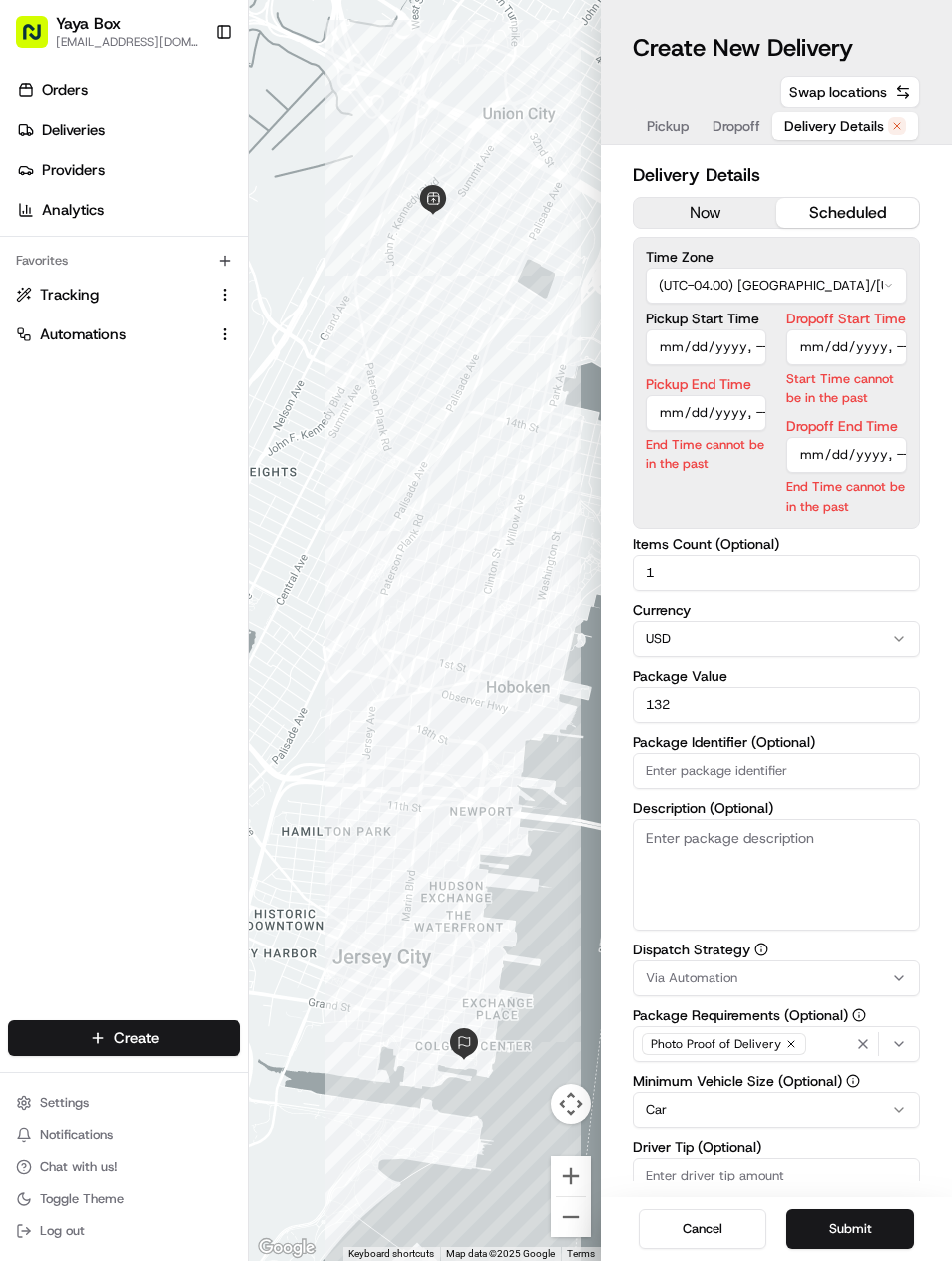 click on "Pickup End Time End Time cannot be in the past" at bounding box center [706, 425] 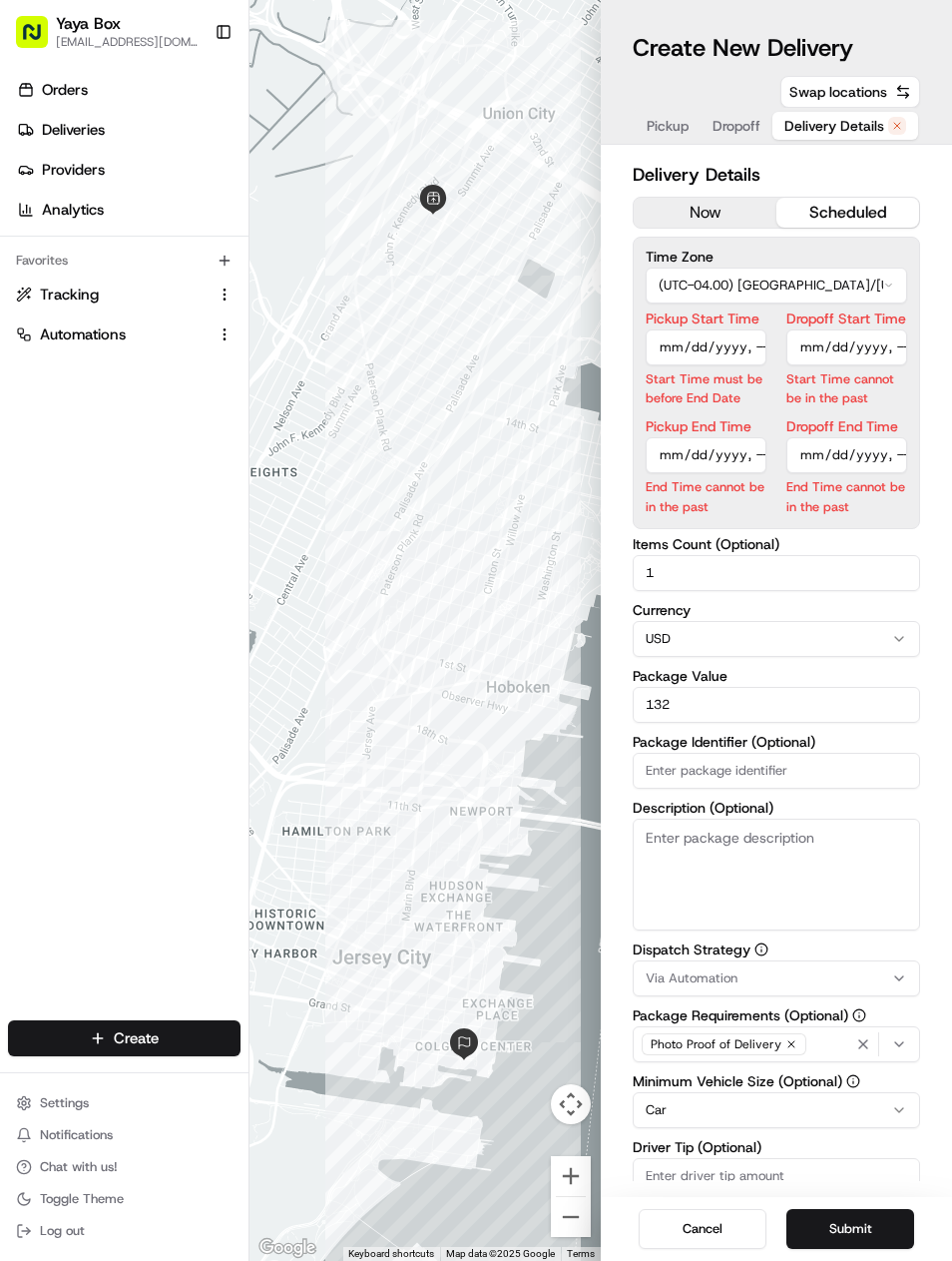 type on "[DATE]T16:40" 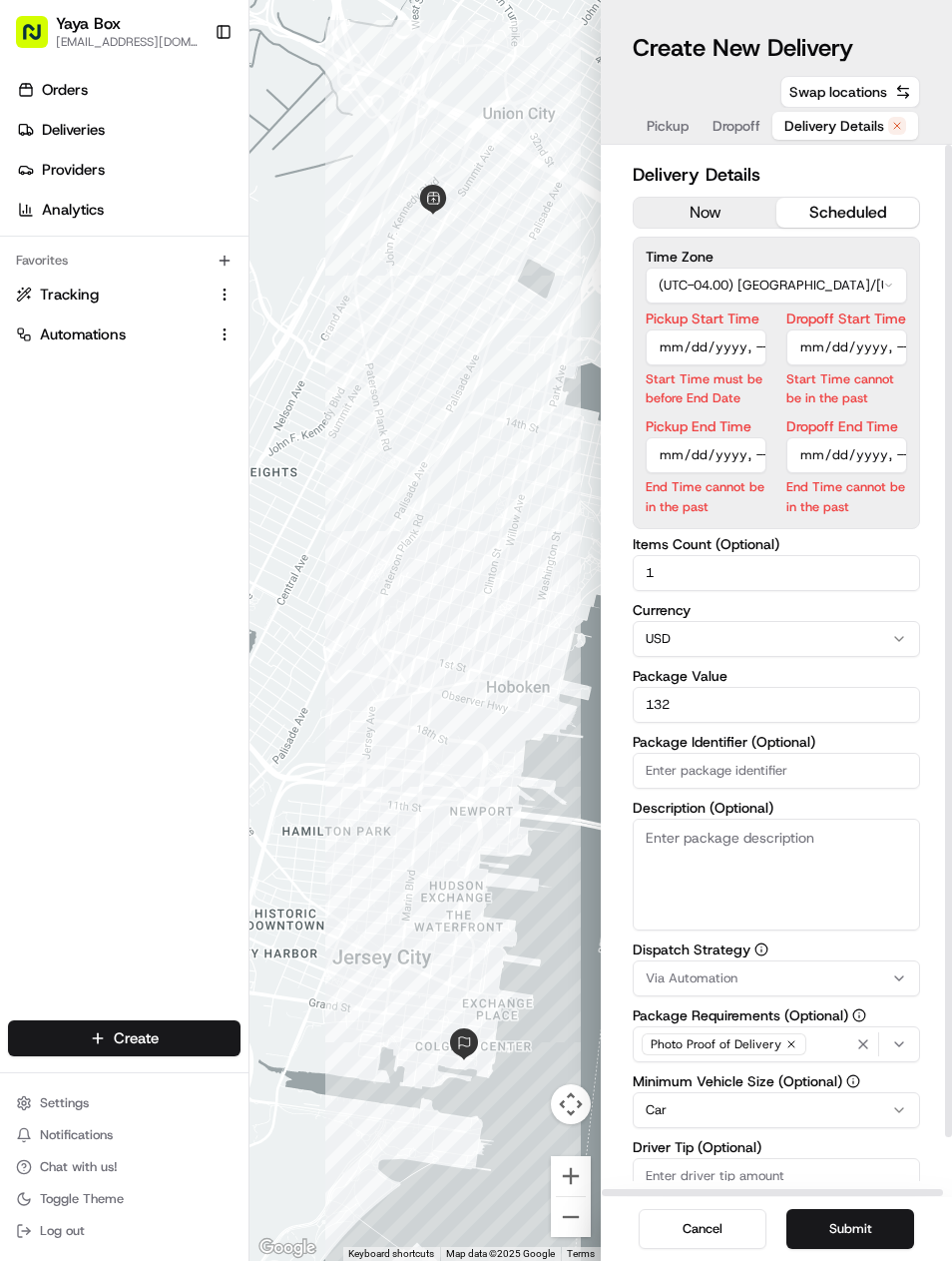 click on "Dropoff Start Time" at bounding box center [846, 347] 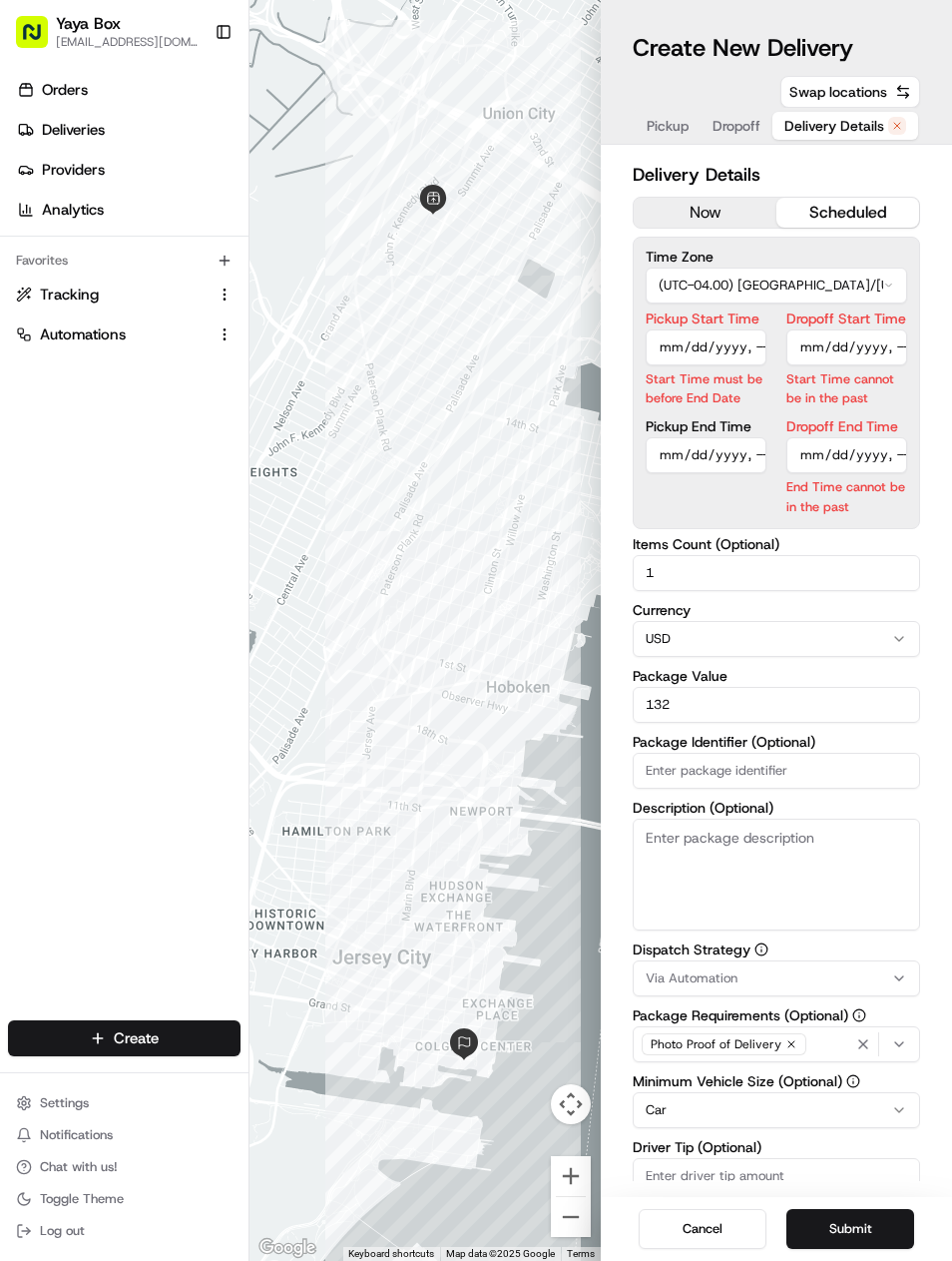 type on "2025-07-17T16:59" 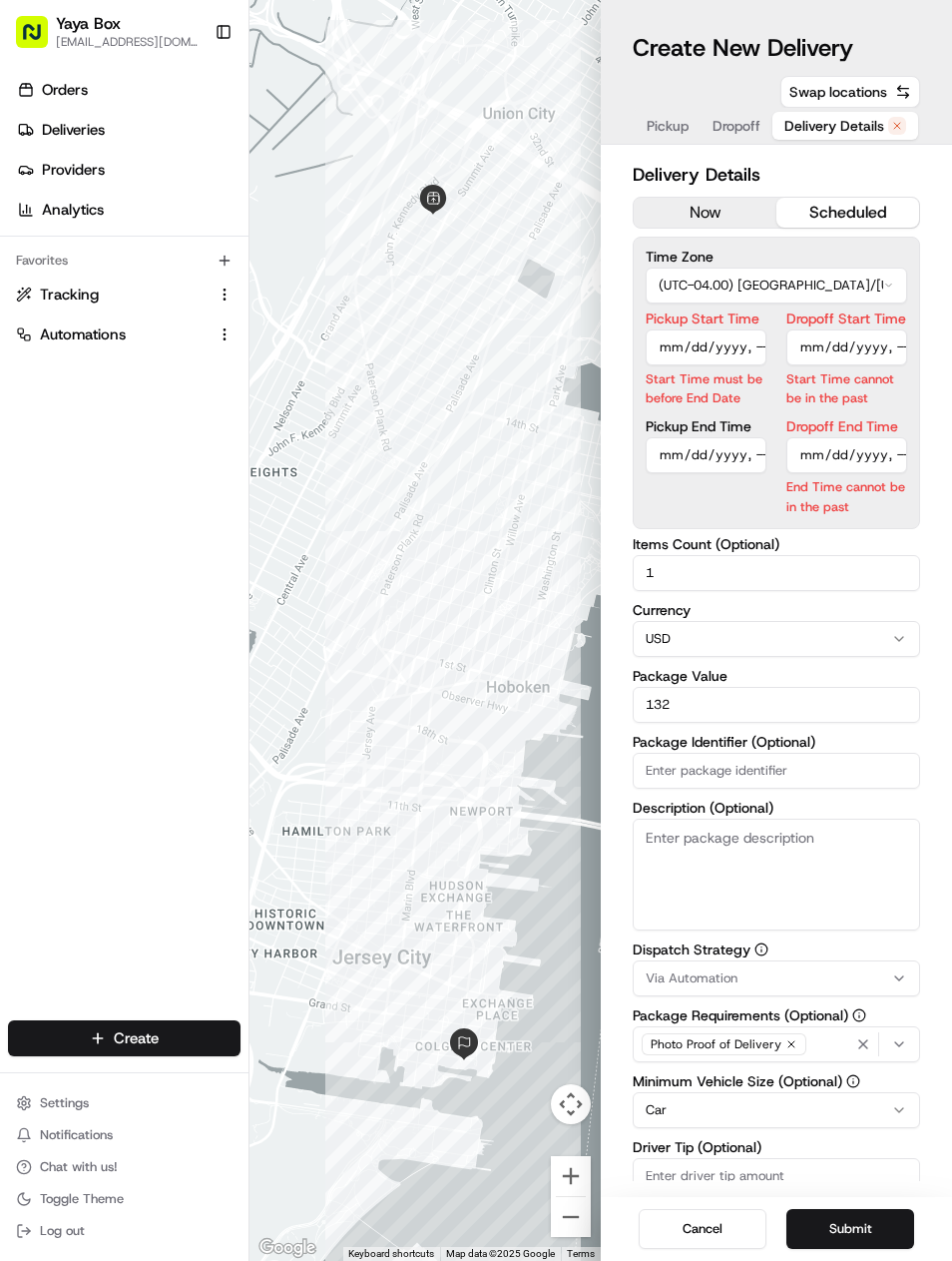 click on "Dropoff End Time" at bounding box center [846, 455] 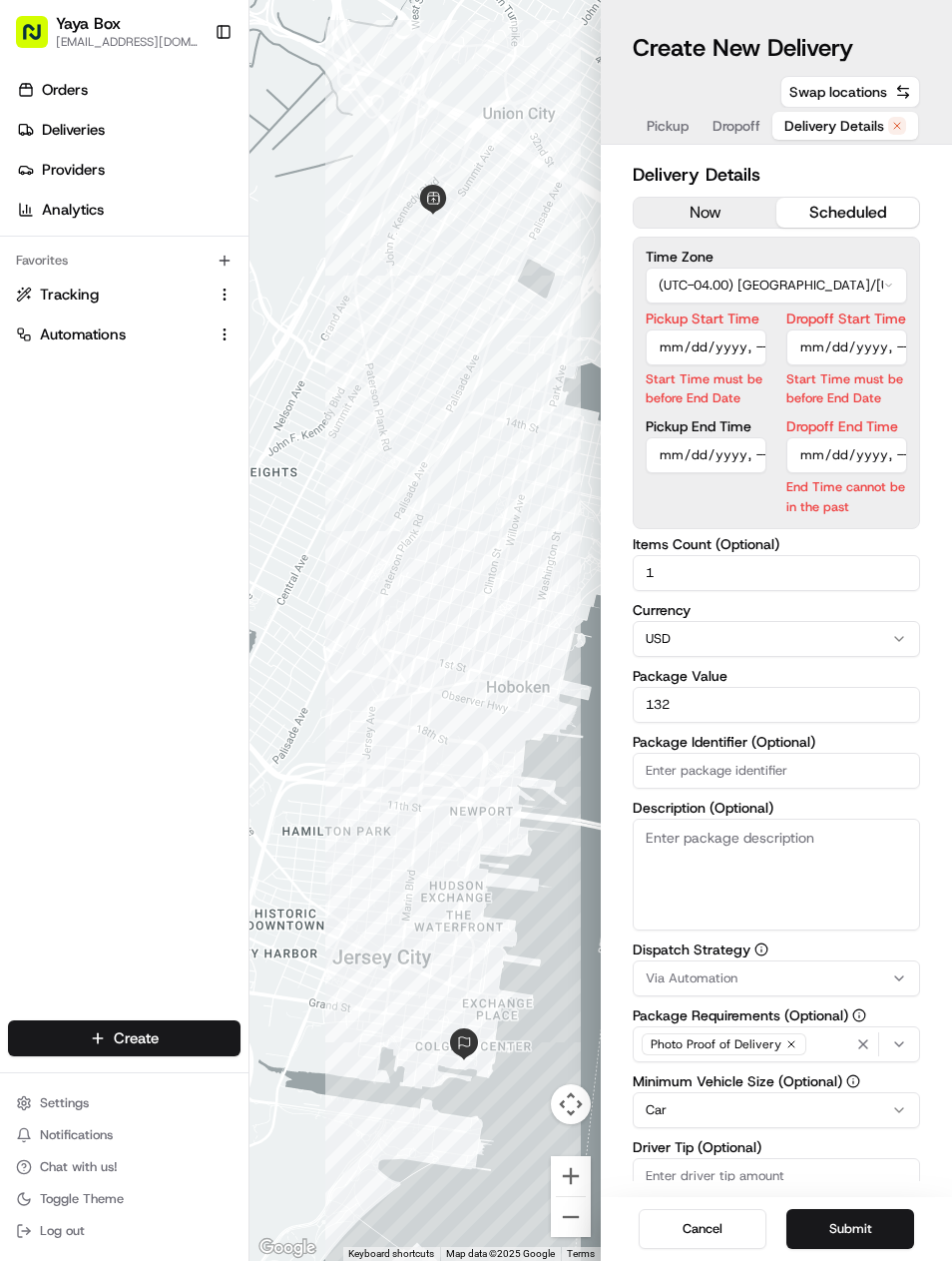 type on "2025-07-17T17:09" 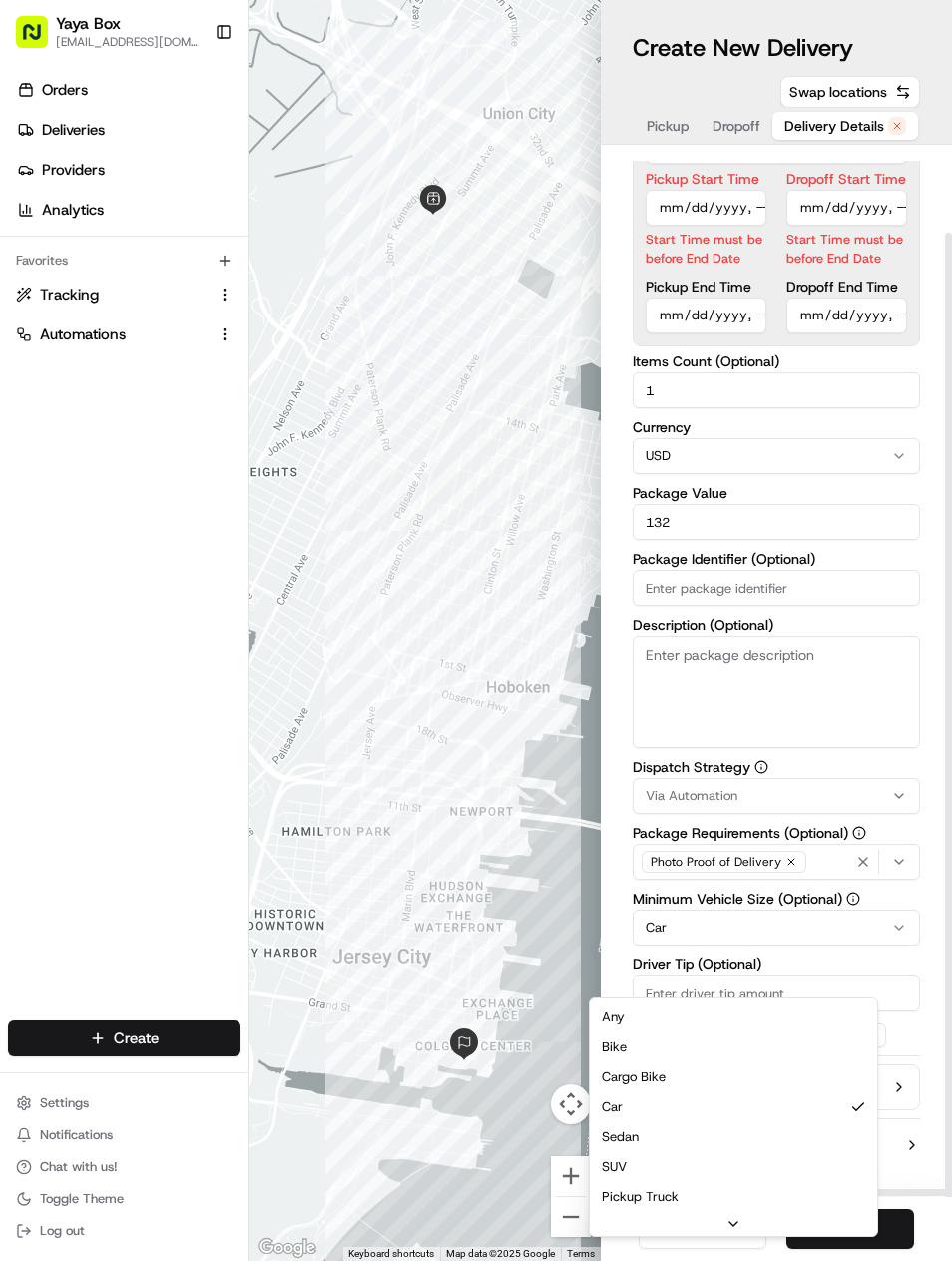 scroll, scrollTop: 96, scrollLeft: 44, axis: both 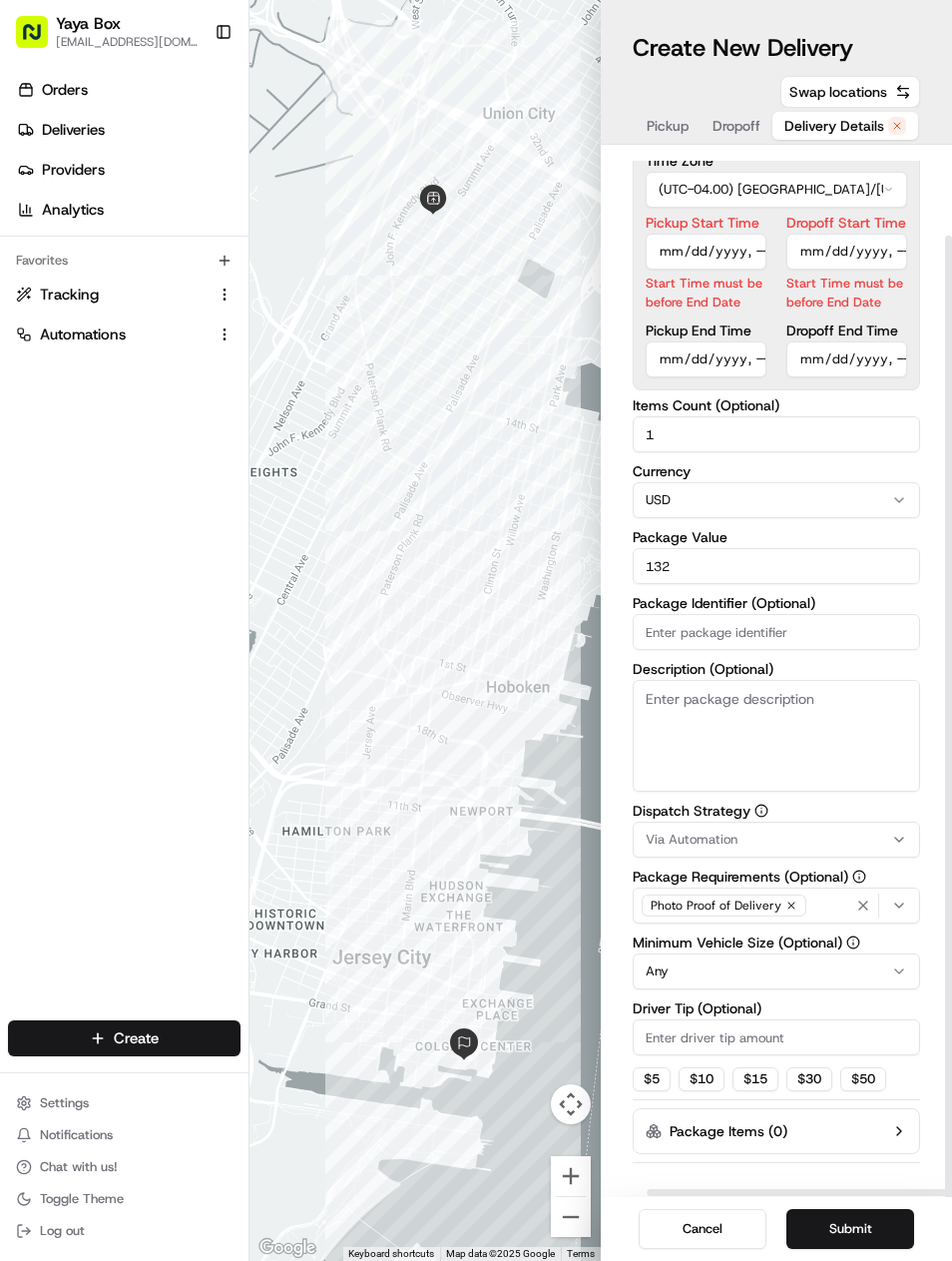 click on "Submit" at bounding box center [850, 1229] 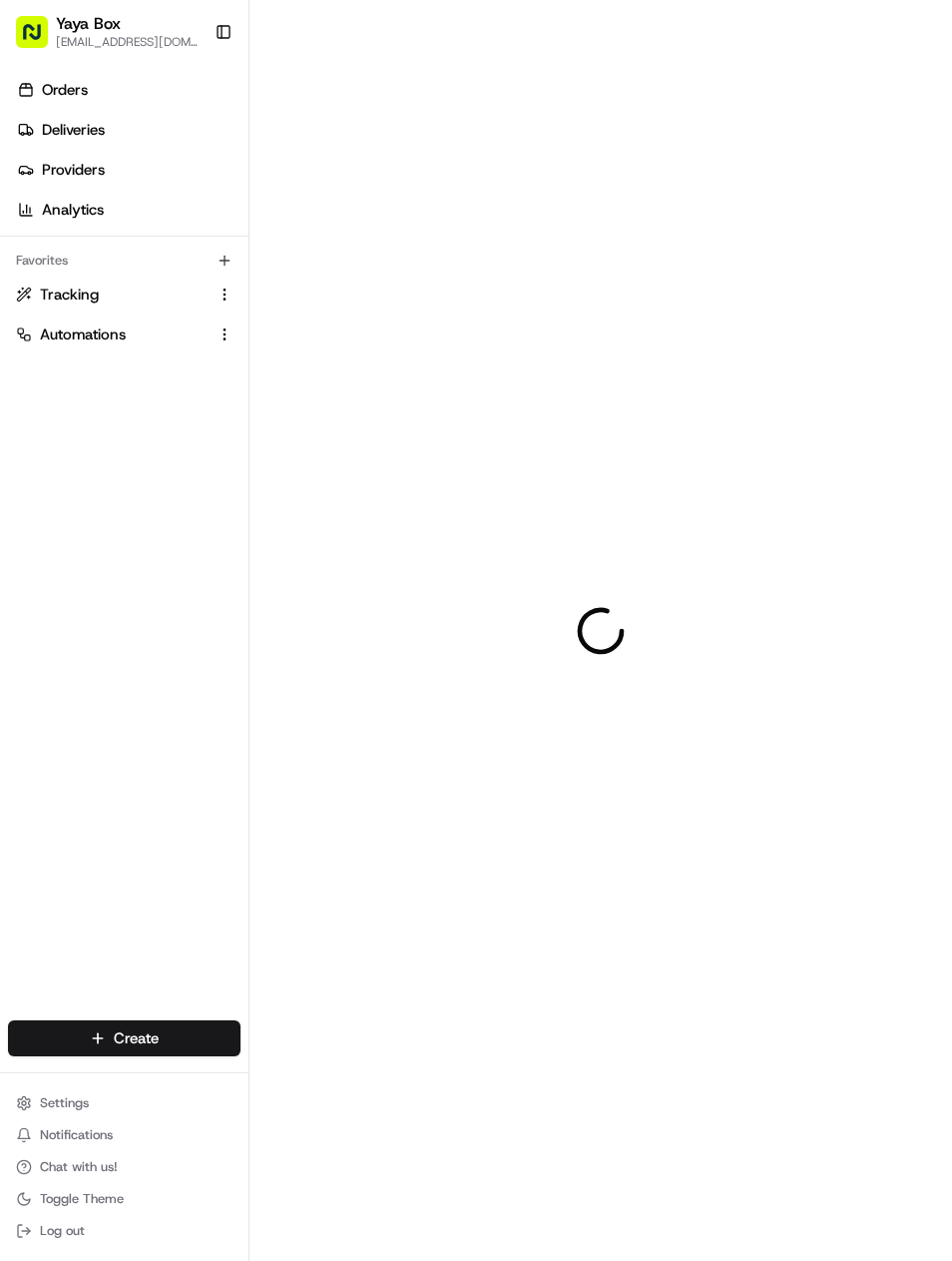 scroll, scrollTop: 0, scrollLeft: 0, axis: both 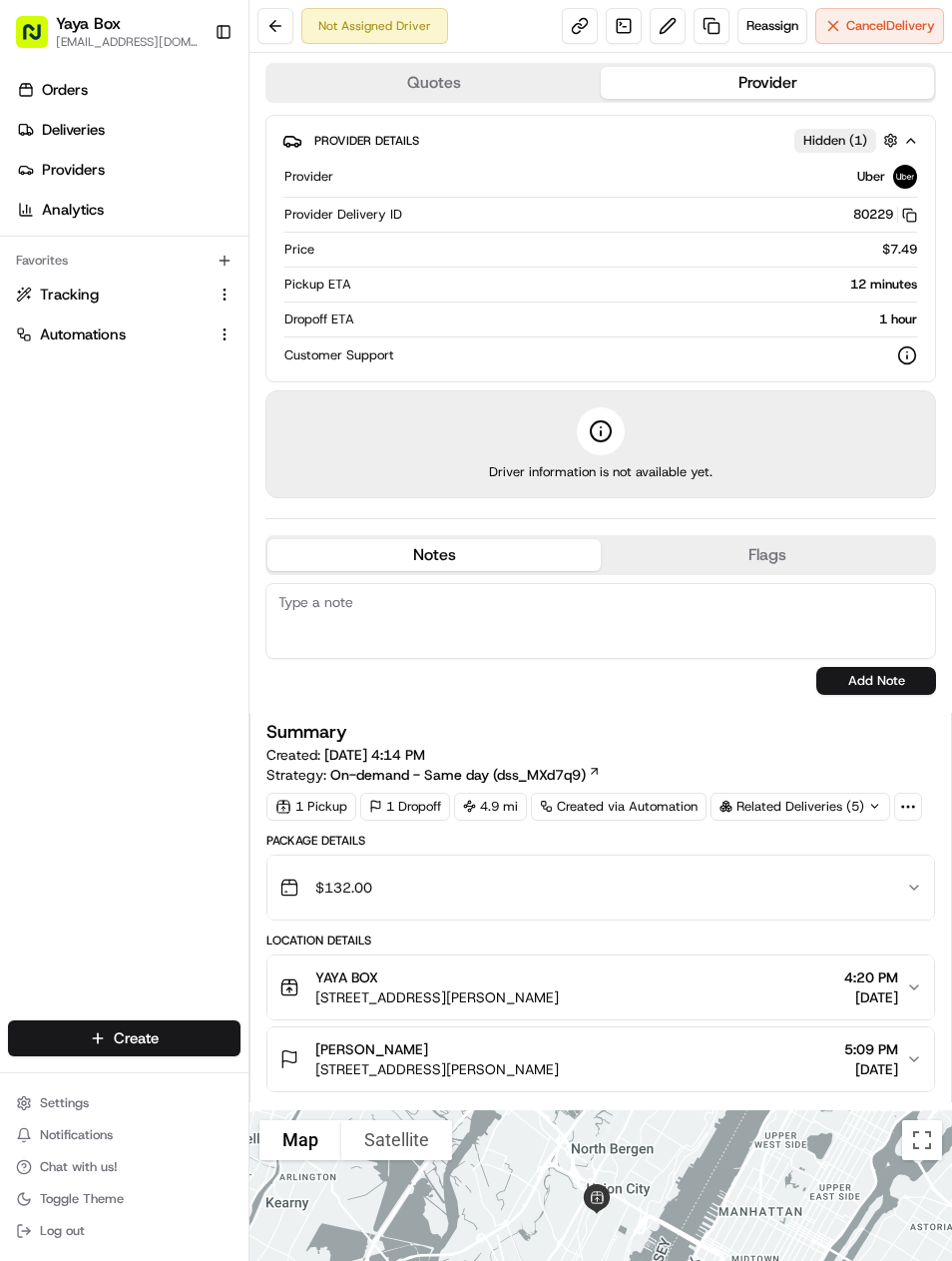 click on "Deliveries" at bounding box center (128, 130) 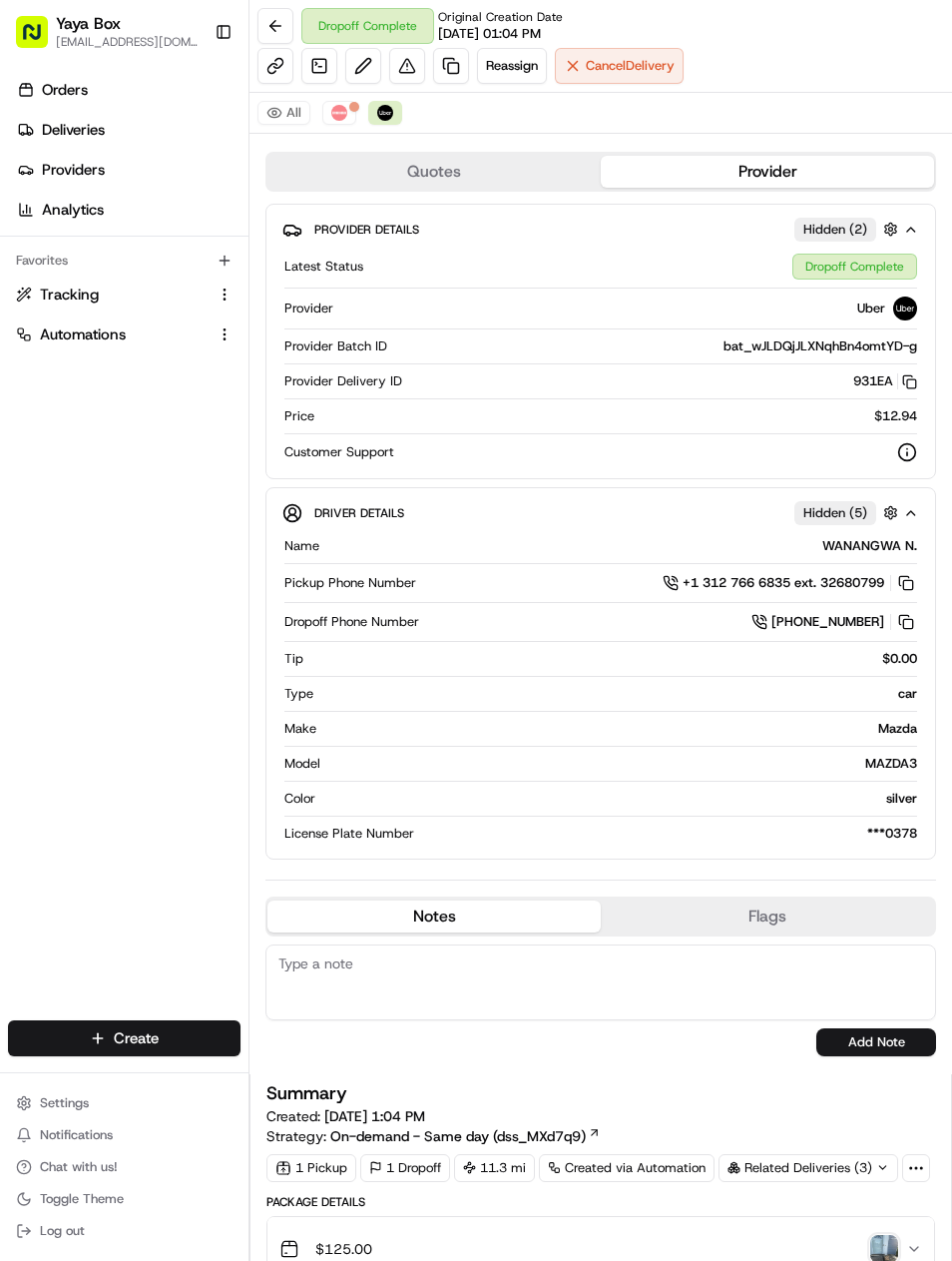 scroll, scrollTop: 0, scrollLeft: 0, axis: both 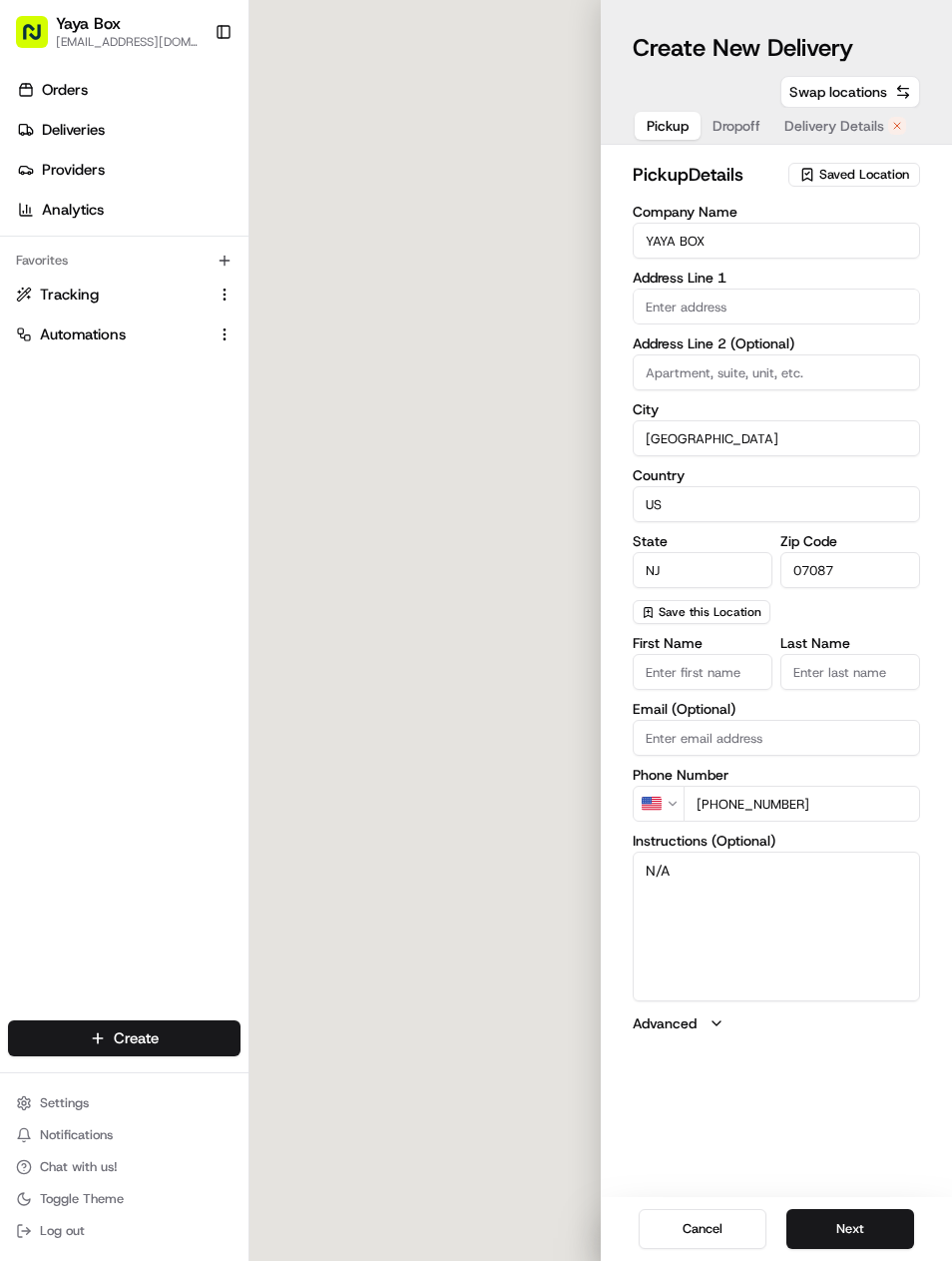 type on "[STREET_ADDRESS][PERSON_NAME]" 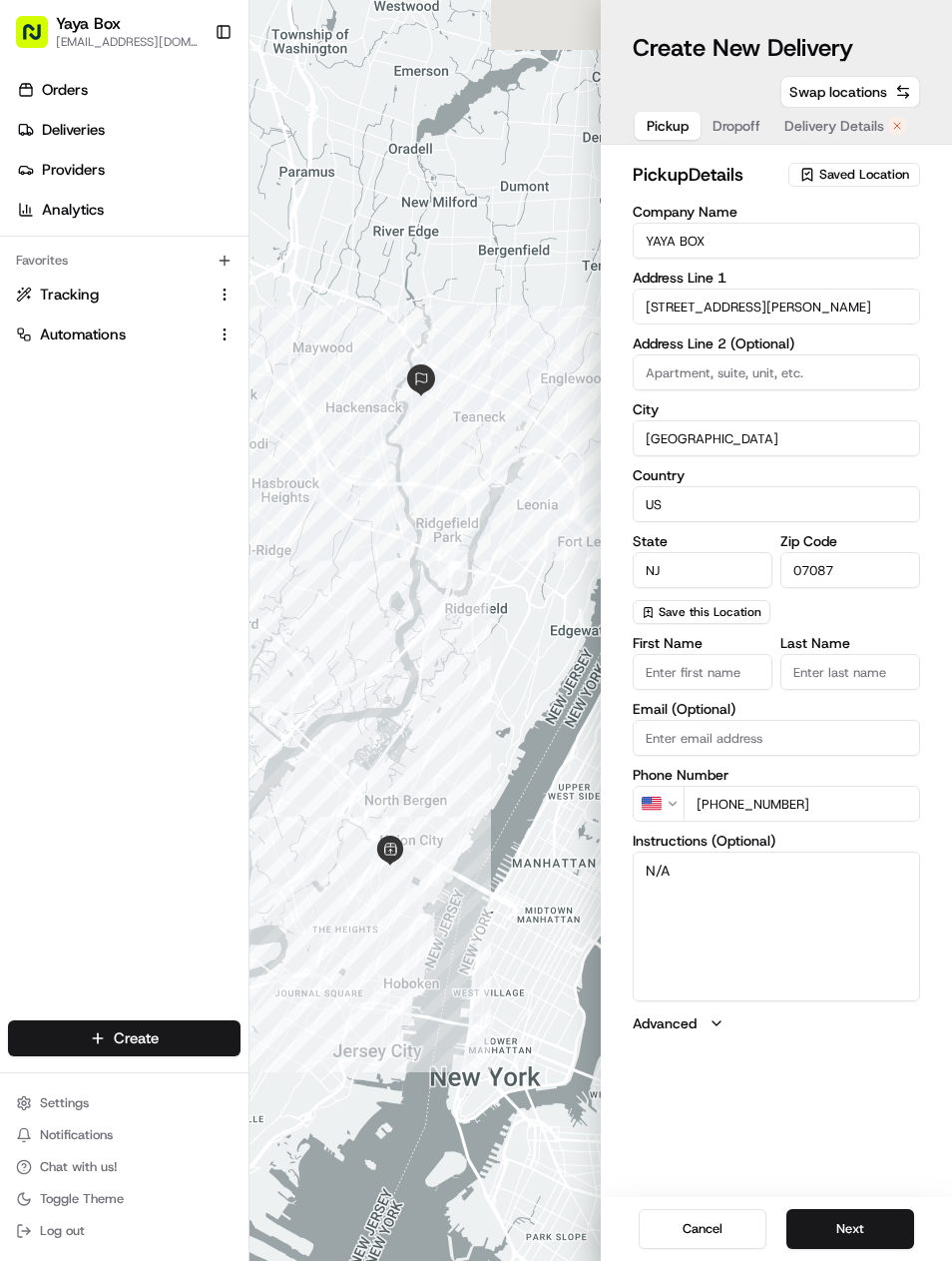 click on "Next" at bounding box center (850, 1229) 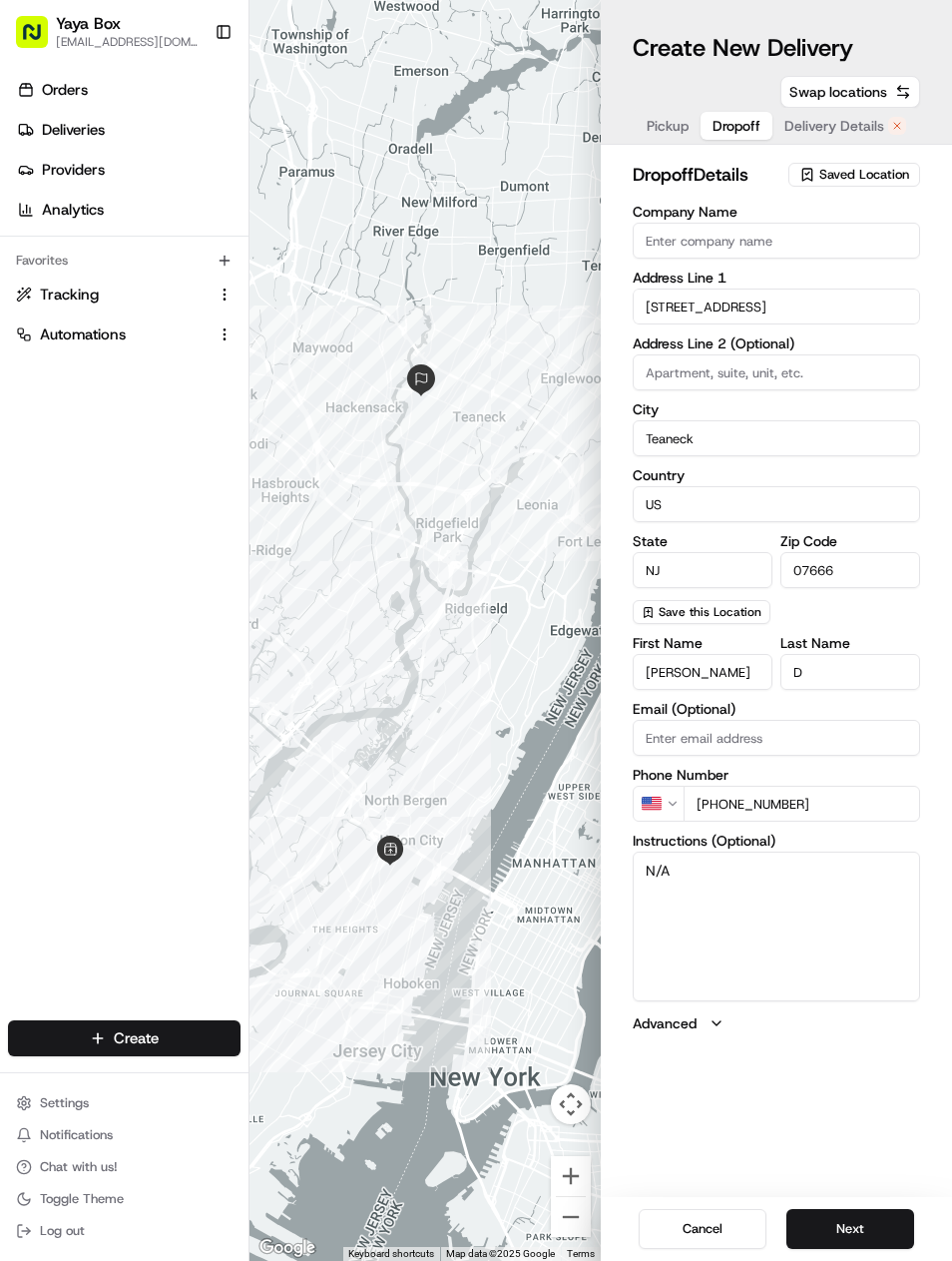 click on "Next" at bounding box center (850, 1229) 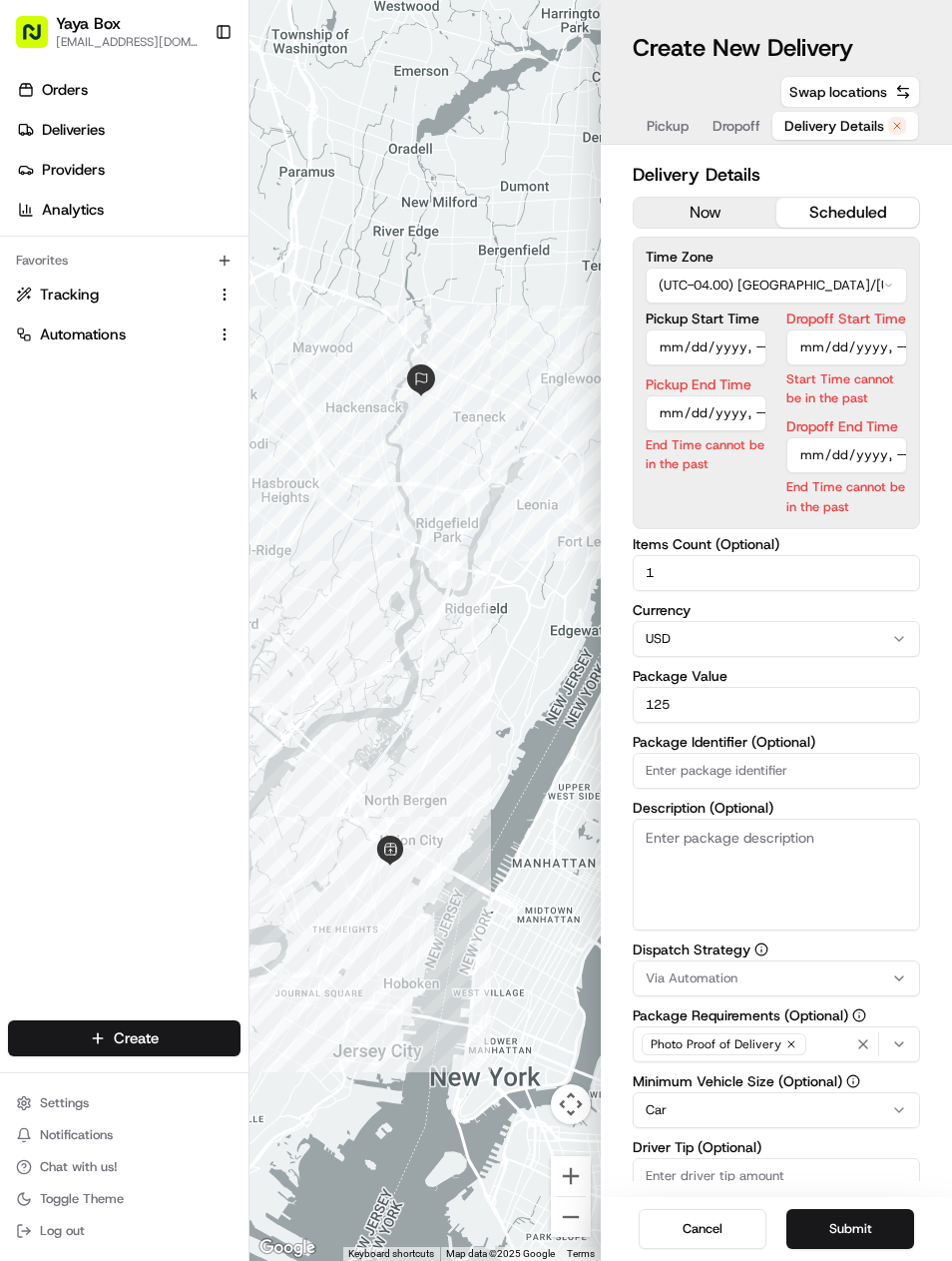 click on "Pickup Start Time" at bounding box center [706, 347] 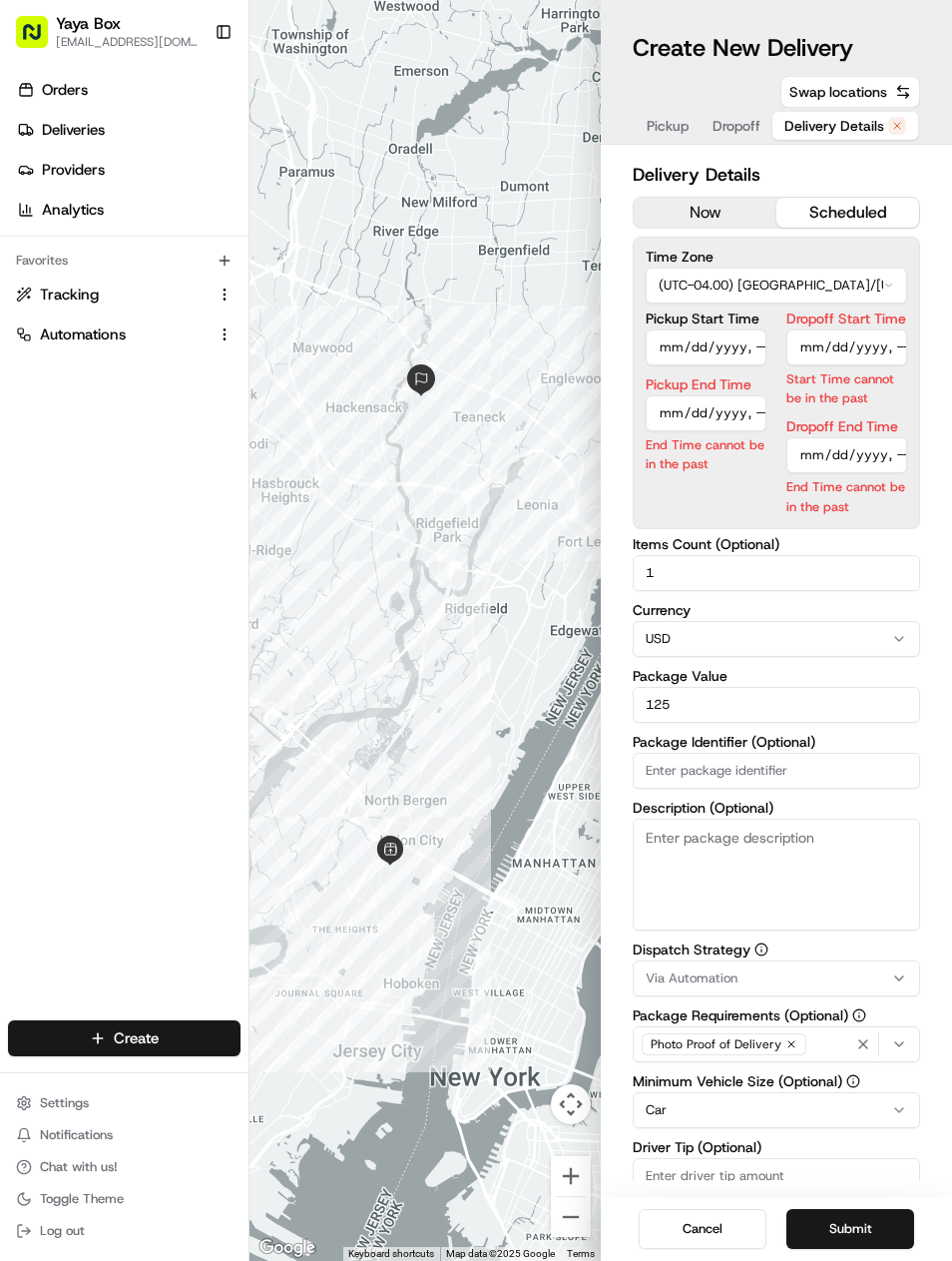 type on "[DATE]T16:30" 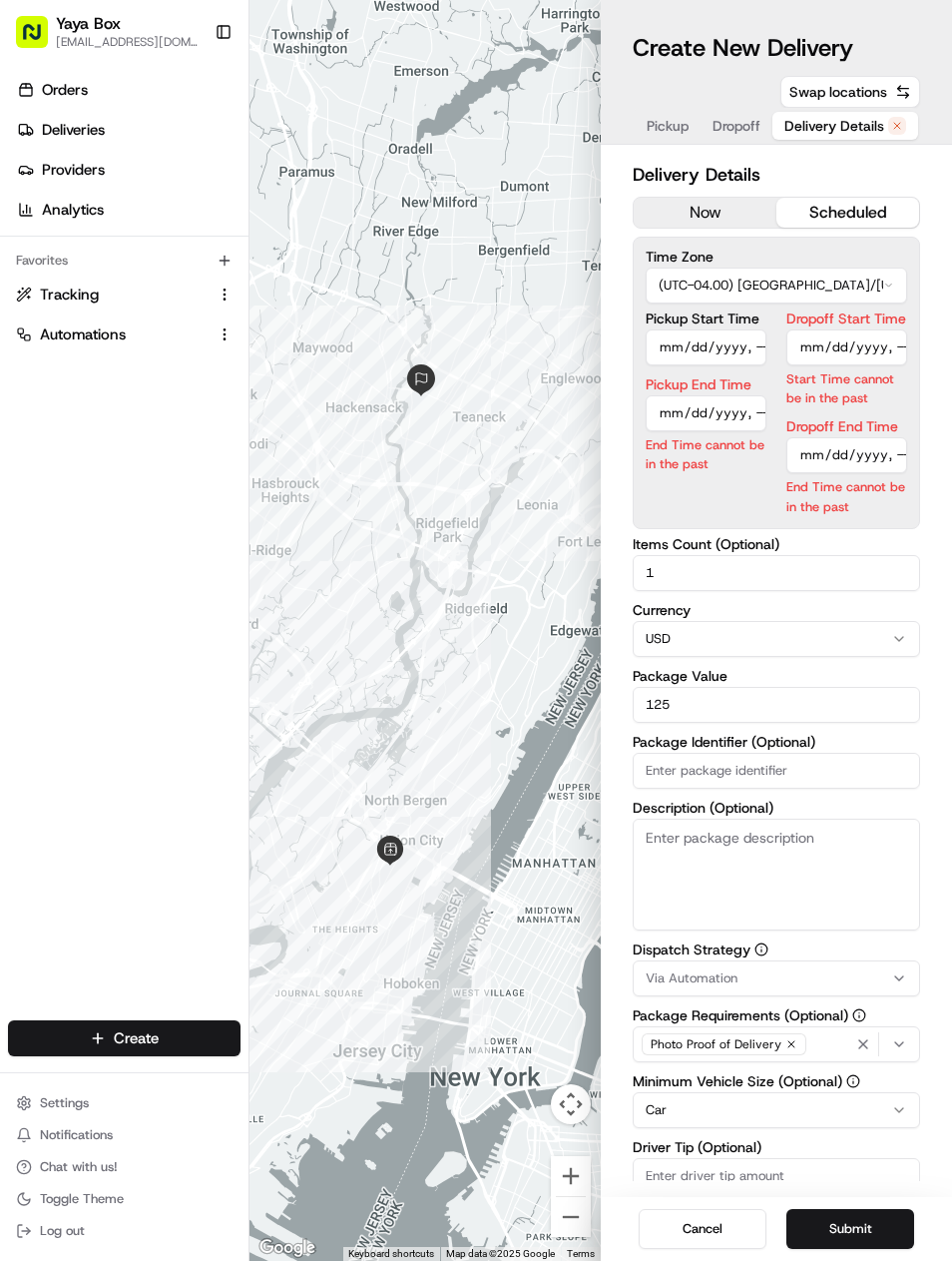 click on "Pickup Start Time Pickup End Time End Time cannot be in the past" at bounding box center (706, 413) 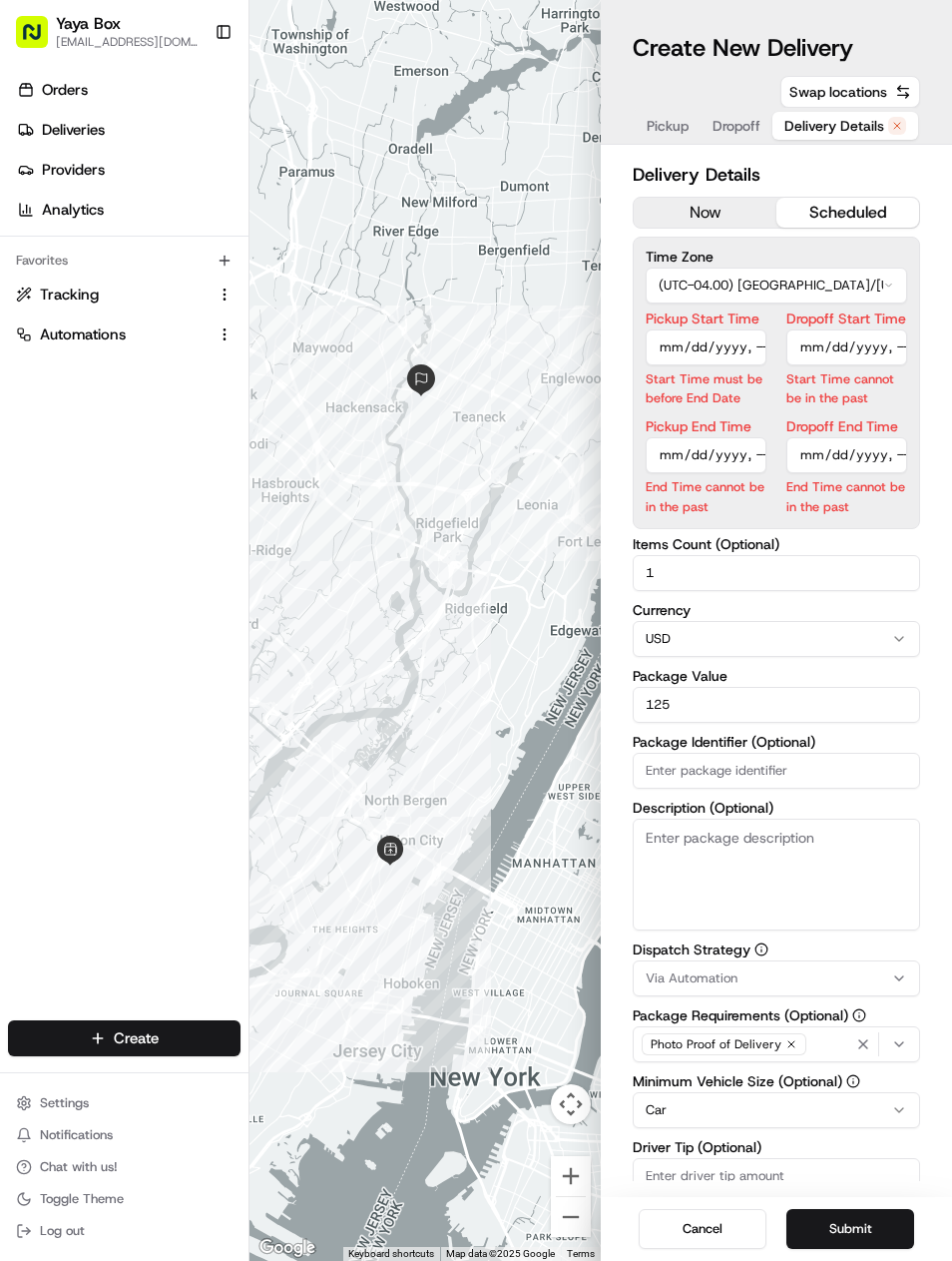 type on "[DATE]T16:40" 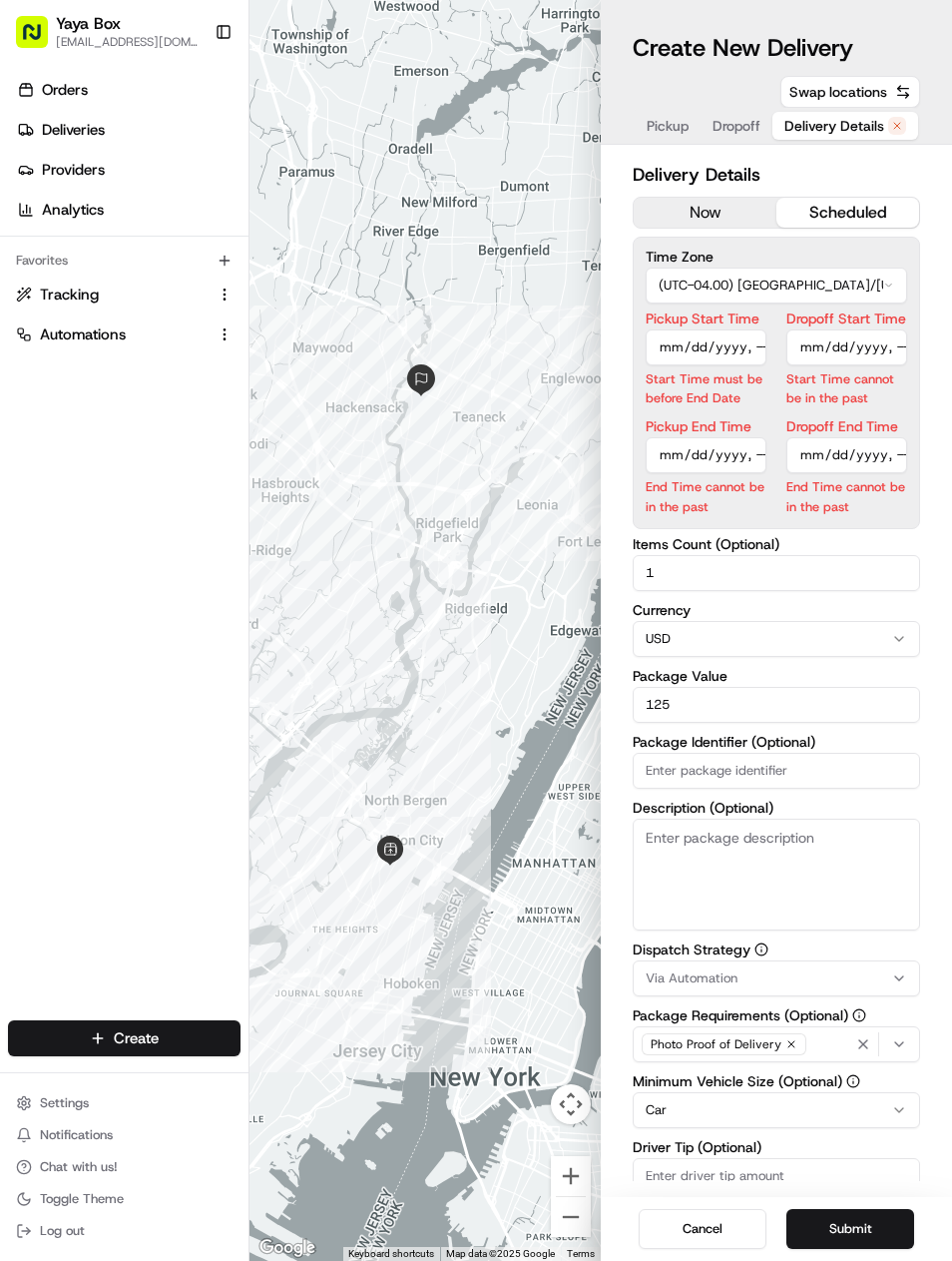 click on "Dropoff Start Time" at bounding box center (846, 347) 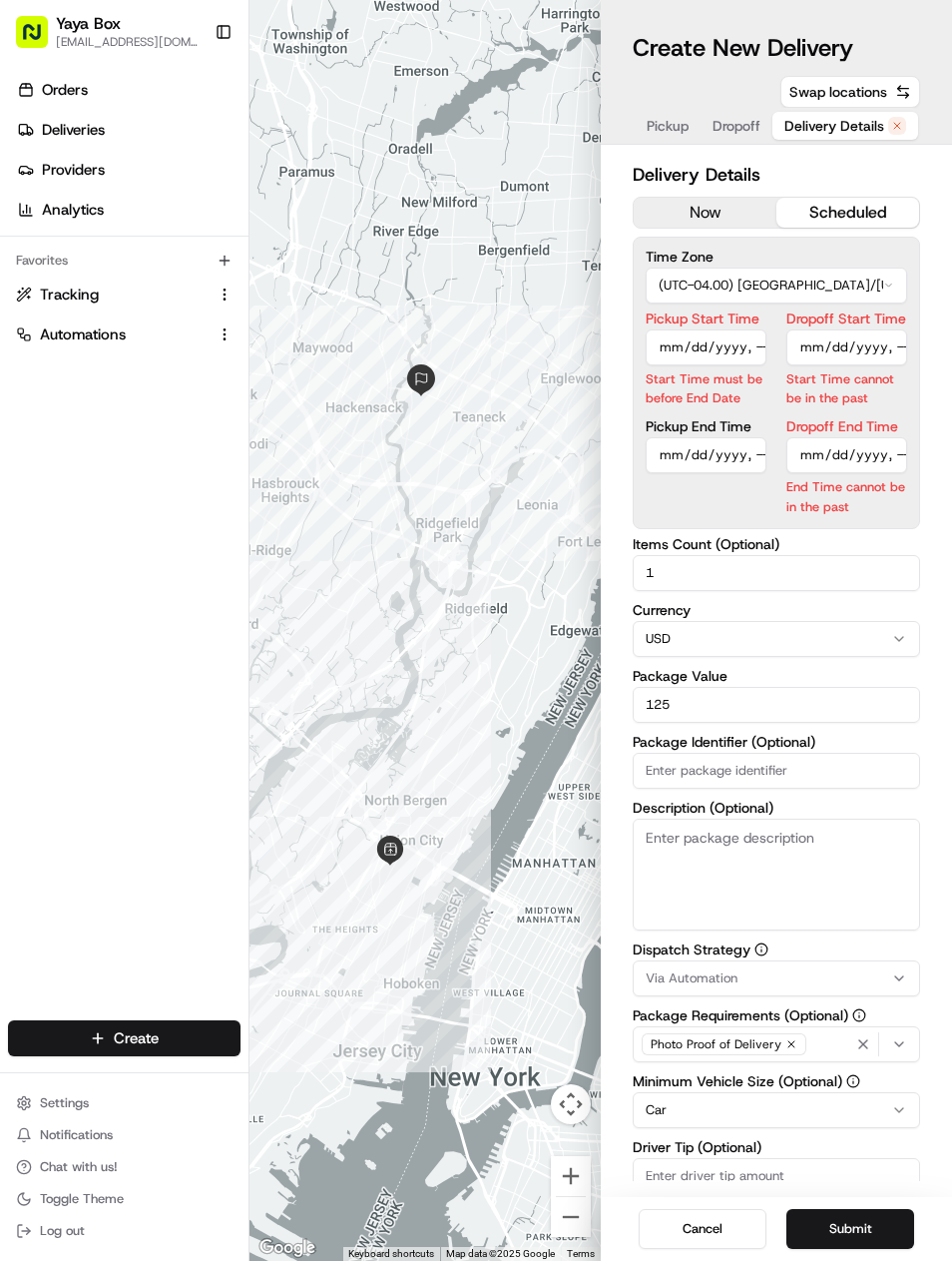 type on "[DATE]T16:50" 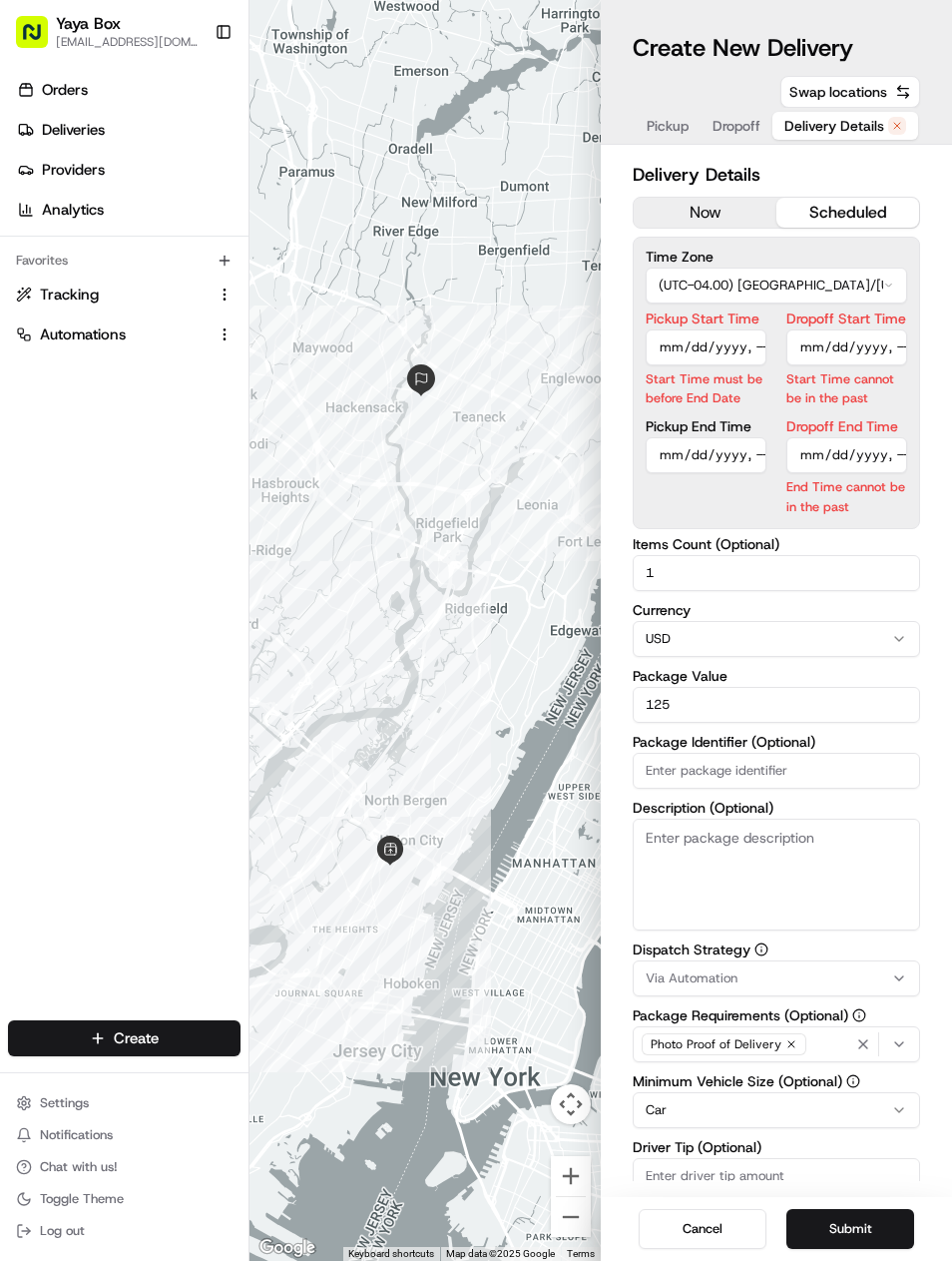 click on "Dropoff End Time" at bounding box center [846, 455] 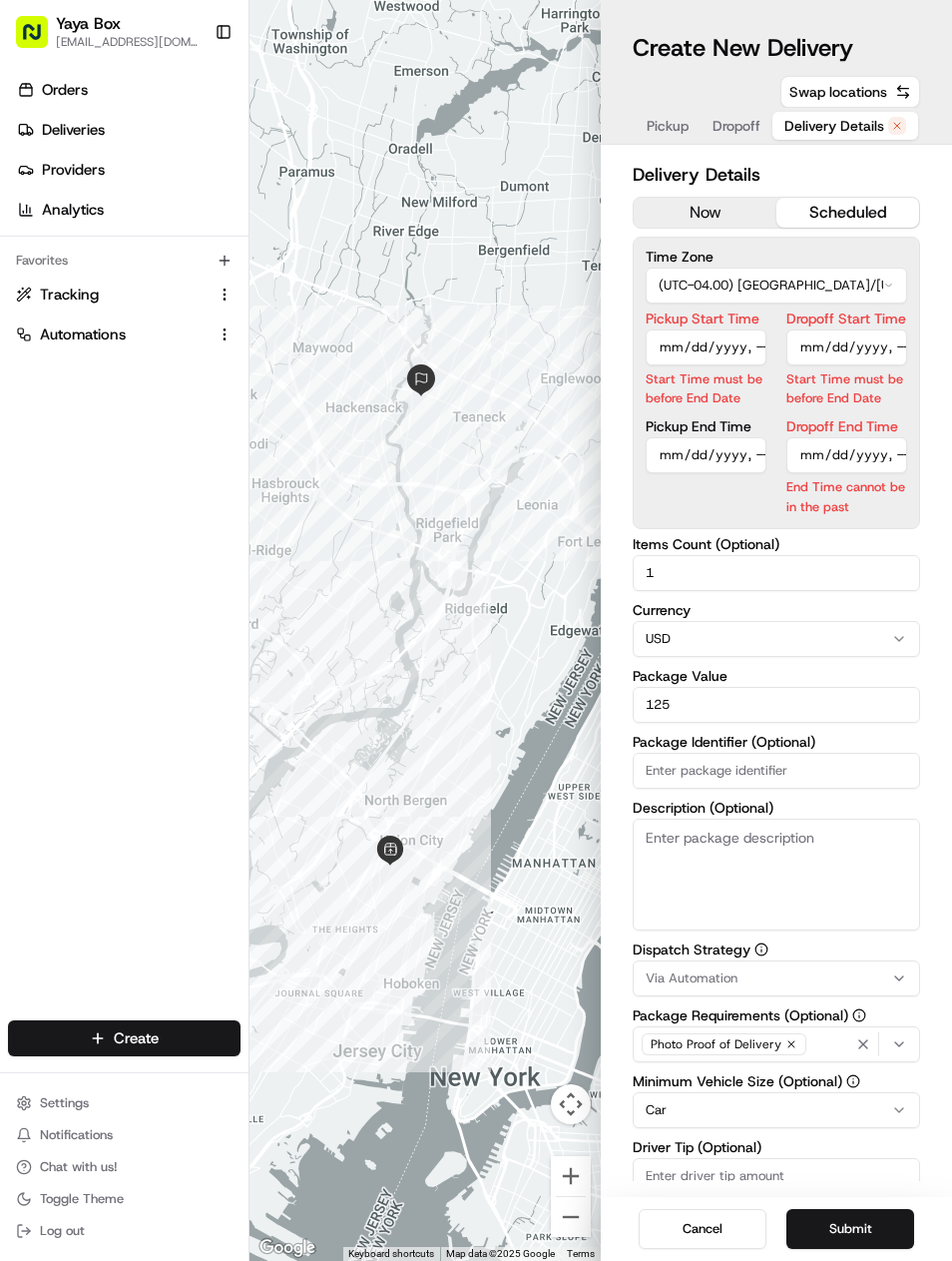 type on "2025-07-17T17:00" 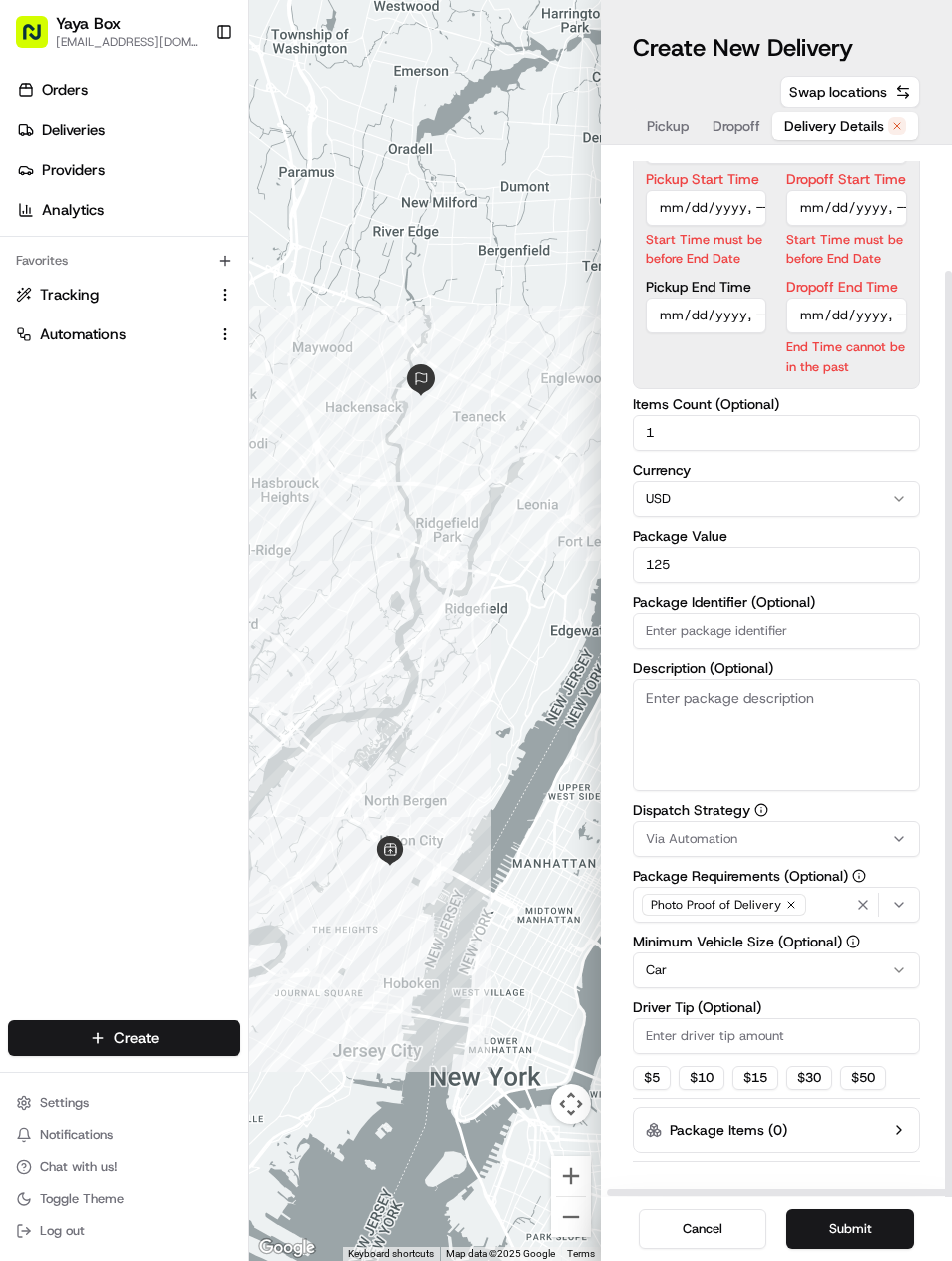 scroll, scrollTop: 96, scrollLeft: 5, axis: both 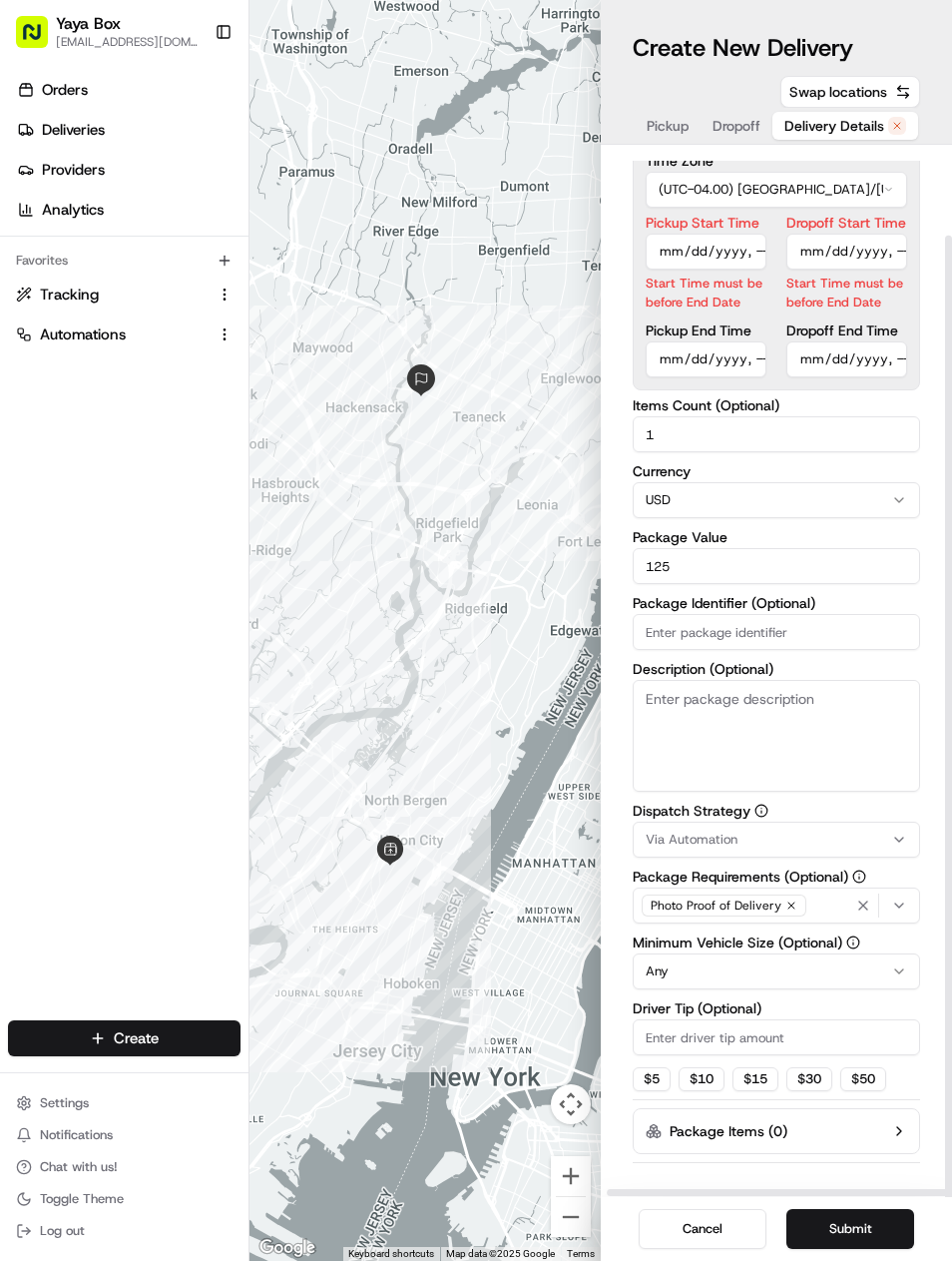 click on "Submit" at bounding box center (850, 1229) 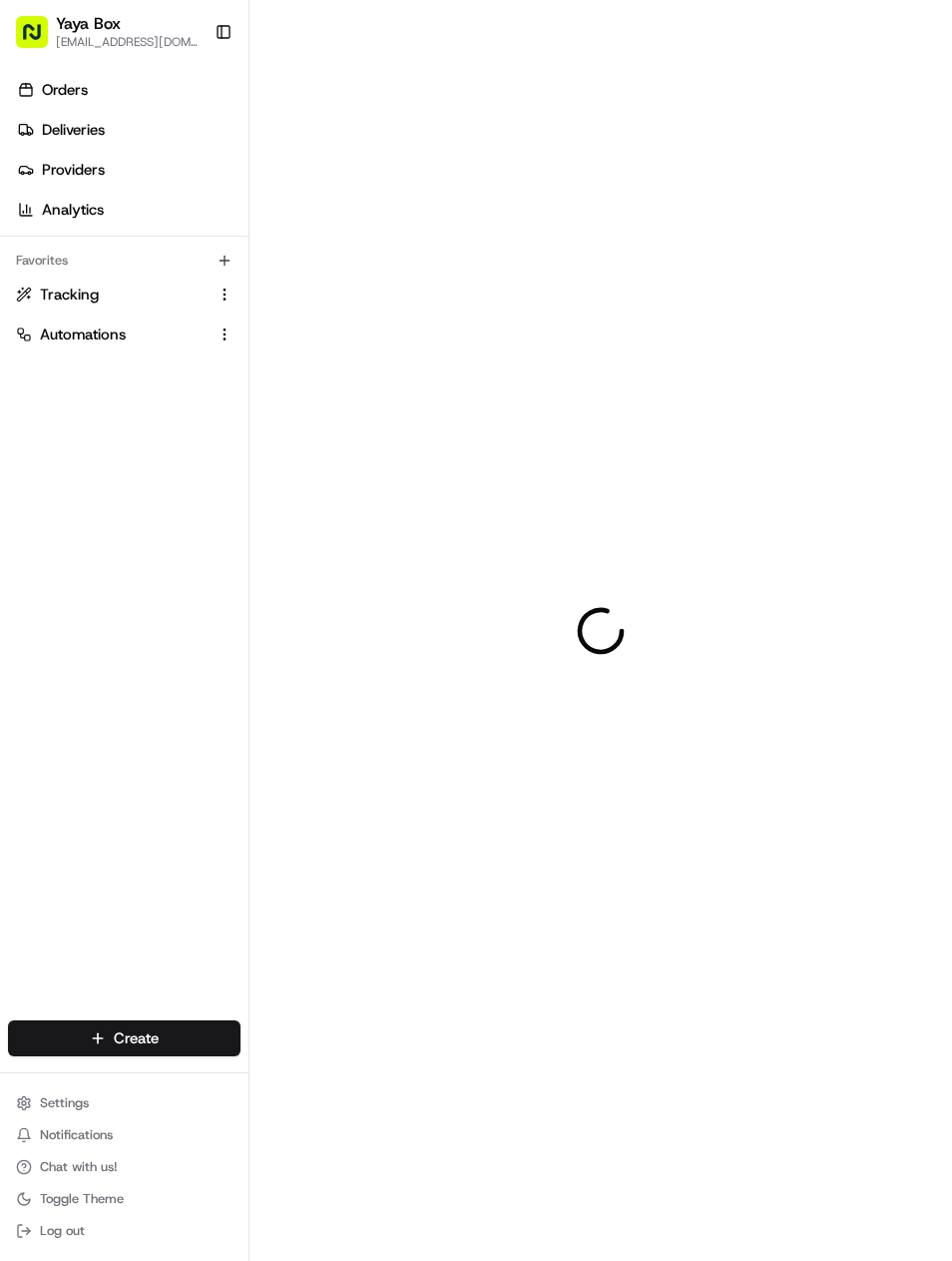 scroll, scrollTop: 0, scrollLeft: 0, axis: both 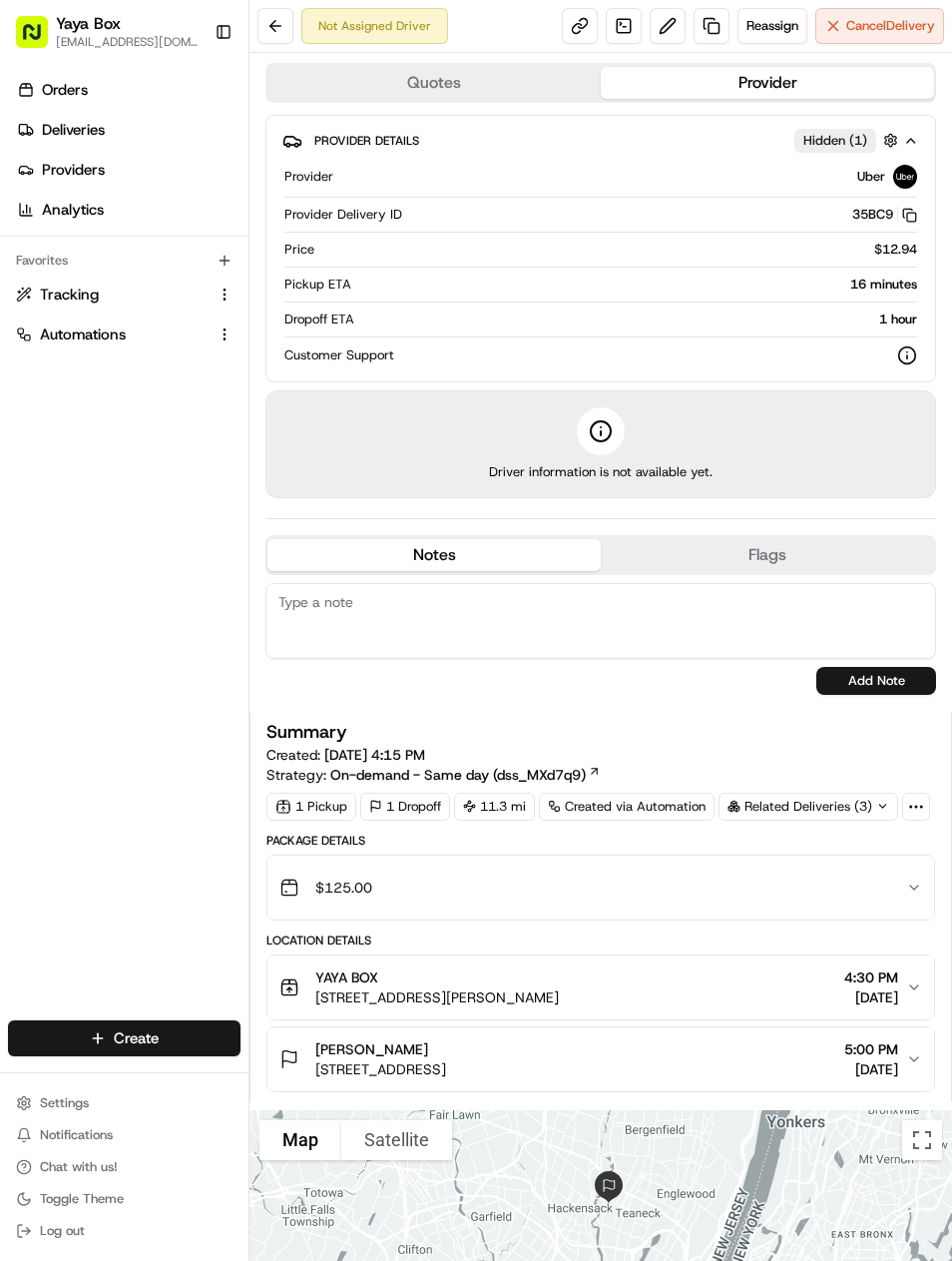 click on "Not Assigned Driver Reassign Cancel  Delivery" at bounding box center (601, 26) 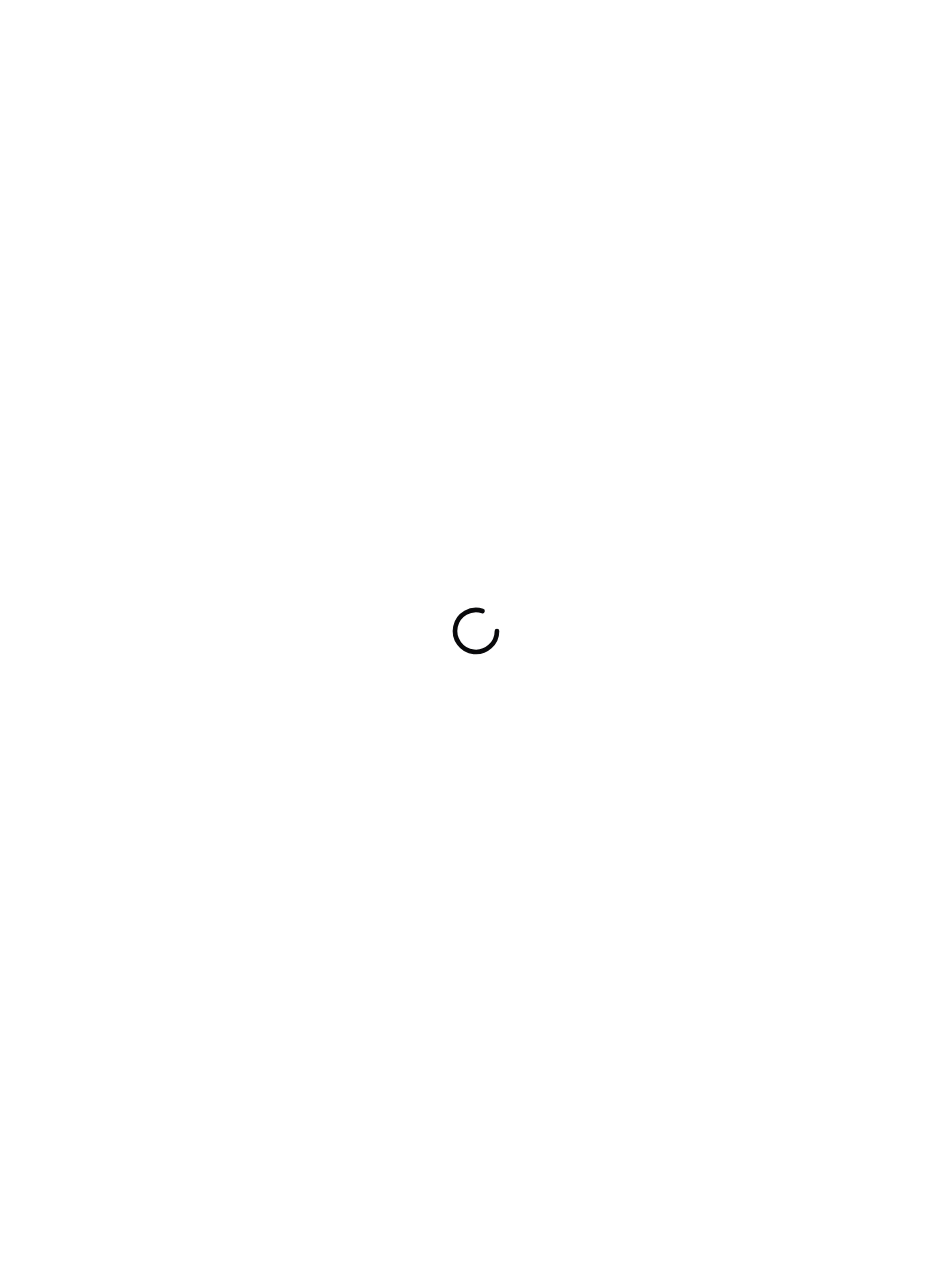 scroll, scrollTop: 0, scrollLeft: 0, axis: both 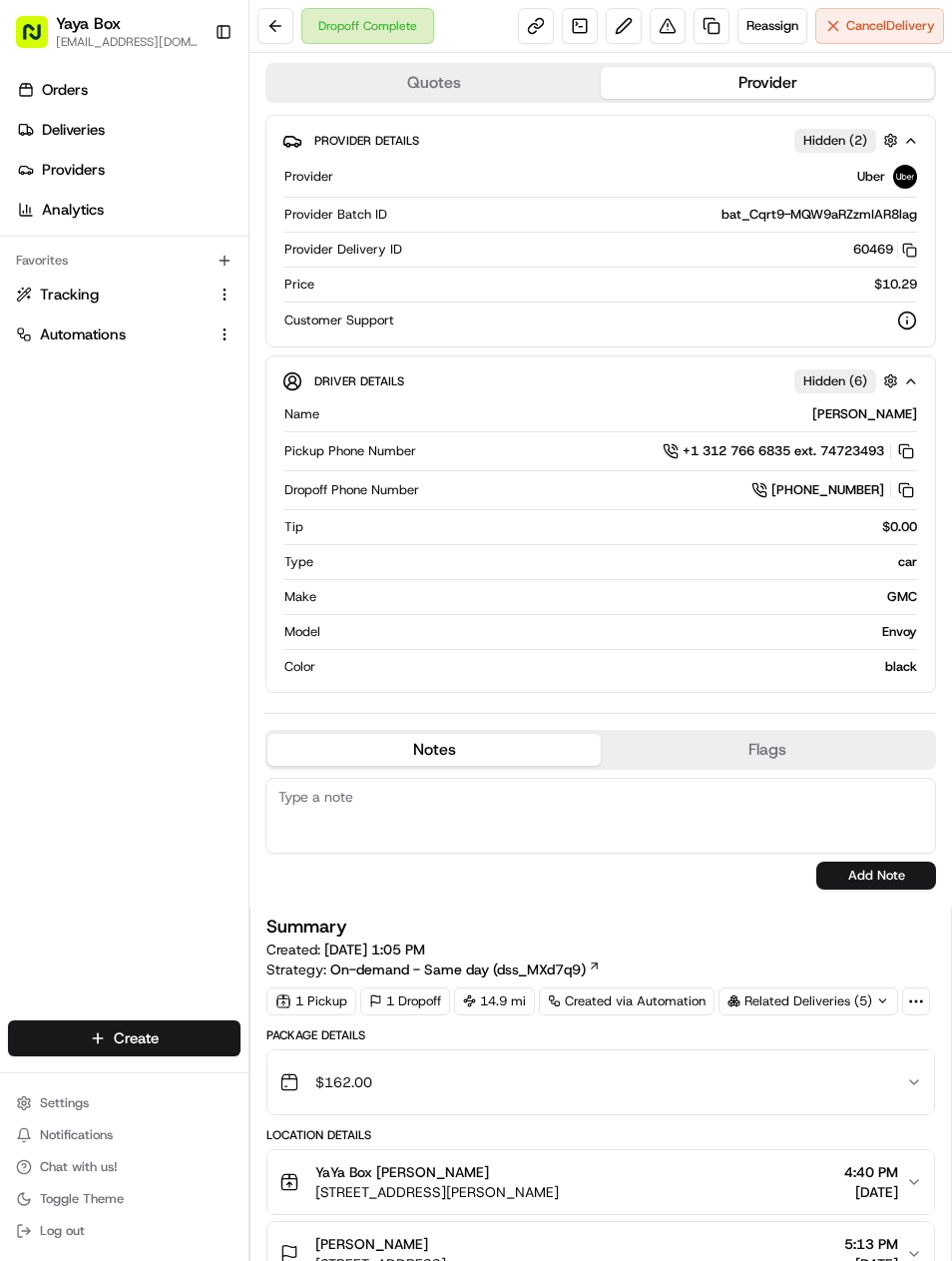click at bounding box center (712, 26) 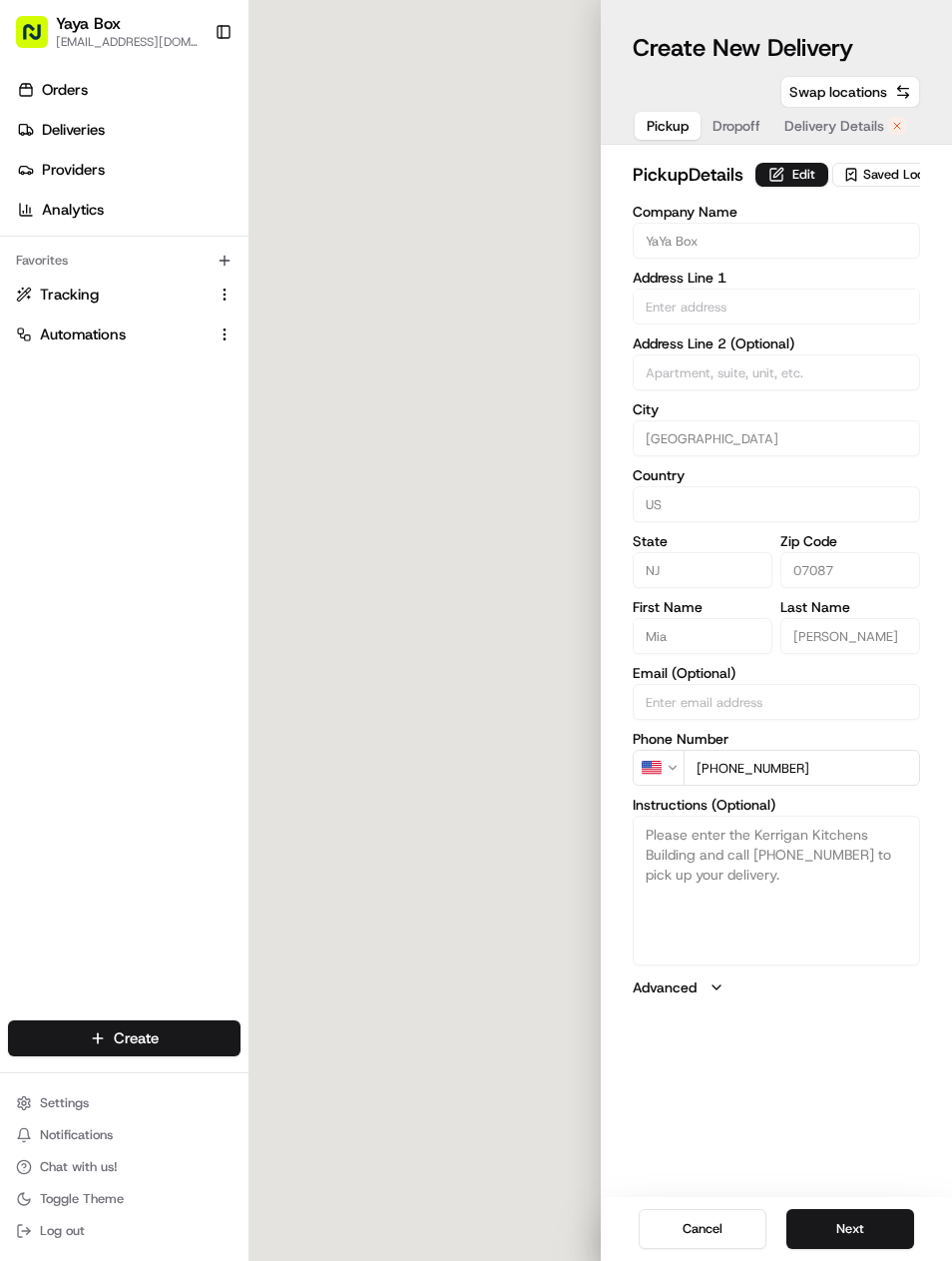 type on "[STREET_ADDRESS][PERSON_NAME]" 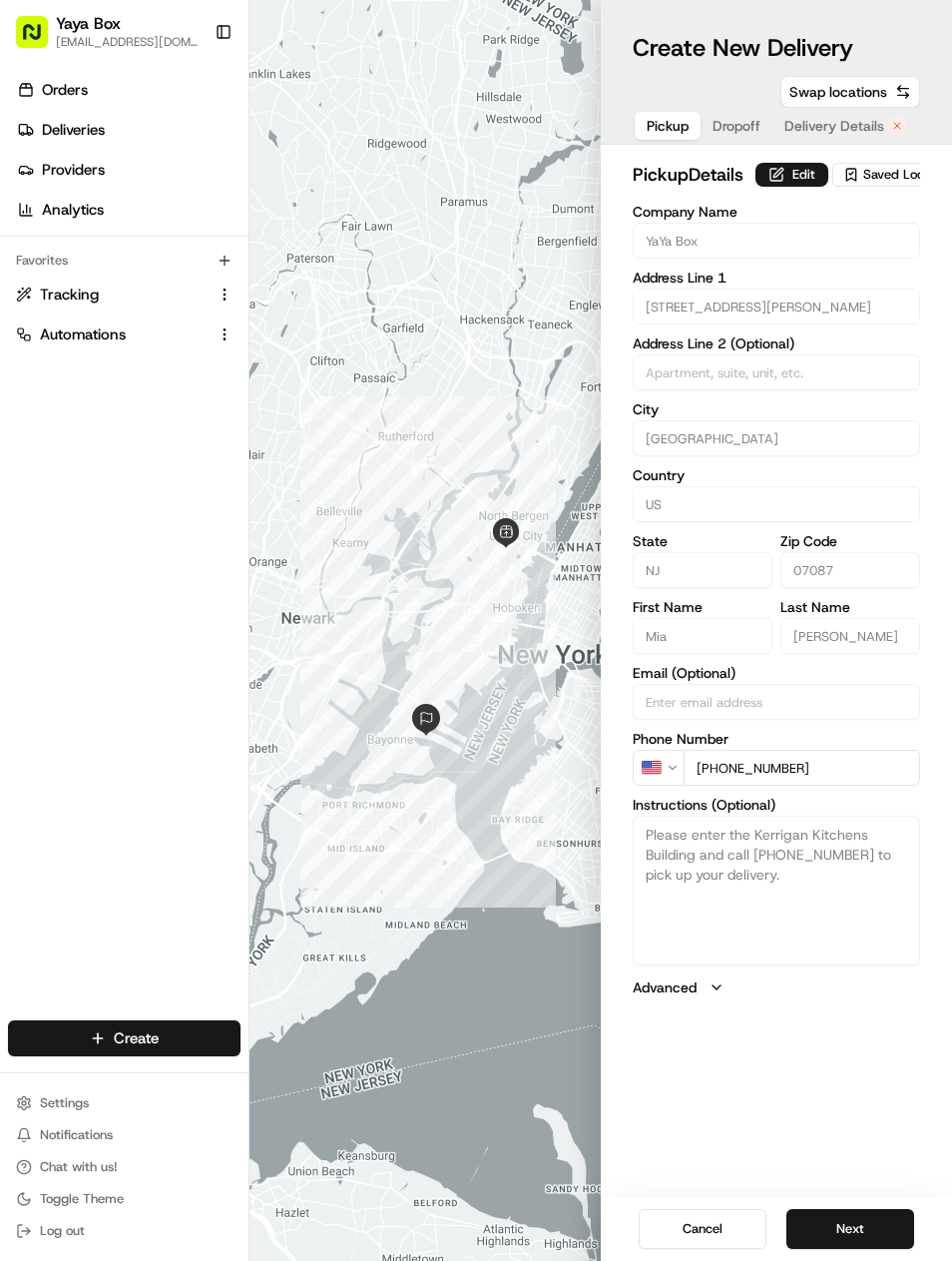 click on "Next" at bounding box center [850, 1229] 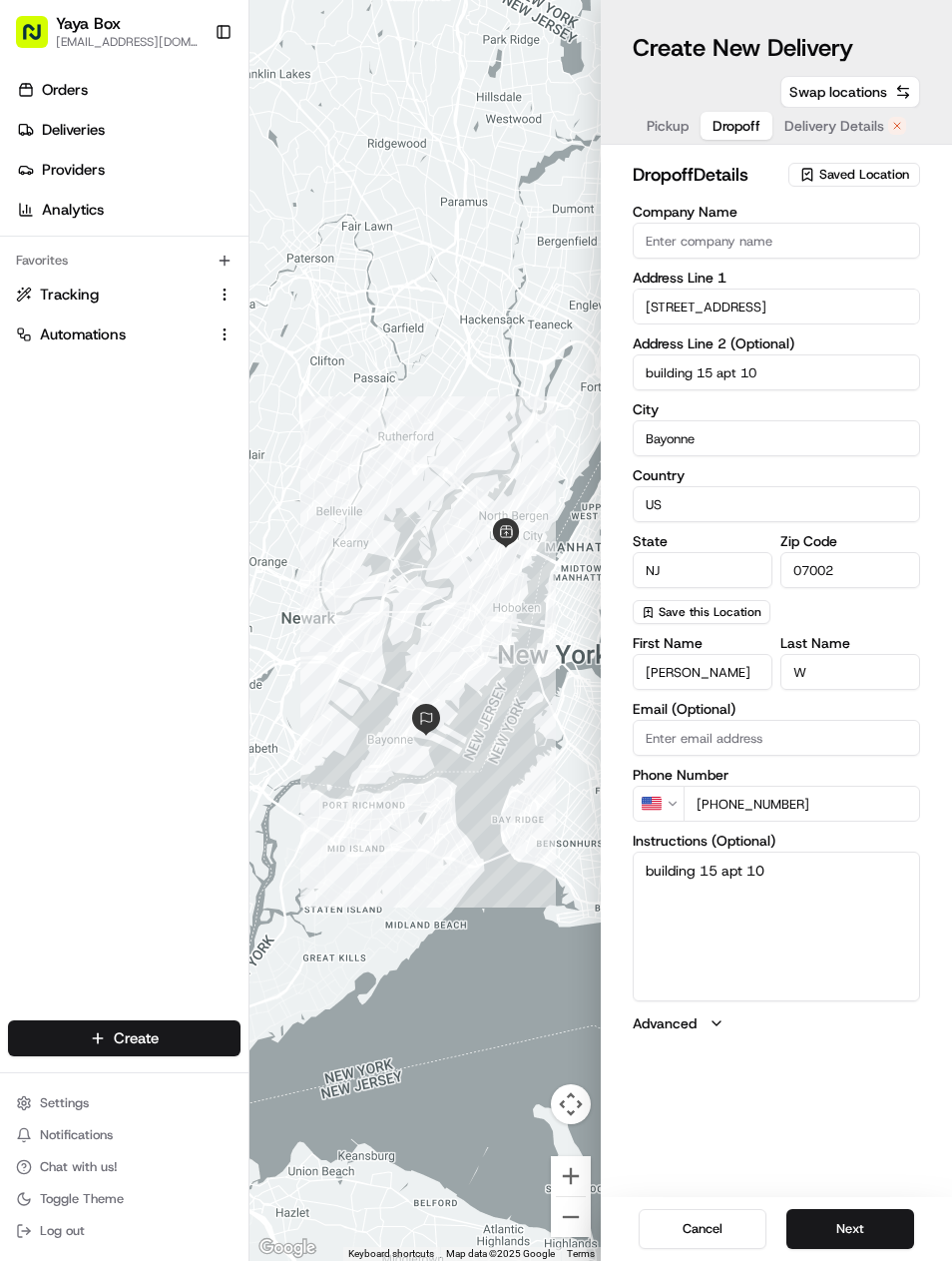 click on "Next" at bounding box center (850, 1229) 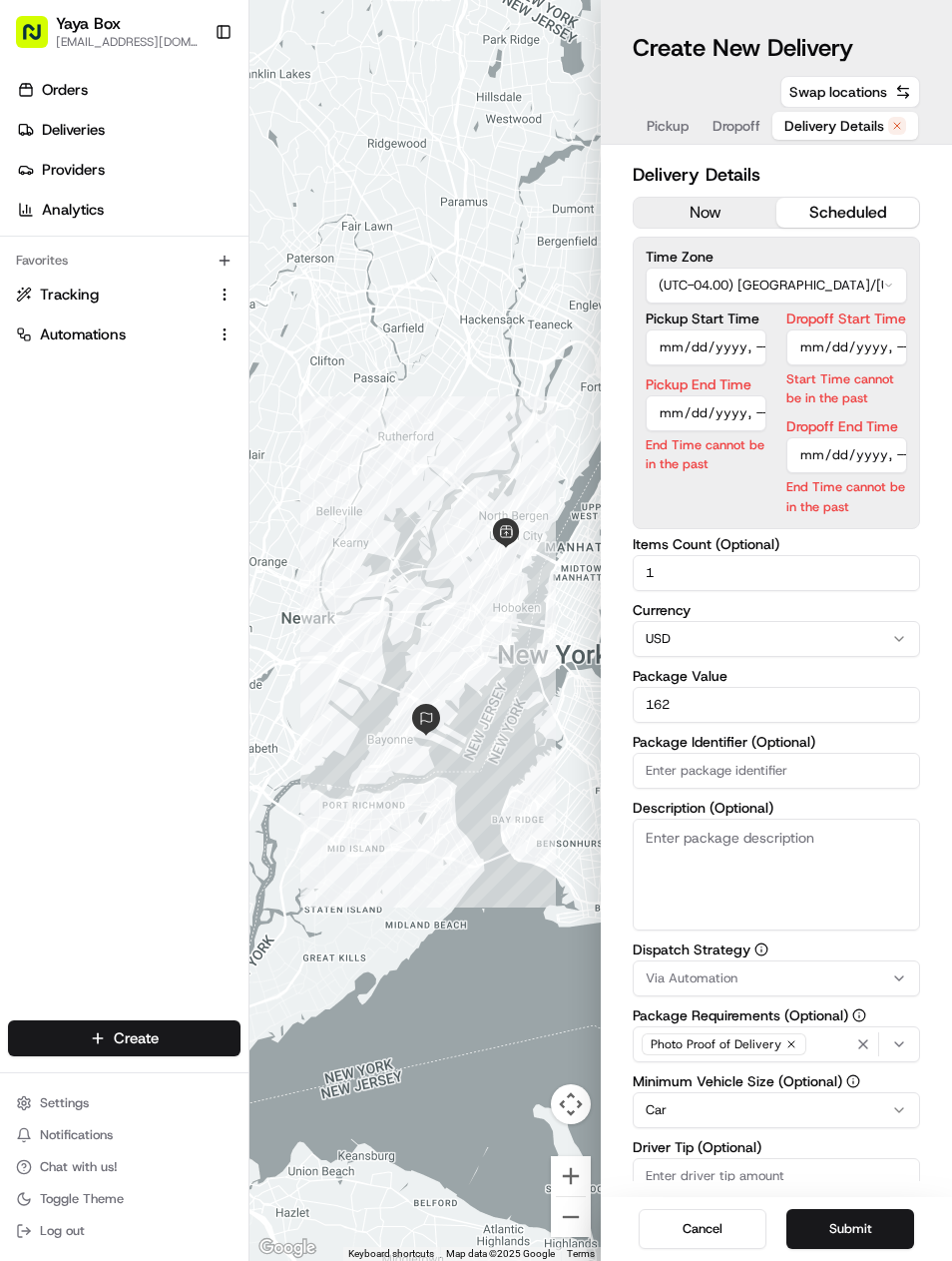 click on "Pickup Start Time" at bounding box center (706, 347) 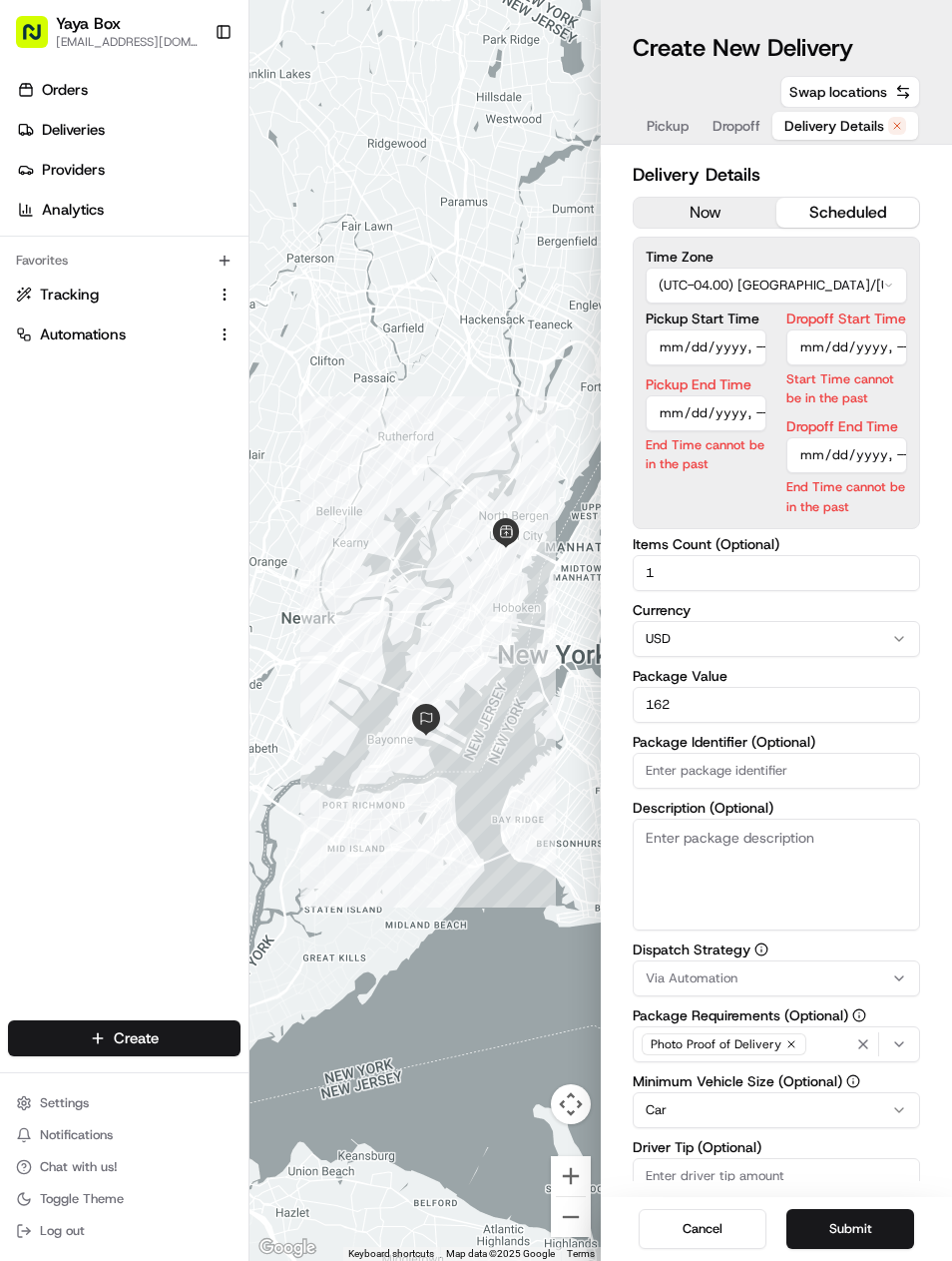 type on "[DATE]T16:30" 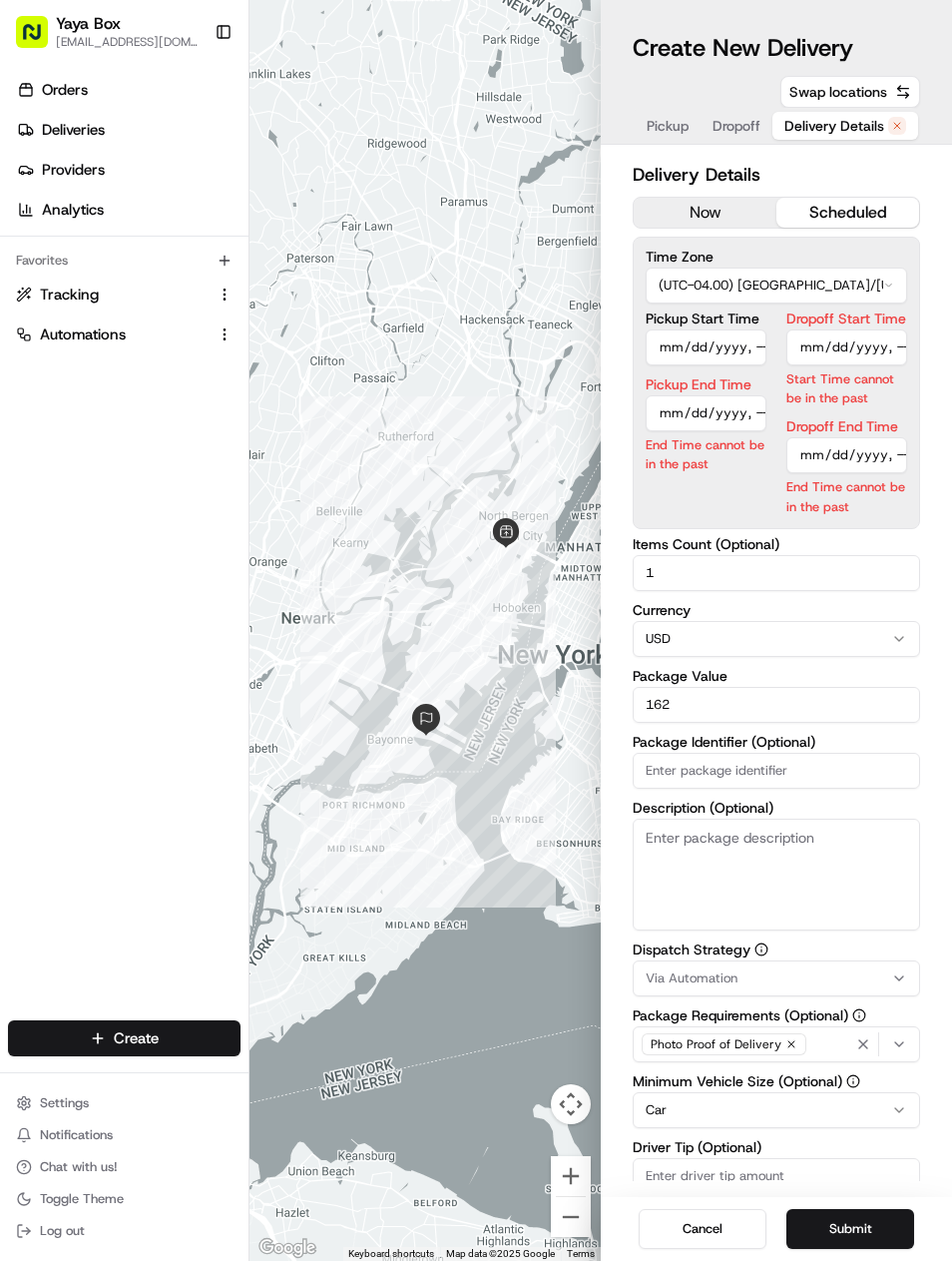click on "Pickup Start Time Pickup End Time End Time cannot be in the past" at bounding box center [706, 413] 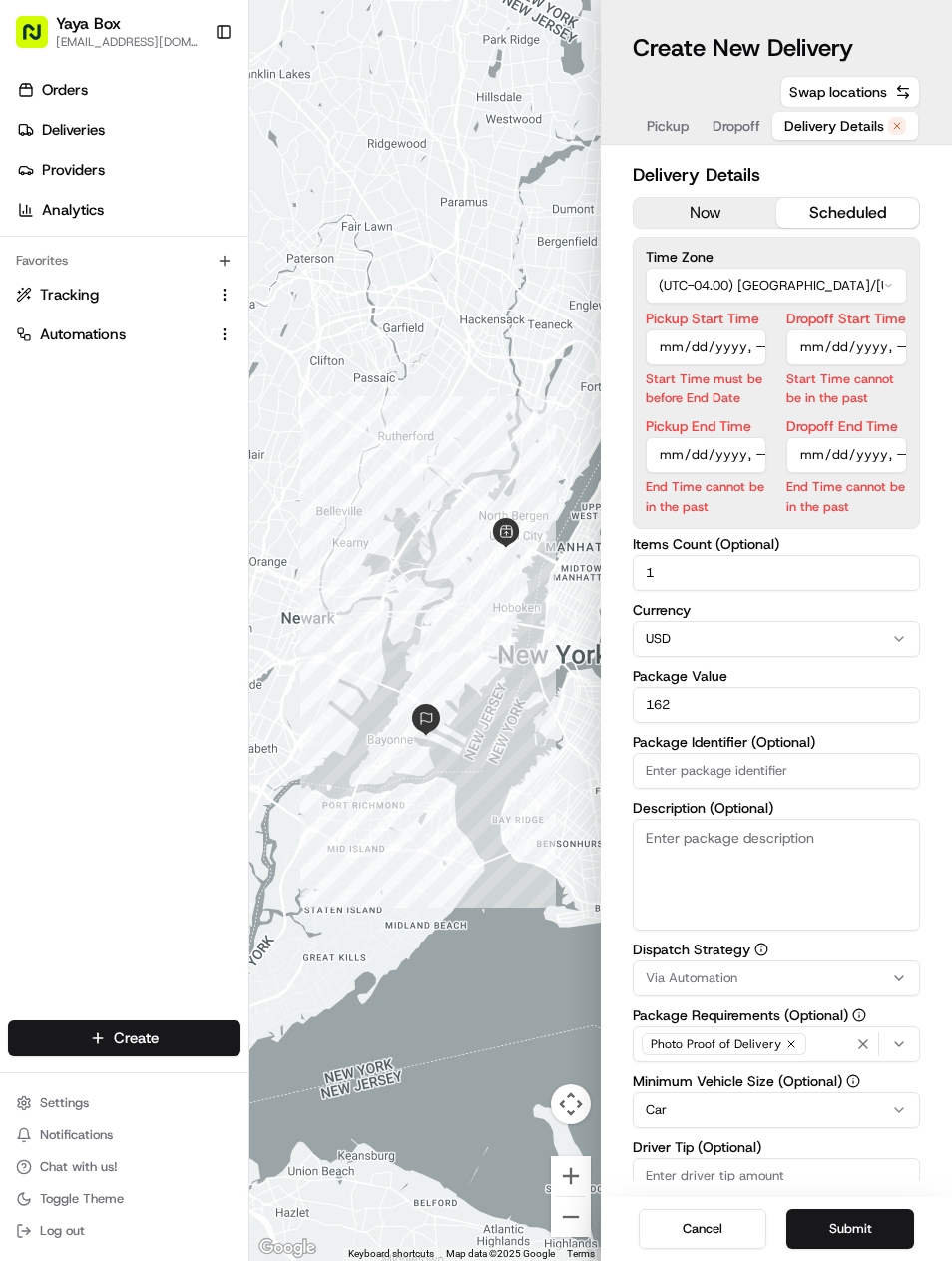 type on "[DATE]T16:50" 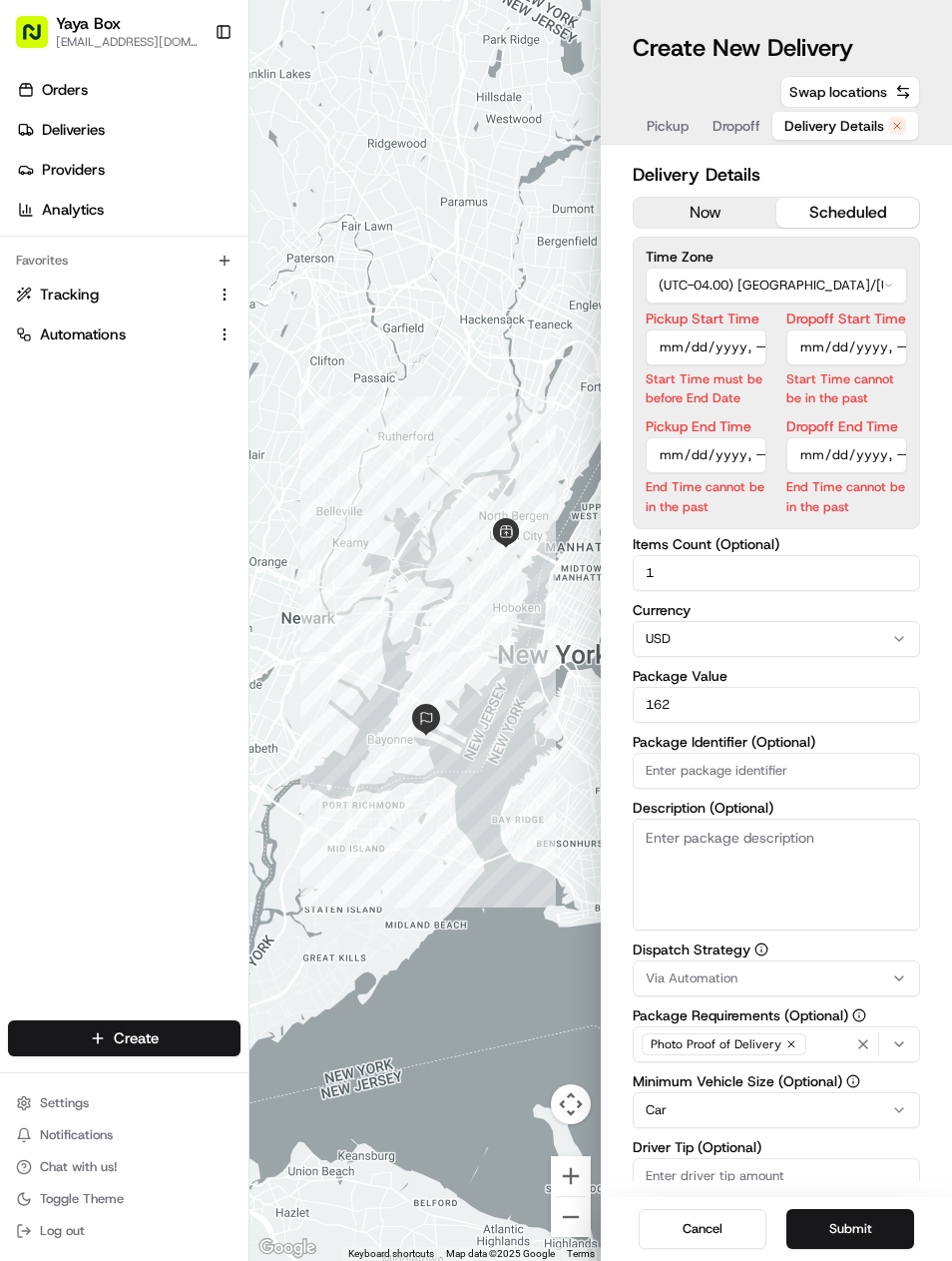 click on "Dropoff Start Time" at bounding box center [846, 347] 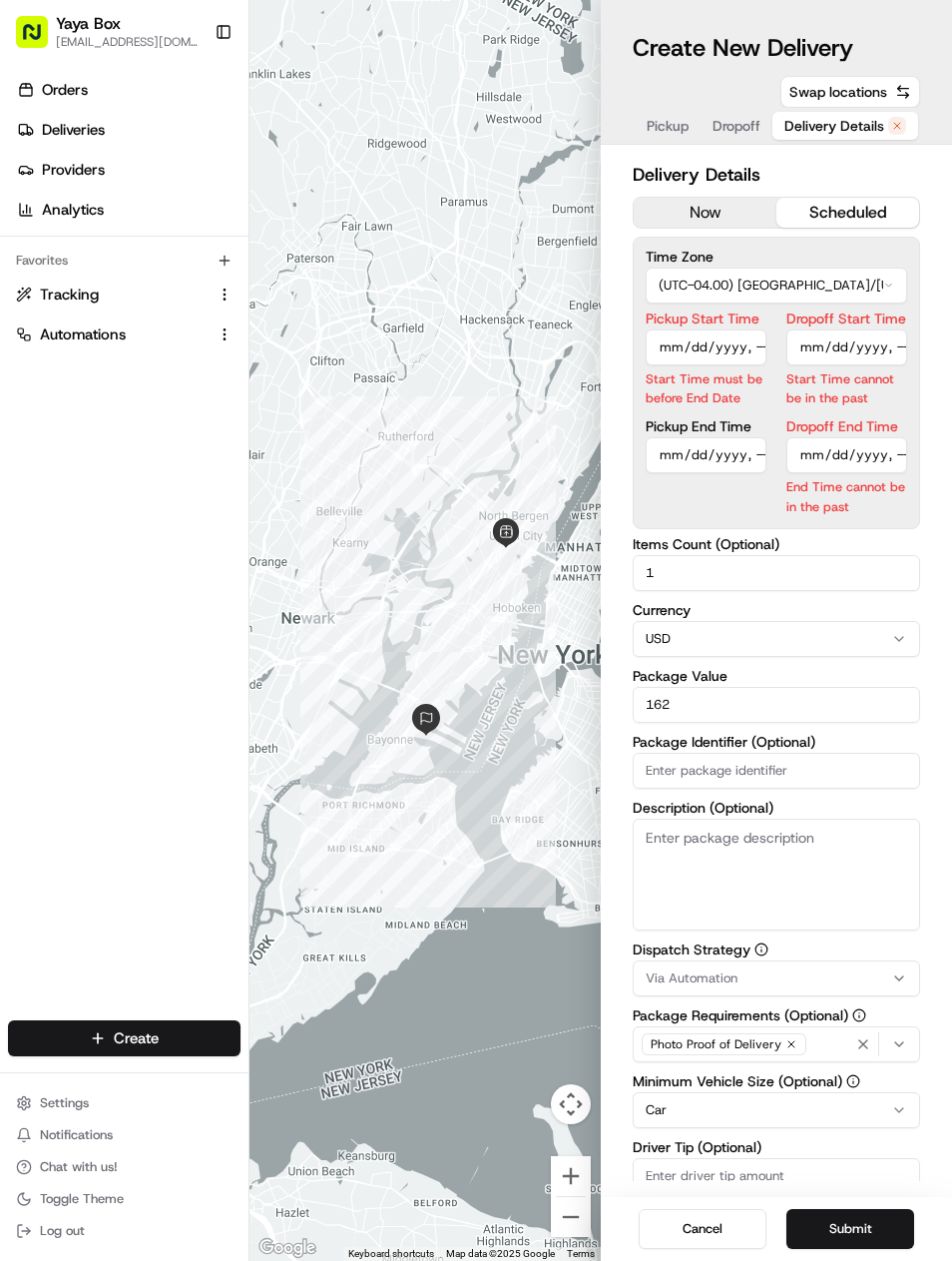 type on "[DATE]T17:03" 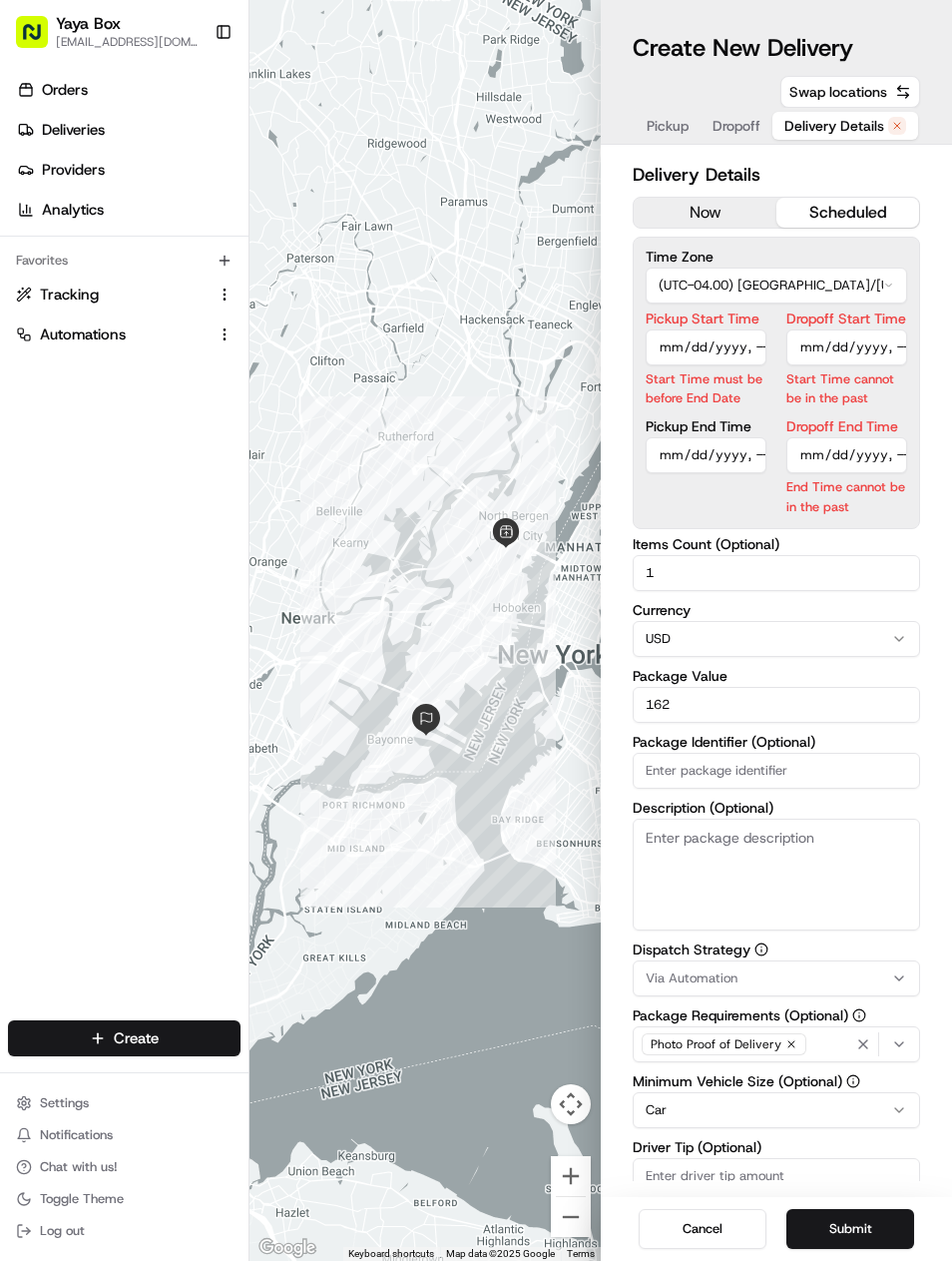 click on "Dropoff End Time" at bounding box center (846, 455) 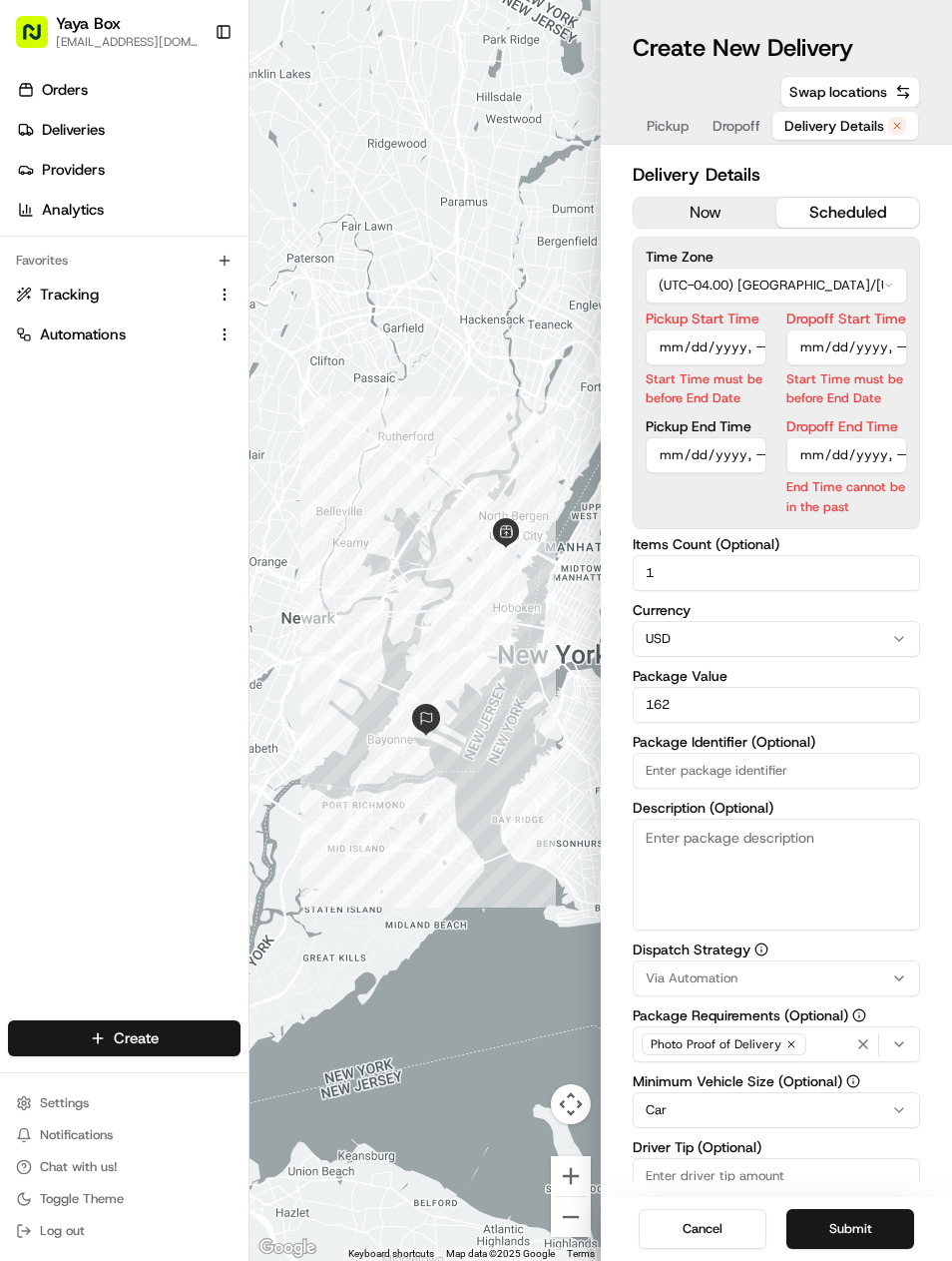 type on "2025-07-17T17:13" 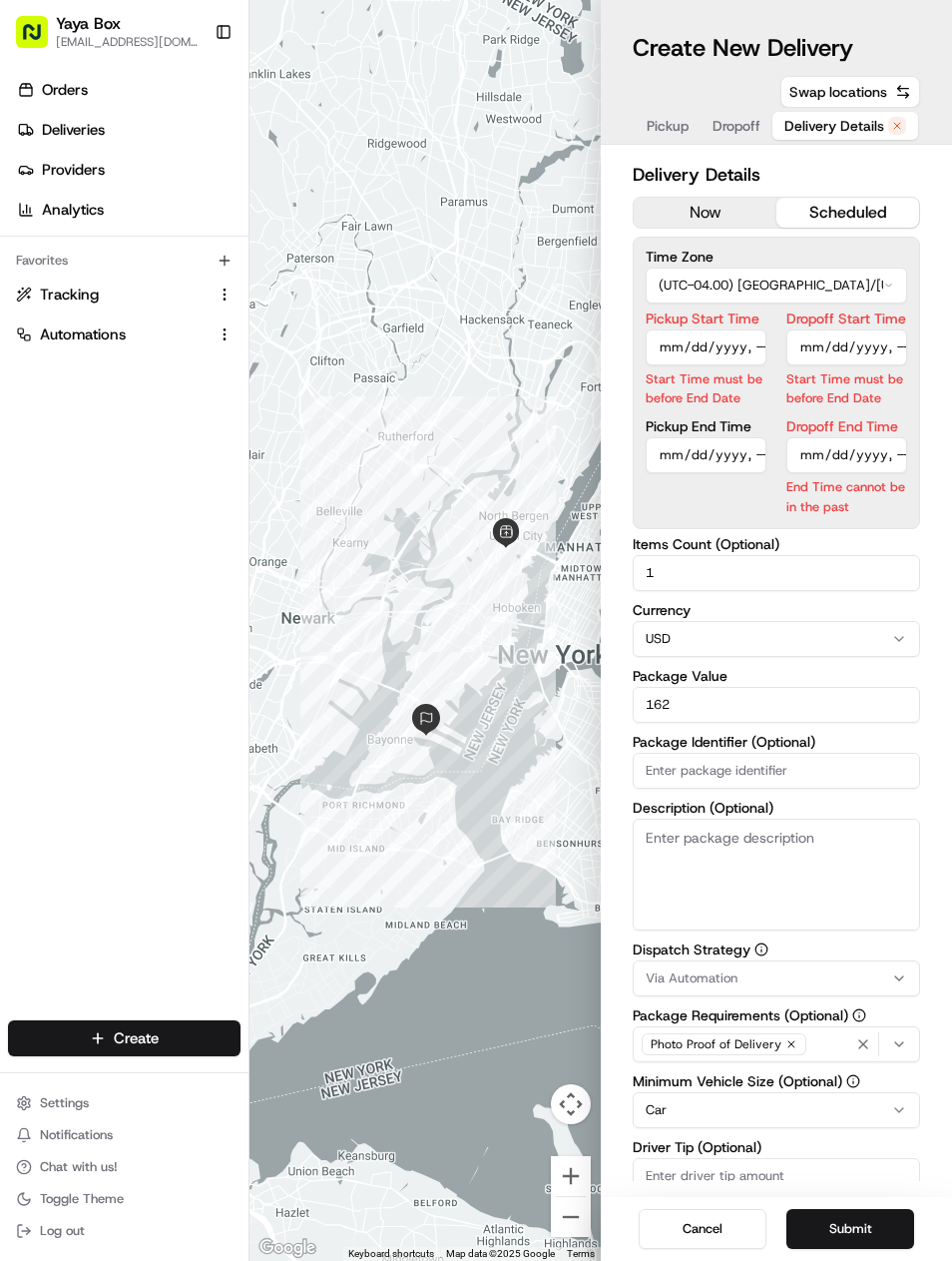 scroll, scrollTop: 0, scrollLeft: 0, axis: both 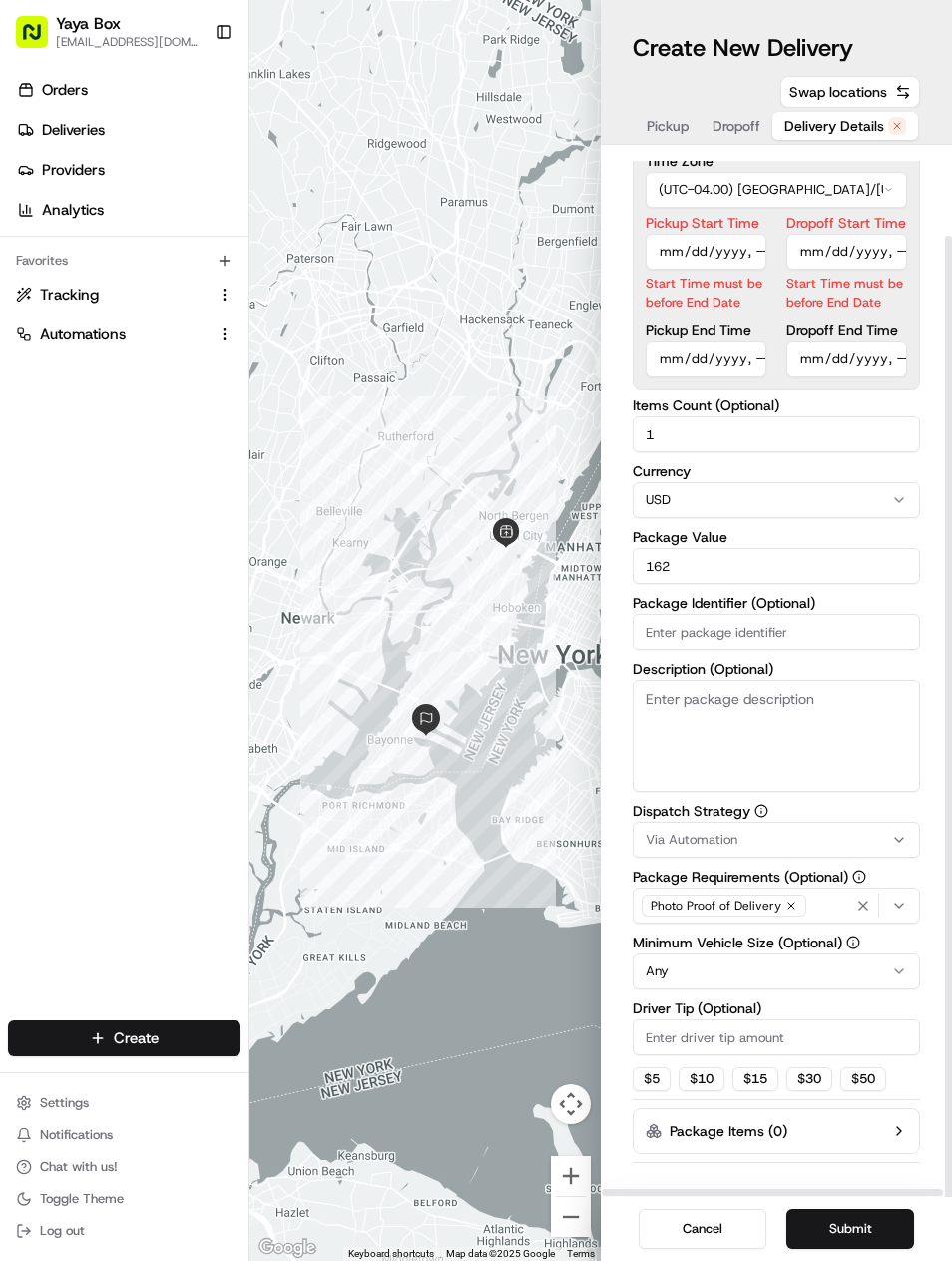 click on "Submit" at bounding box center (850, 1229) 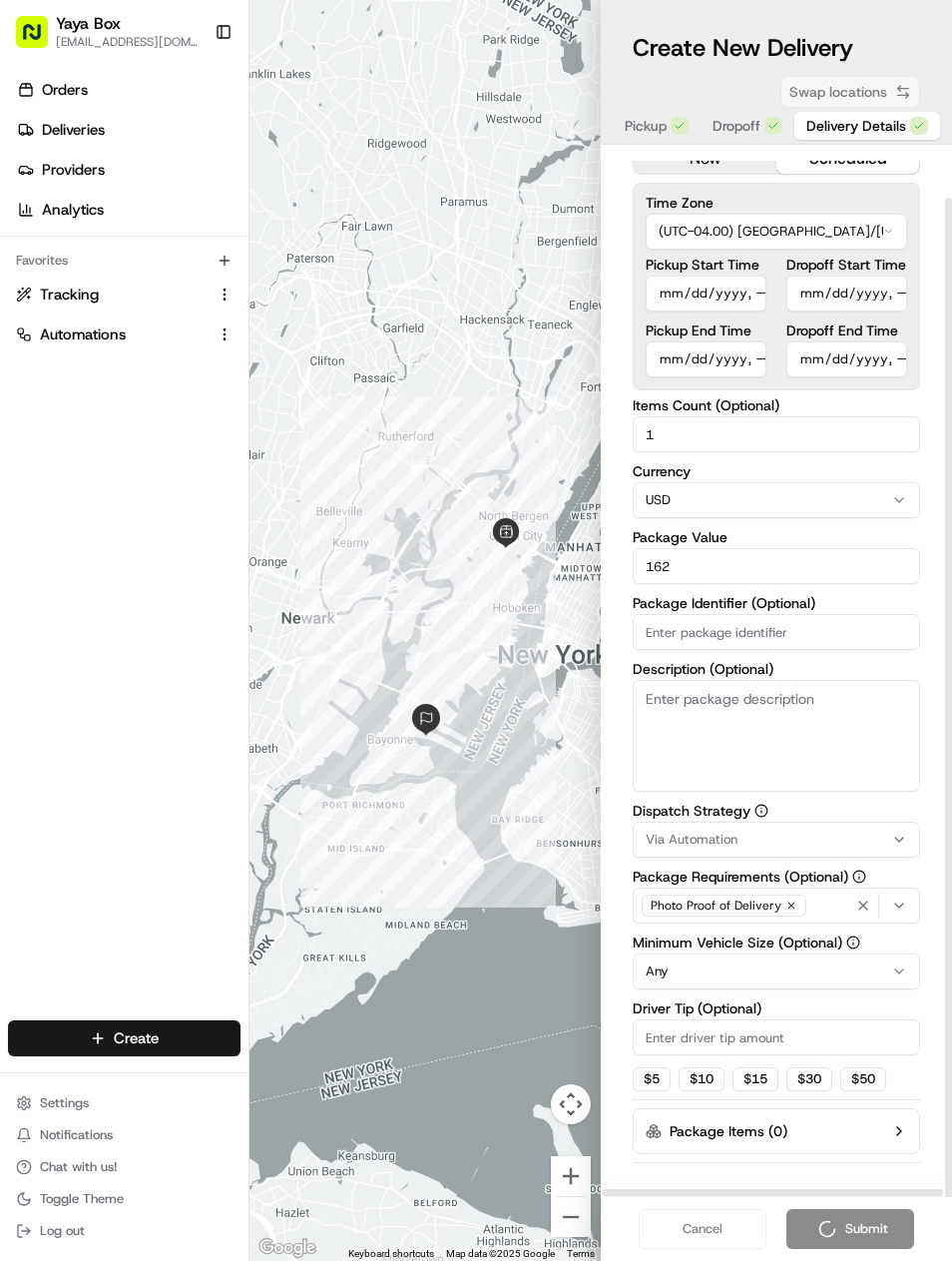 scroll, scrollTop: 0, scrollLeft: 0, axis: both 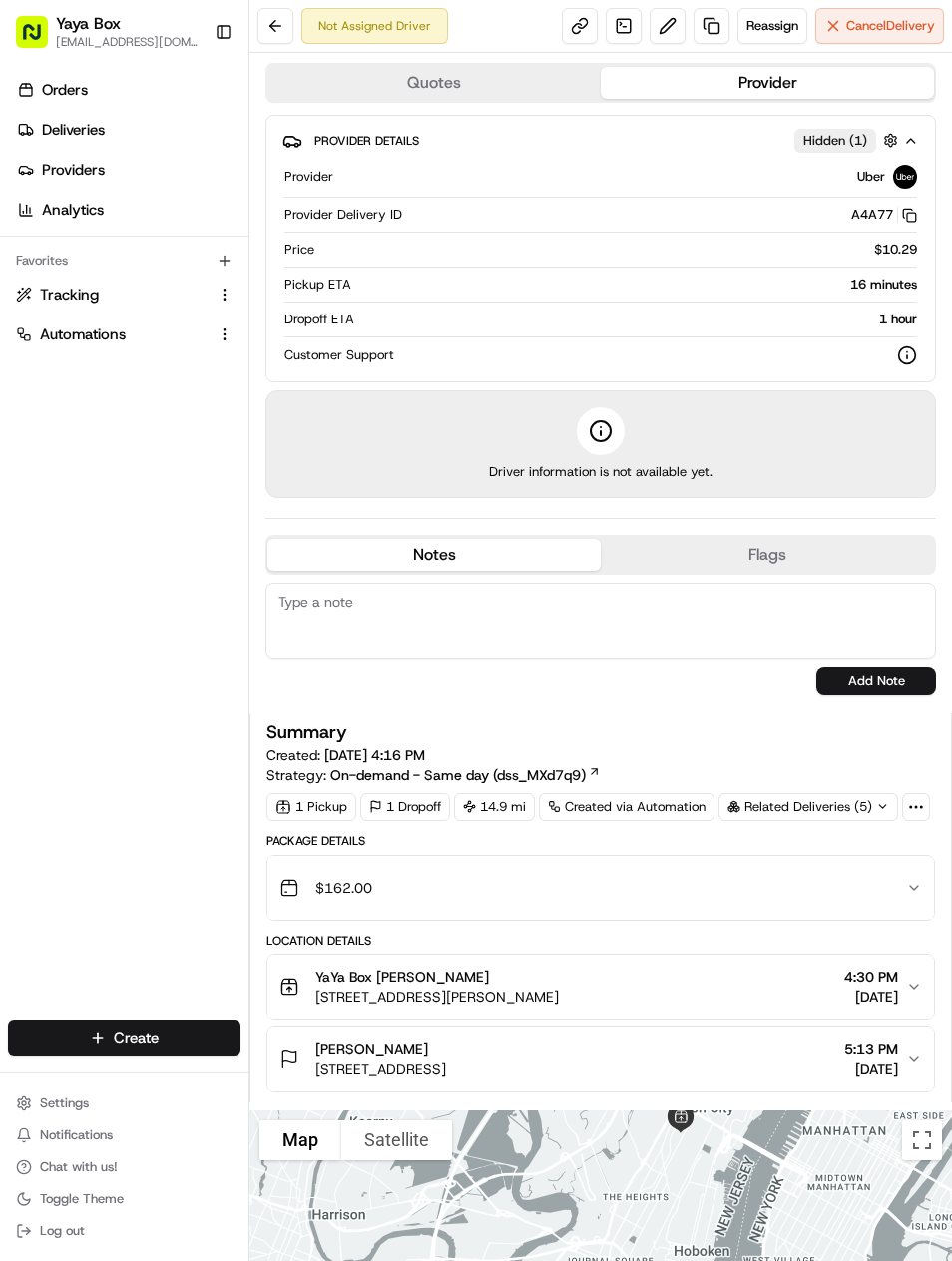 click on "Deliveries" at bounding box center (128, 130) 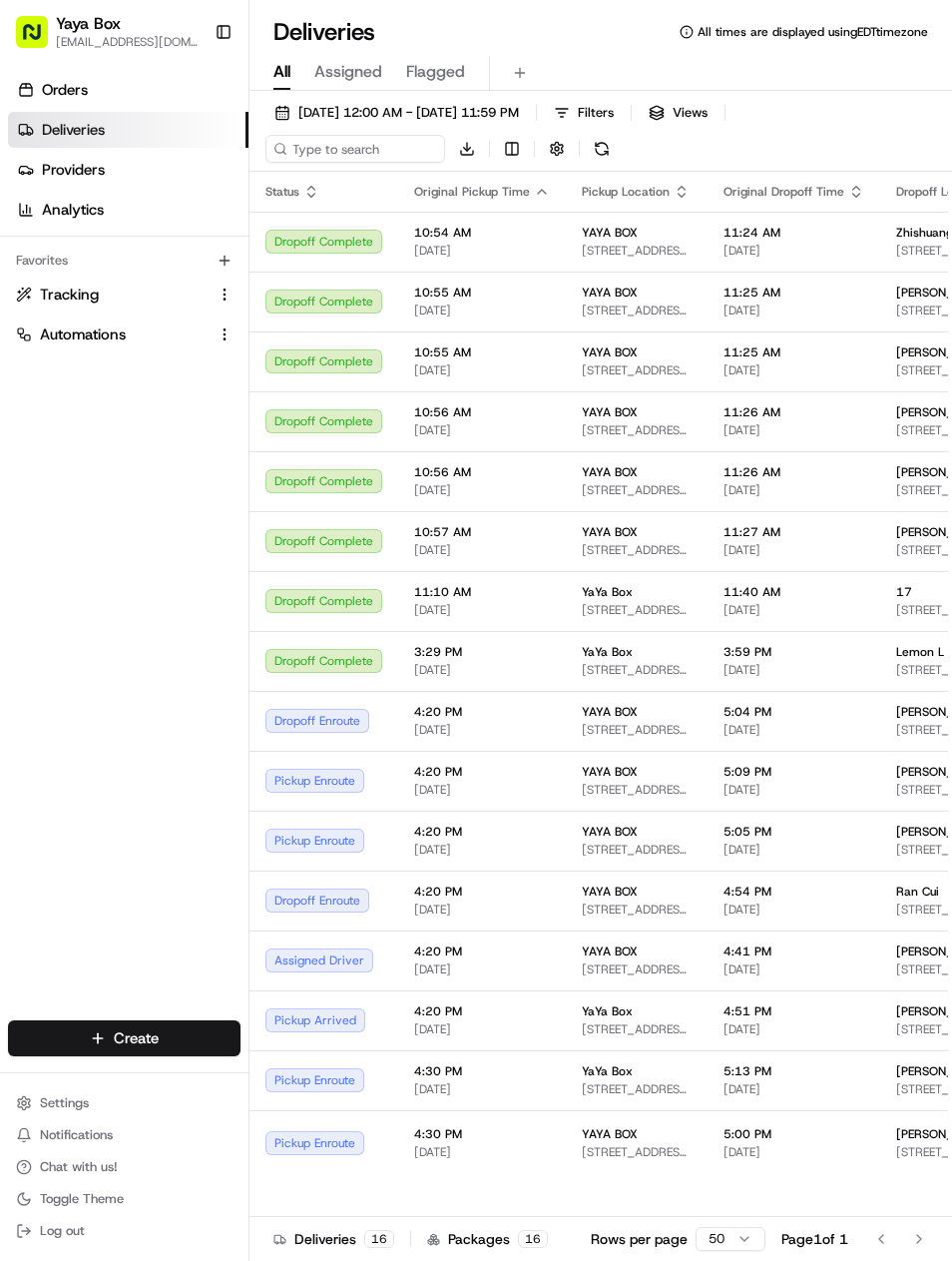 click on "Deliveries 16 Packages 16 Rows per page 50 Page  1  of   1 Go to first page Go to previous page Go to next page Go to last page" at bounding box center (601, 1238) 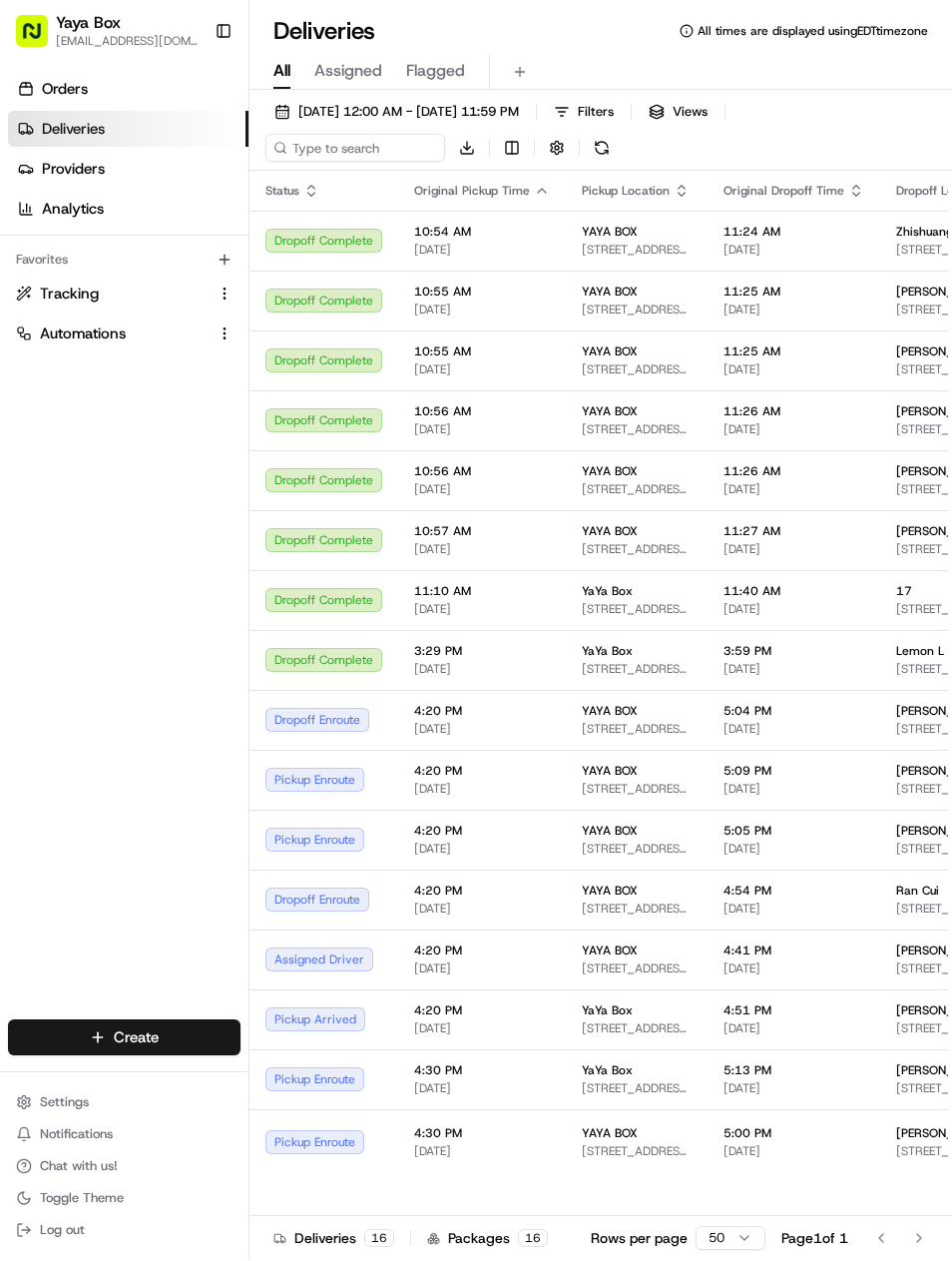 click on "Settings" at bounding box center (124, 1103) 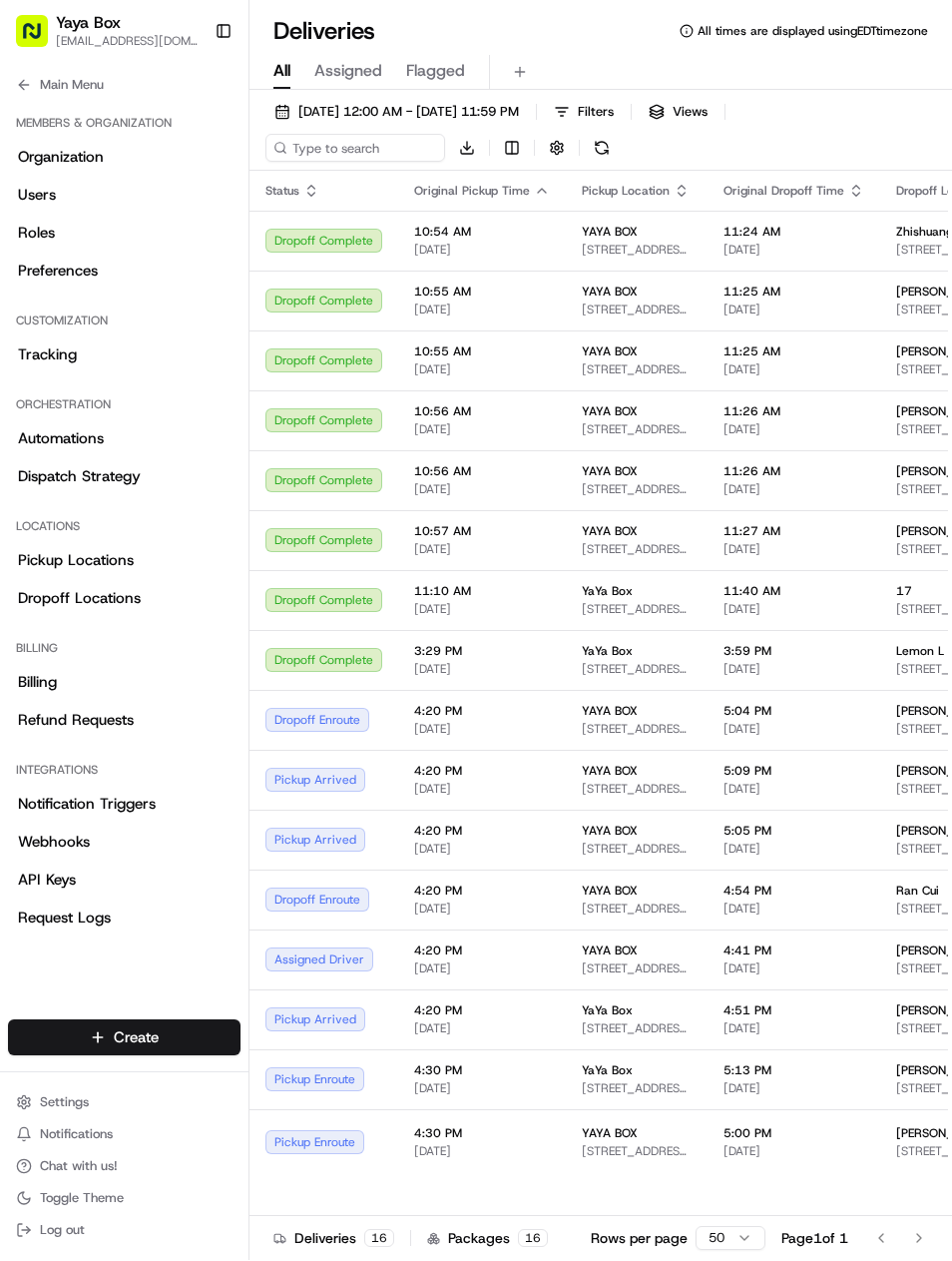 scroll, scrollTop: 0, scrollLeft: 0, axis: both 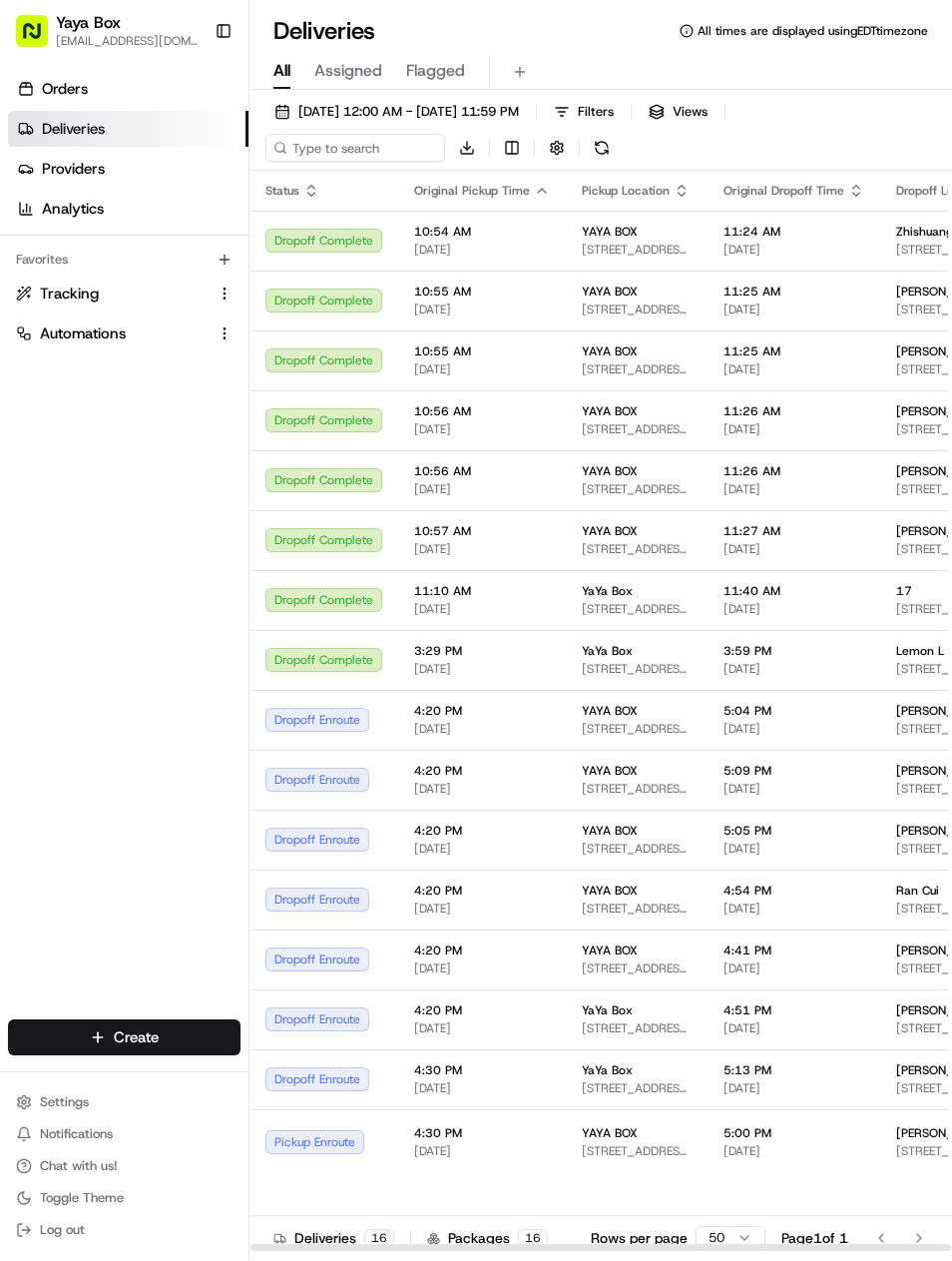 click on "Ying D [STREET_ADDRESS]" at bounding box center [952, 1142] 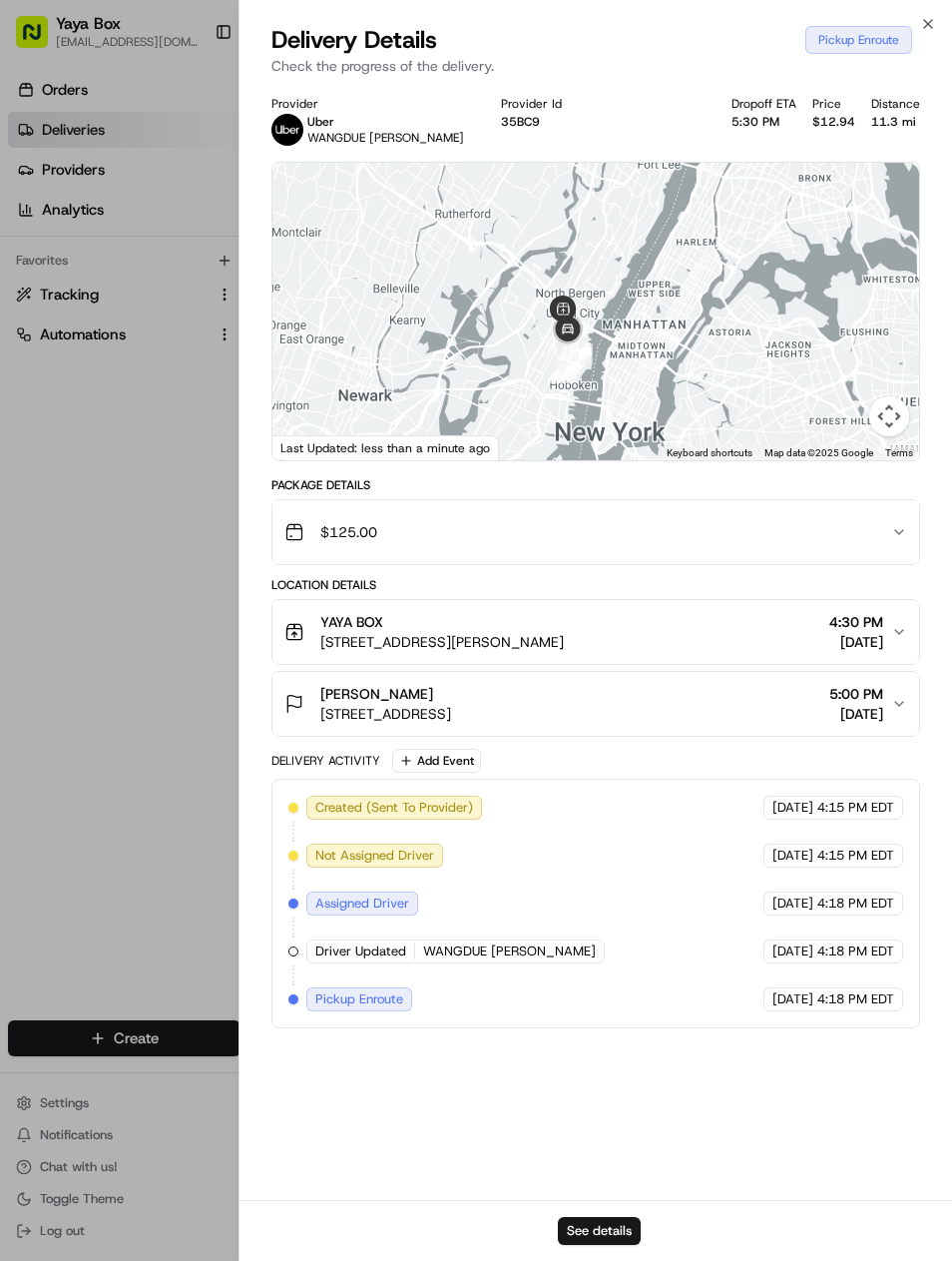 click on "See details" at bounding box center (599, 1231) 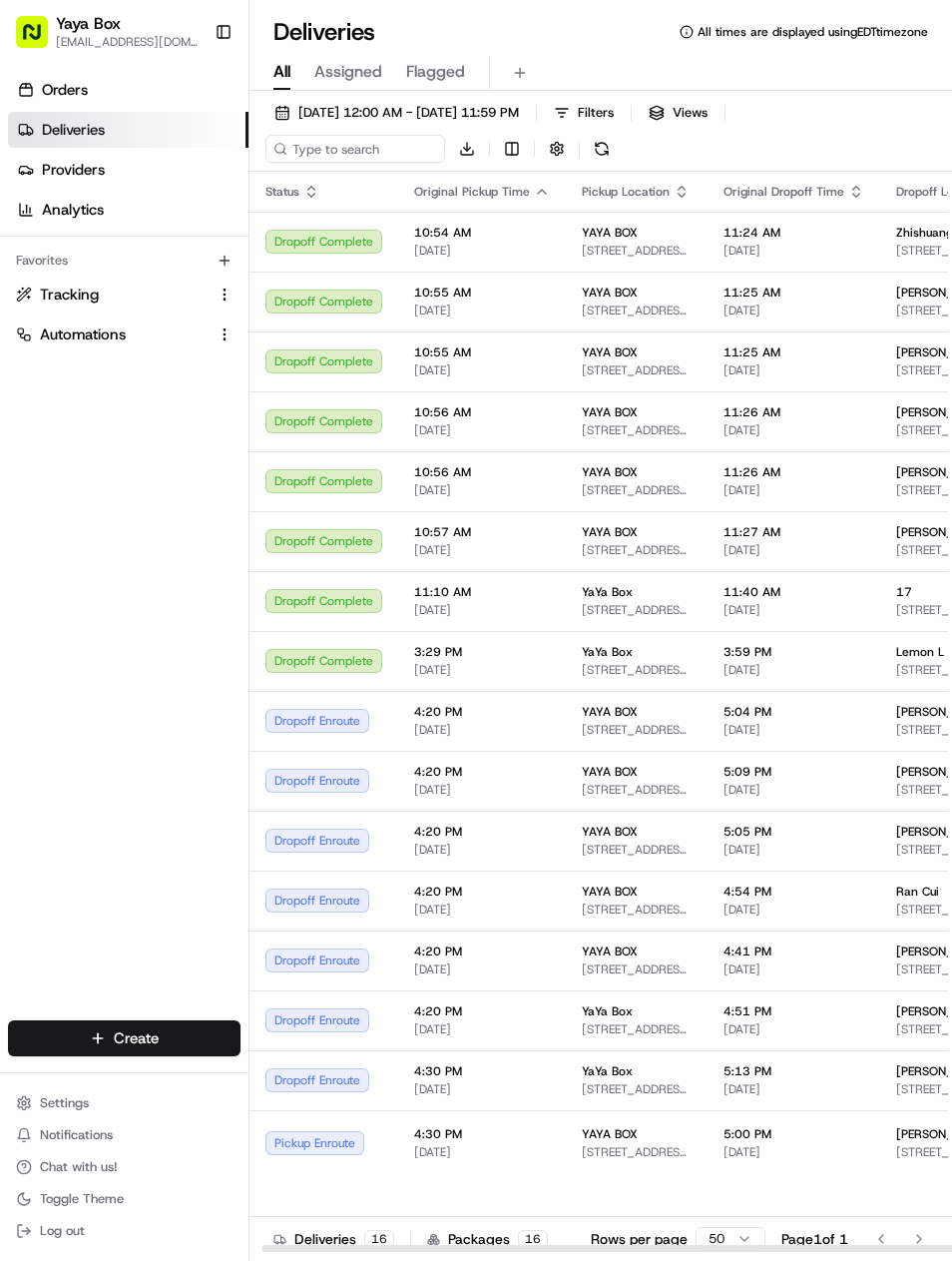 scroll, scrollTop: 0, scrollLeft: 17, axis: horizontal 